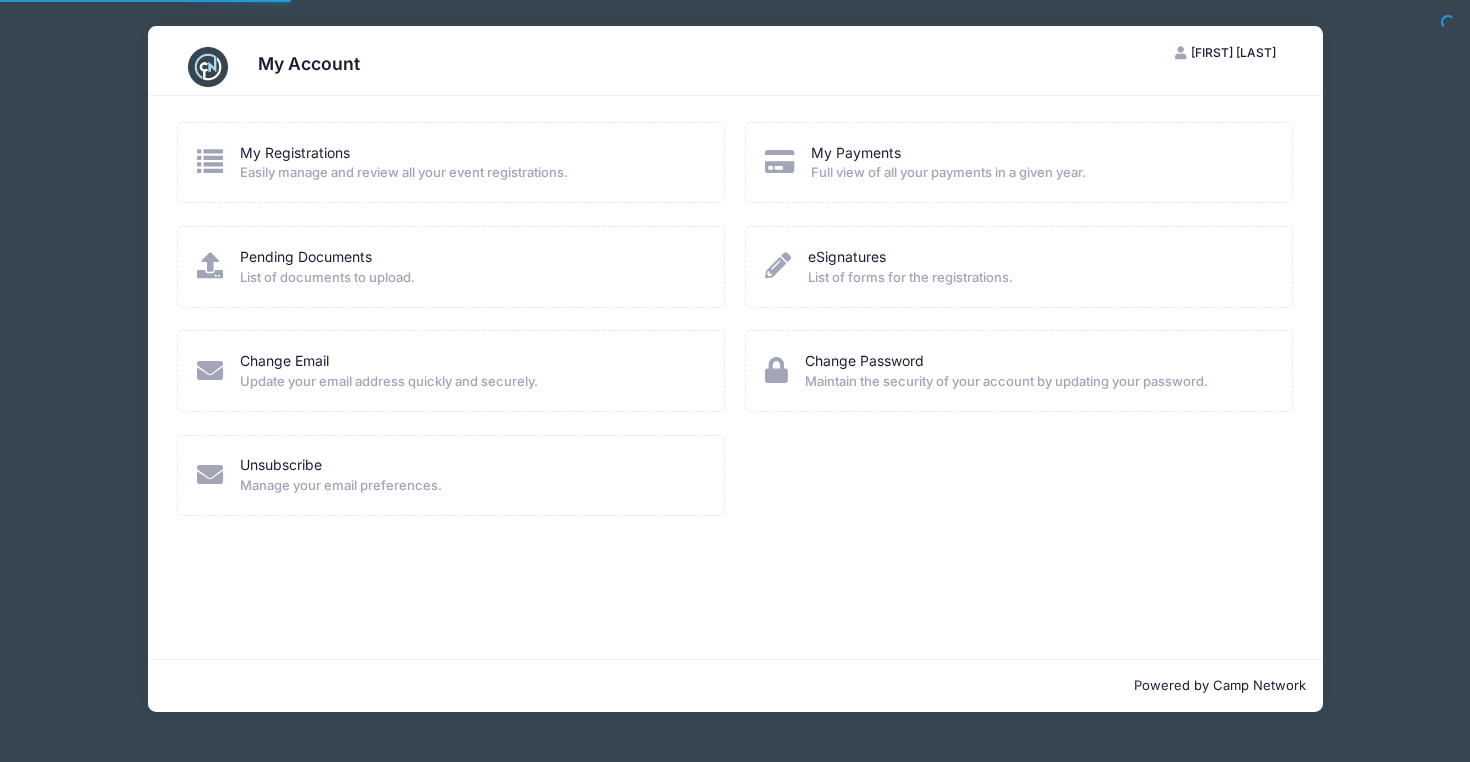 scroll, scrollTop: 0, scrollLeft: 0, axis: both 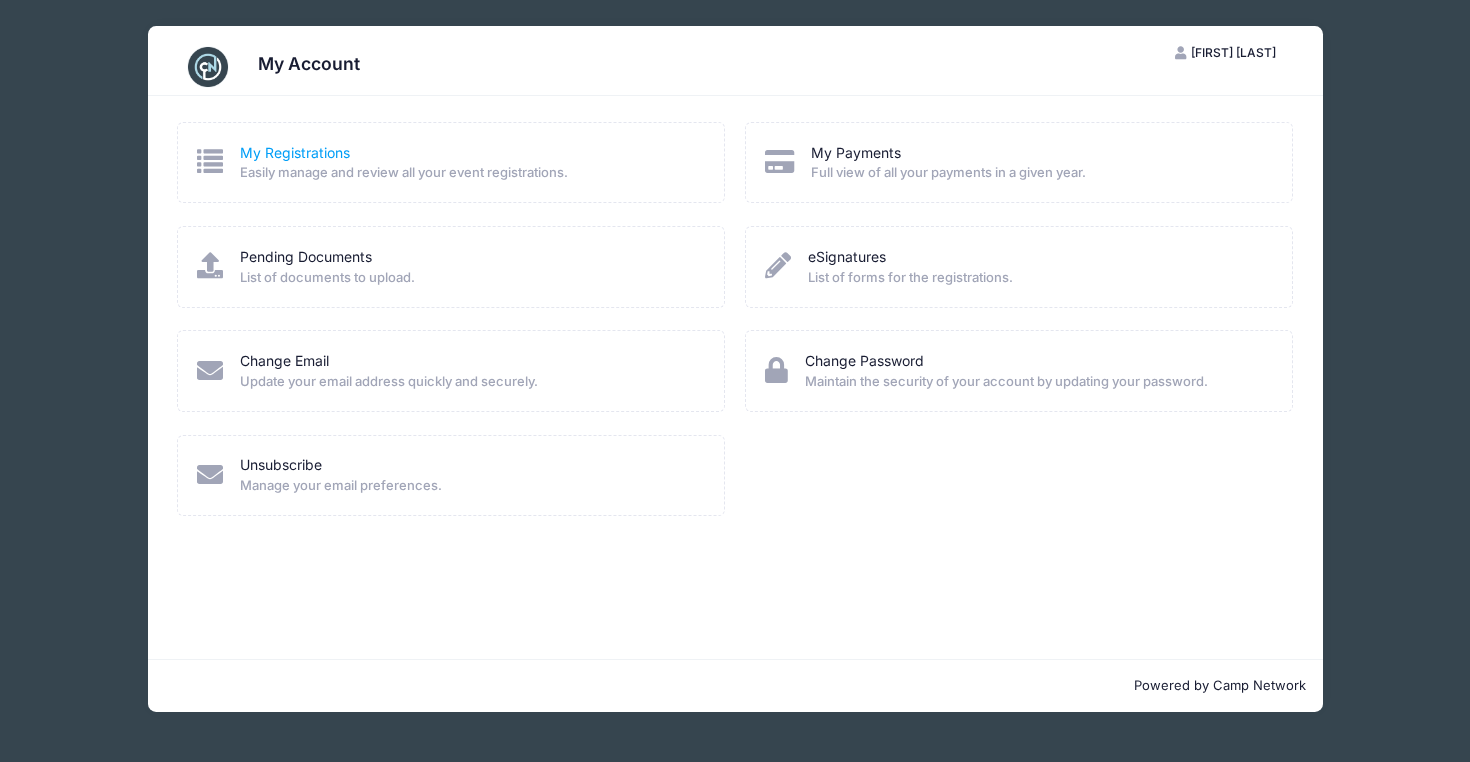 click on "My Registrations" at bounding box center (295, 152) 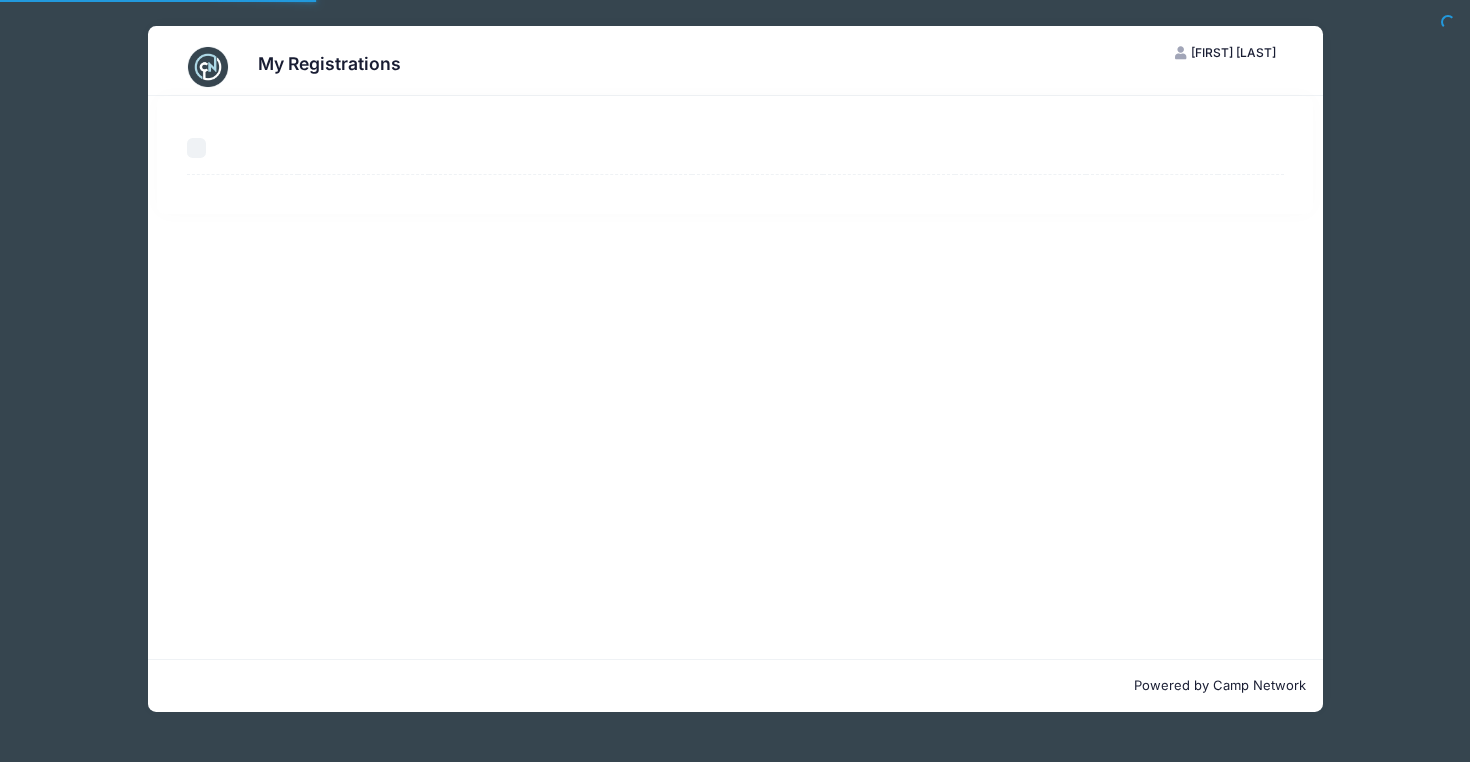 scroll, scrollTop: 0, scrollLeft: 0, axis: both 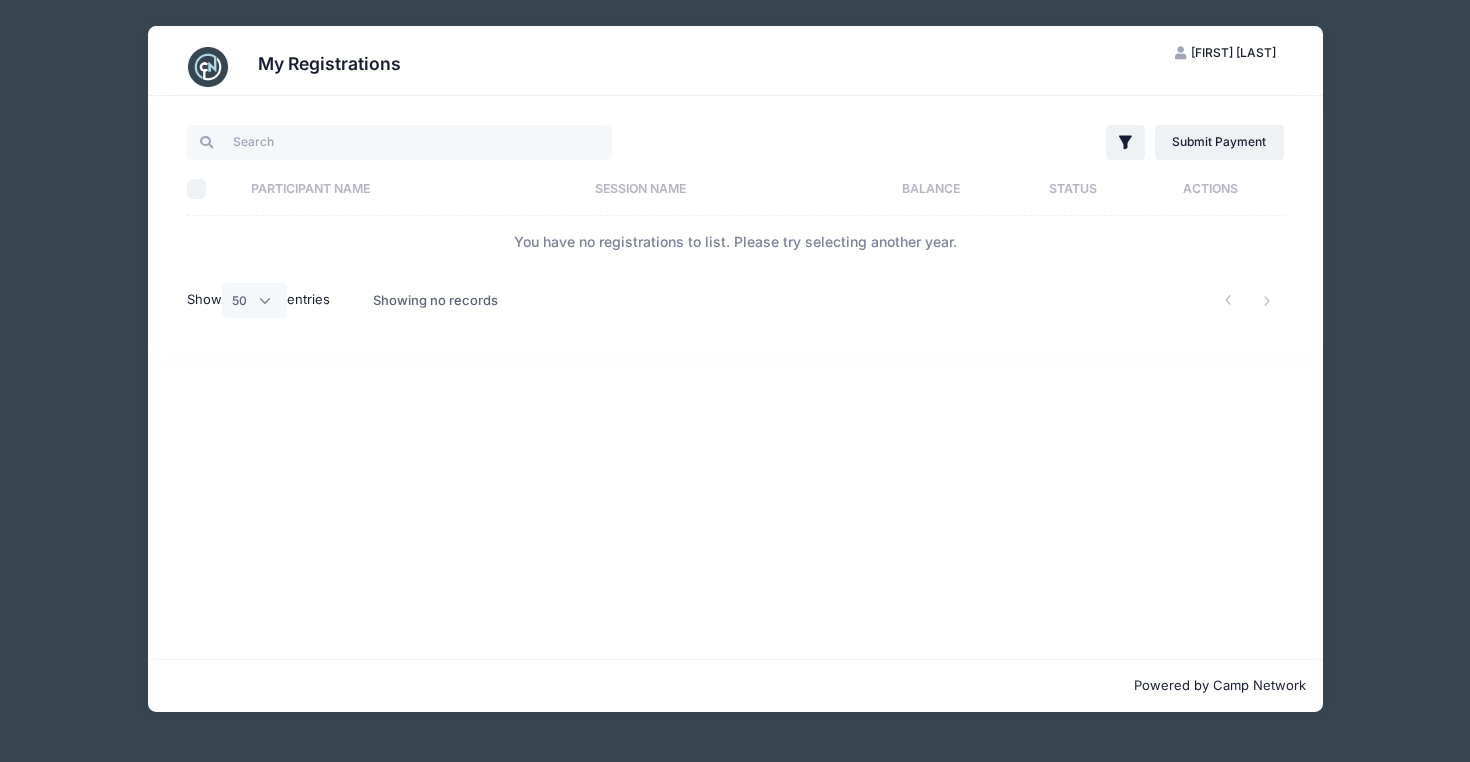 click on "Participant Name" at bounding box center [413, 189] 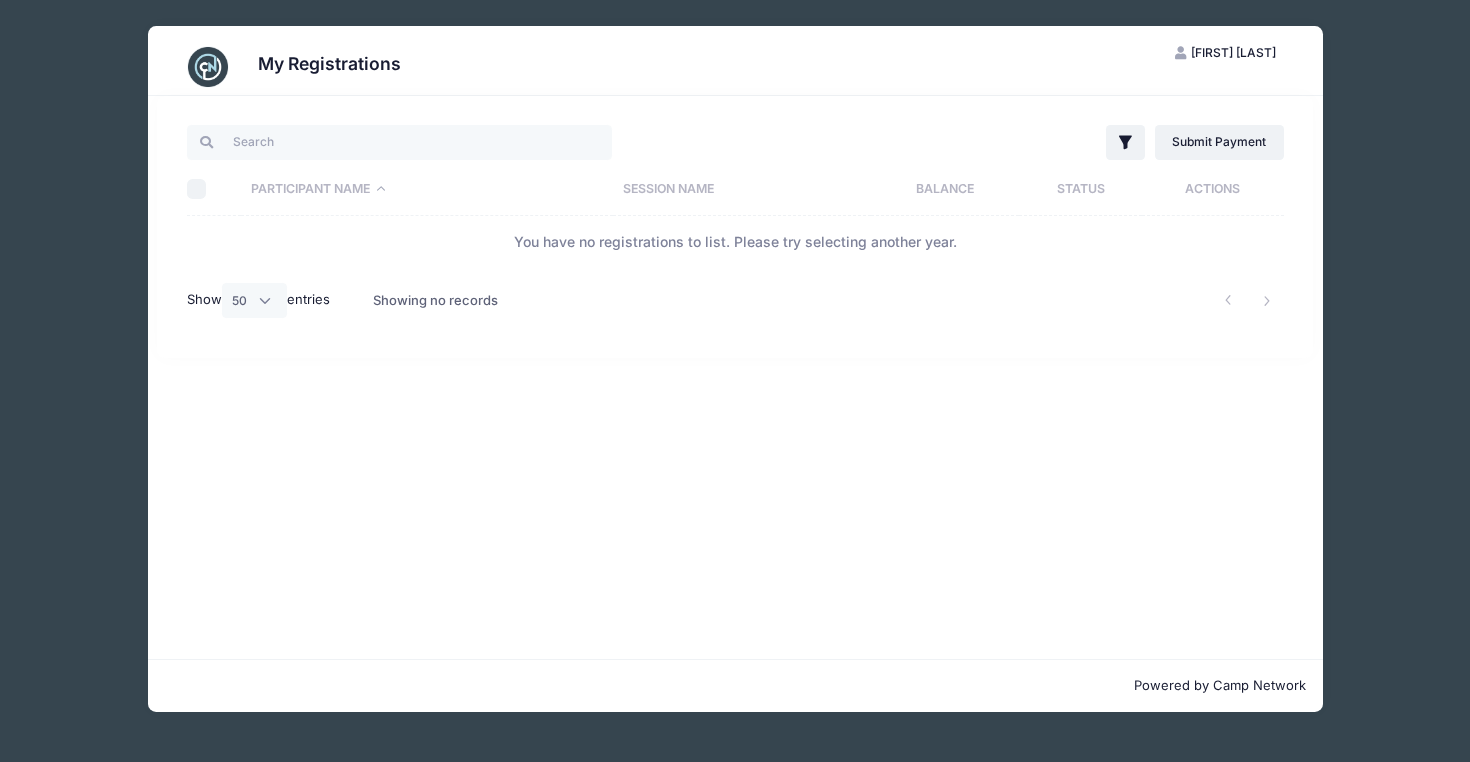 click on "Participant Name" at bounding box center [426, 189] 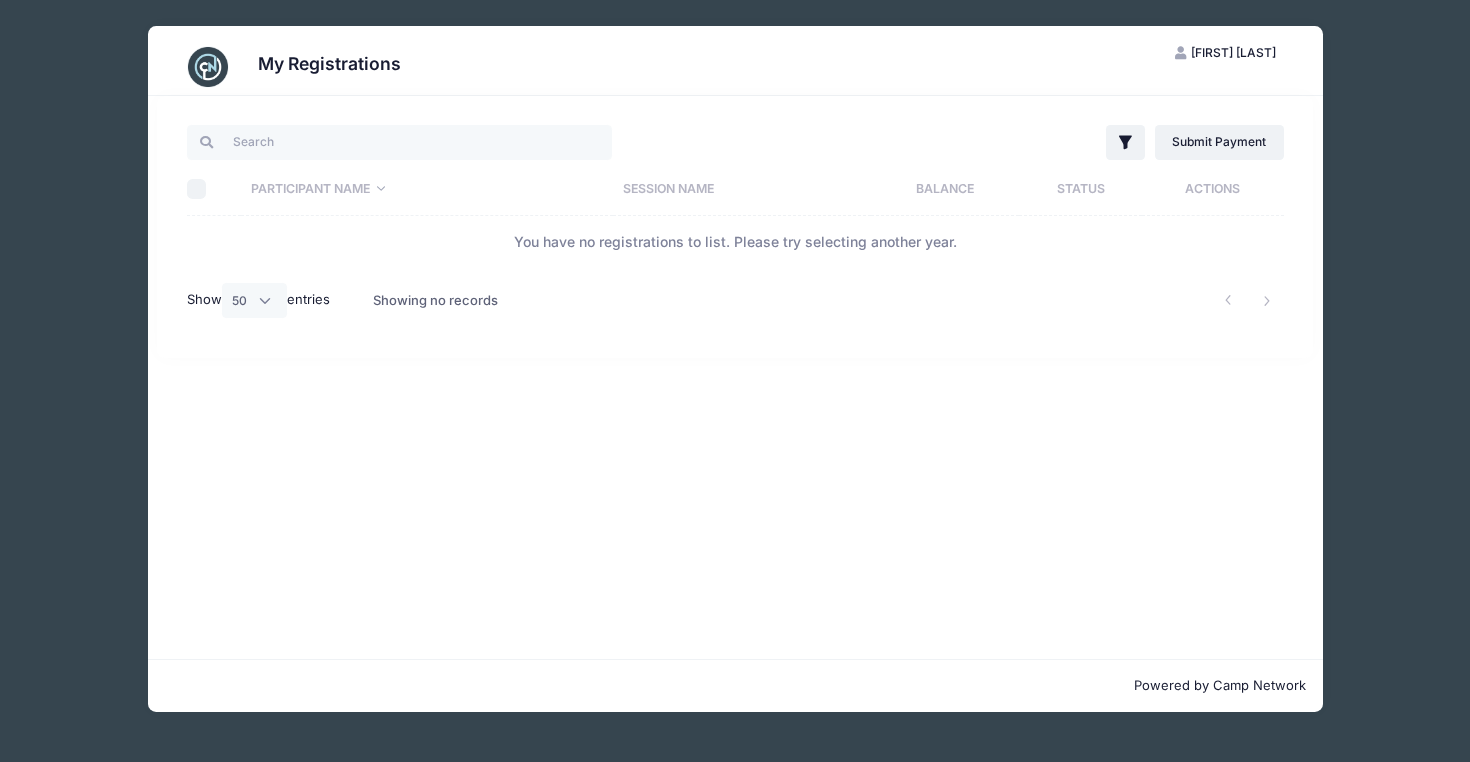 click on "Participant Name" at bounding box center (426, 189) 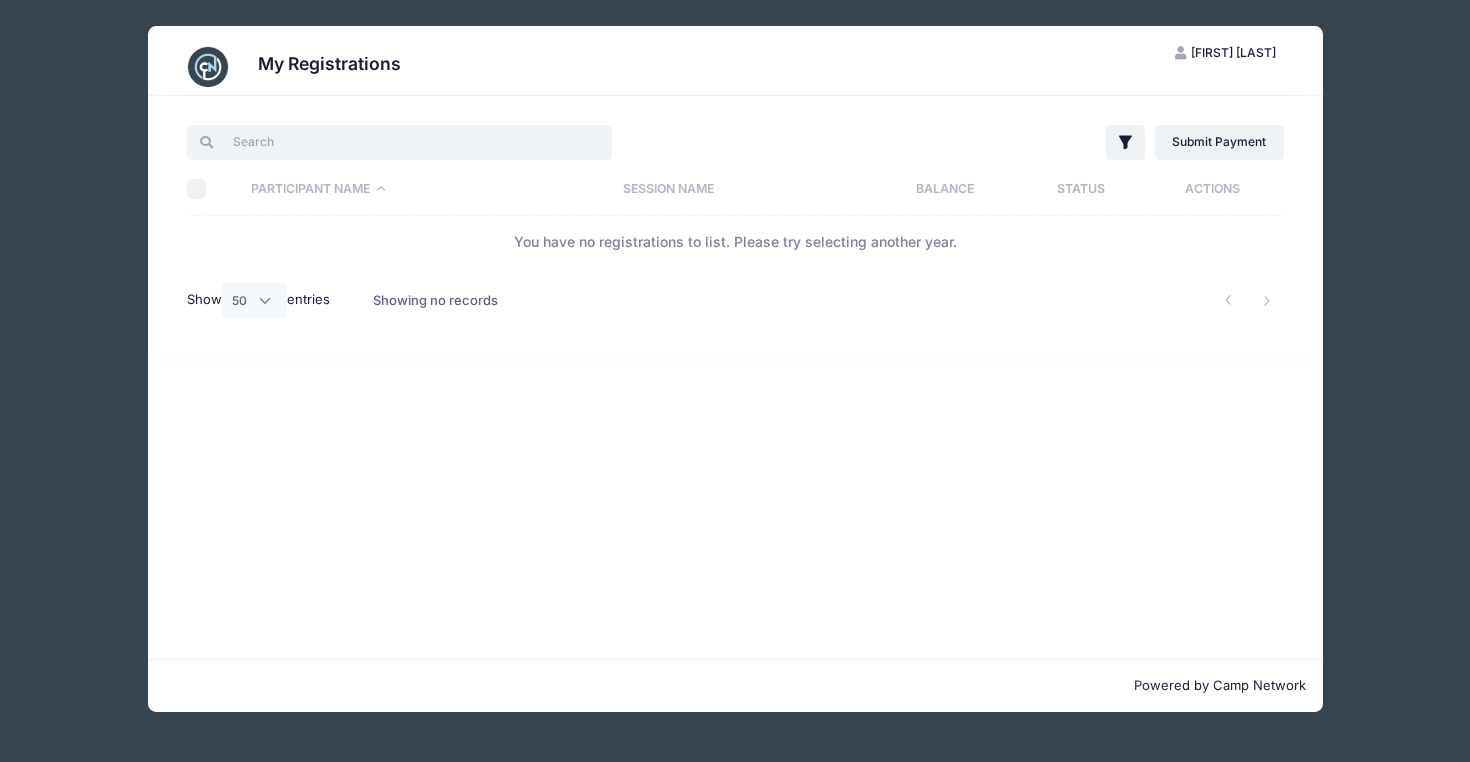click at bounding box center [399, 142] 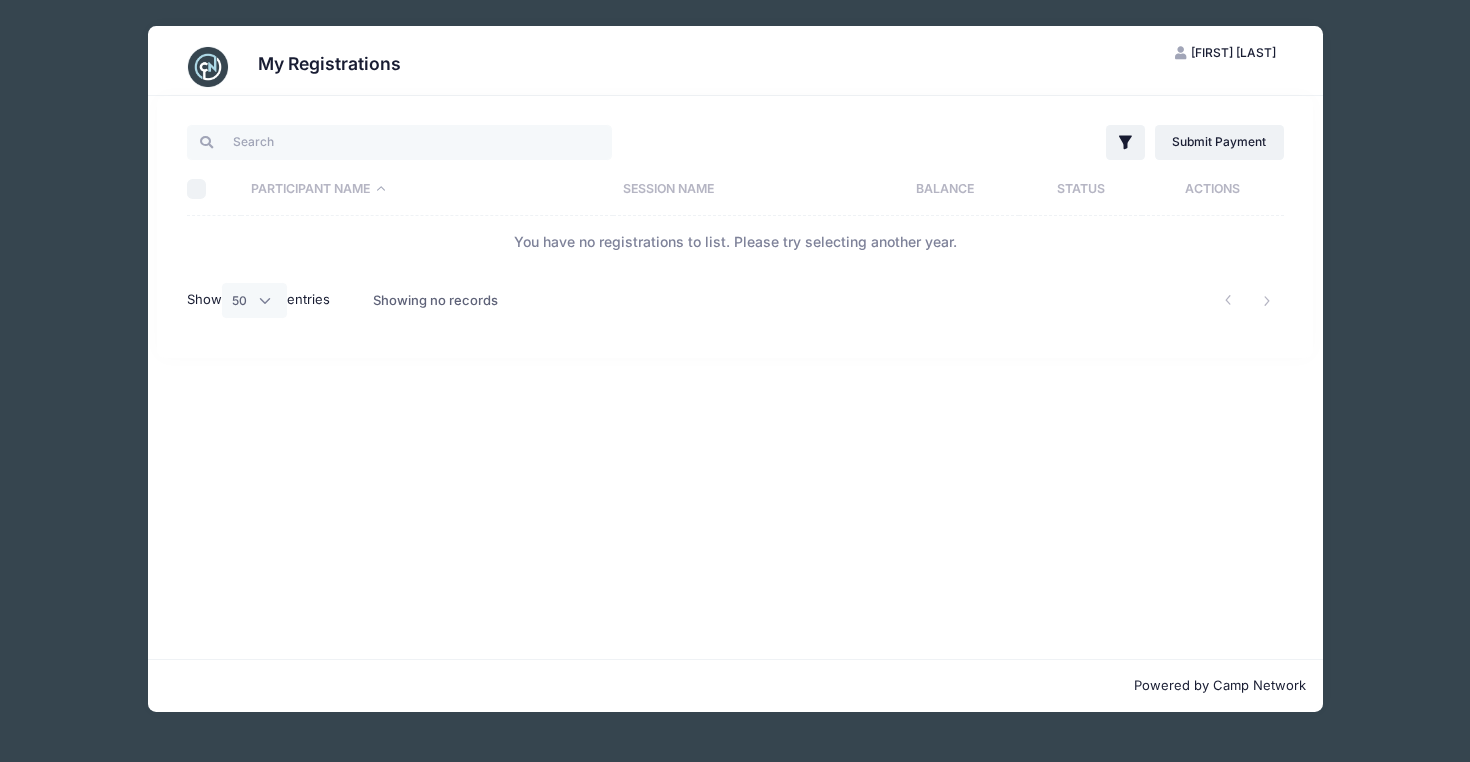 click on "My Registrations
AC Arjun Chaudhary      My Account
Logout
Filter
Filter Options
Show:
Current Registrations" at bounding box center (735, 369) 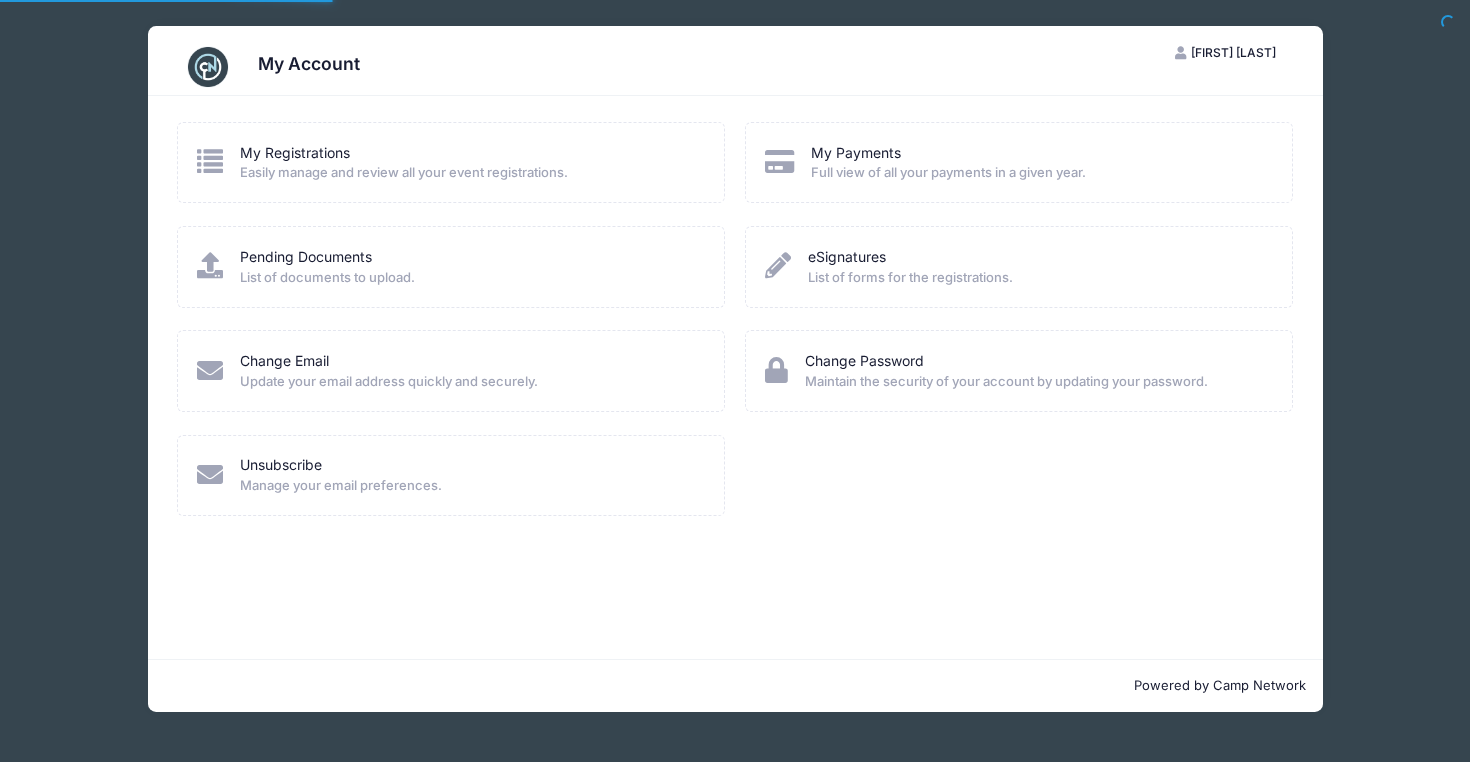 scroll, scrollTop: 0, scrollLeft: 0, axis: both 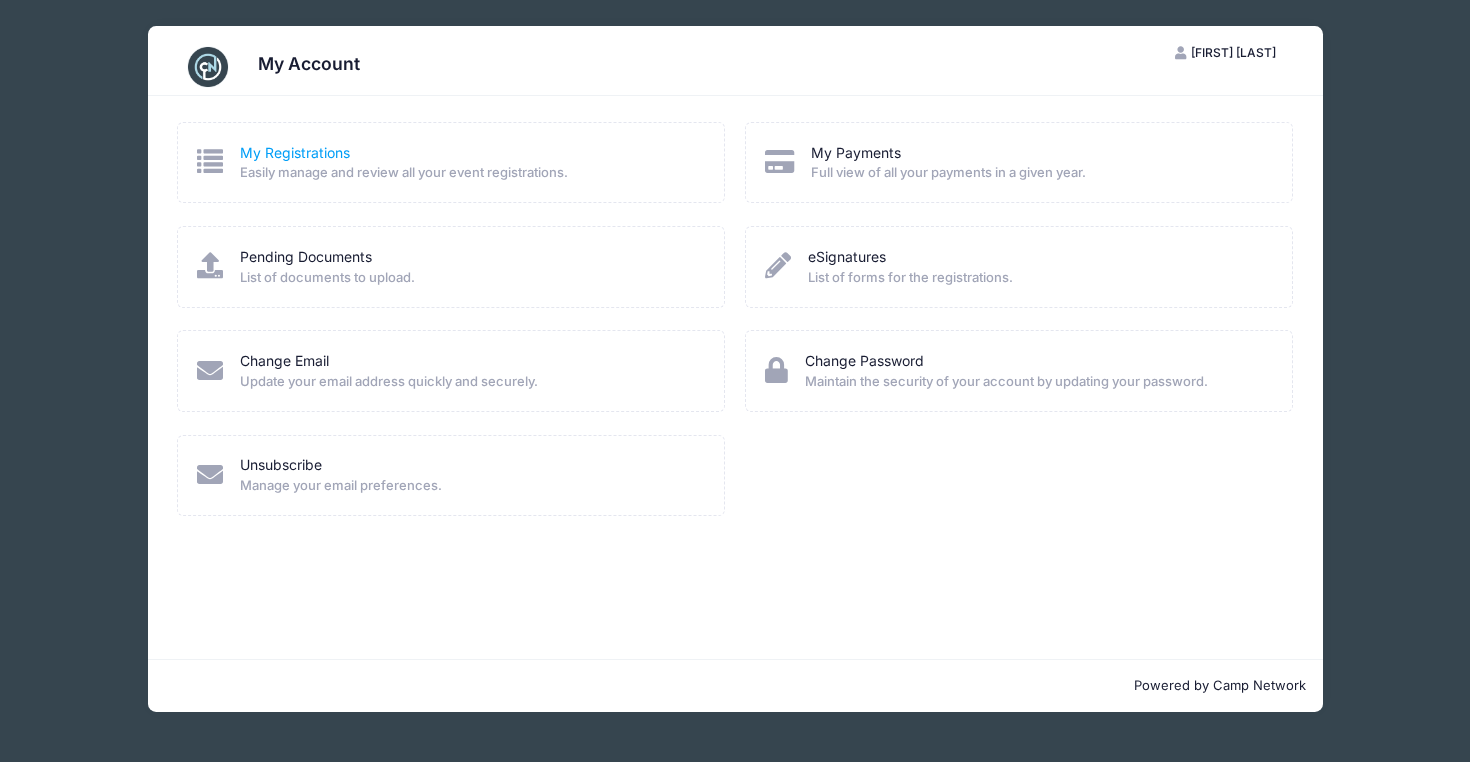 click on "My Registrations" at bounding box center (295, 152) 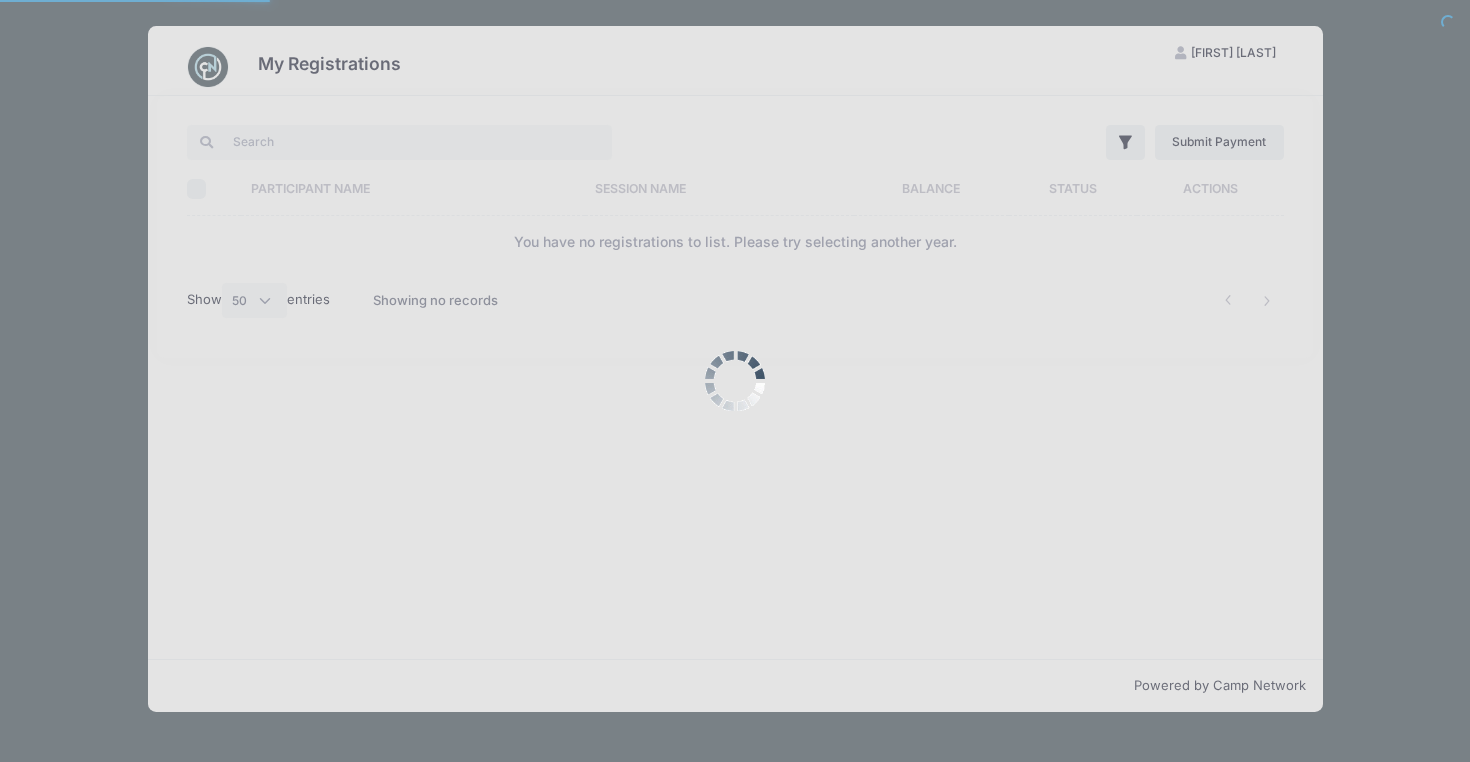 select on "50" 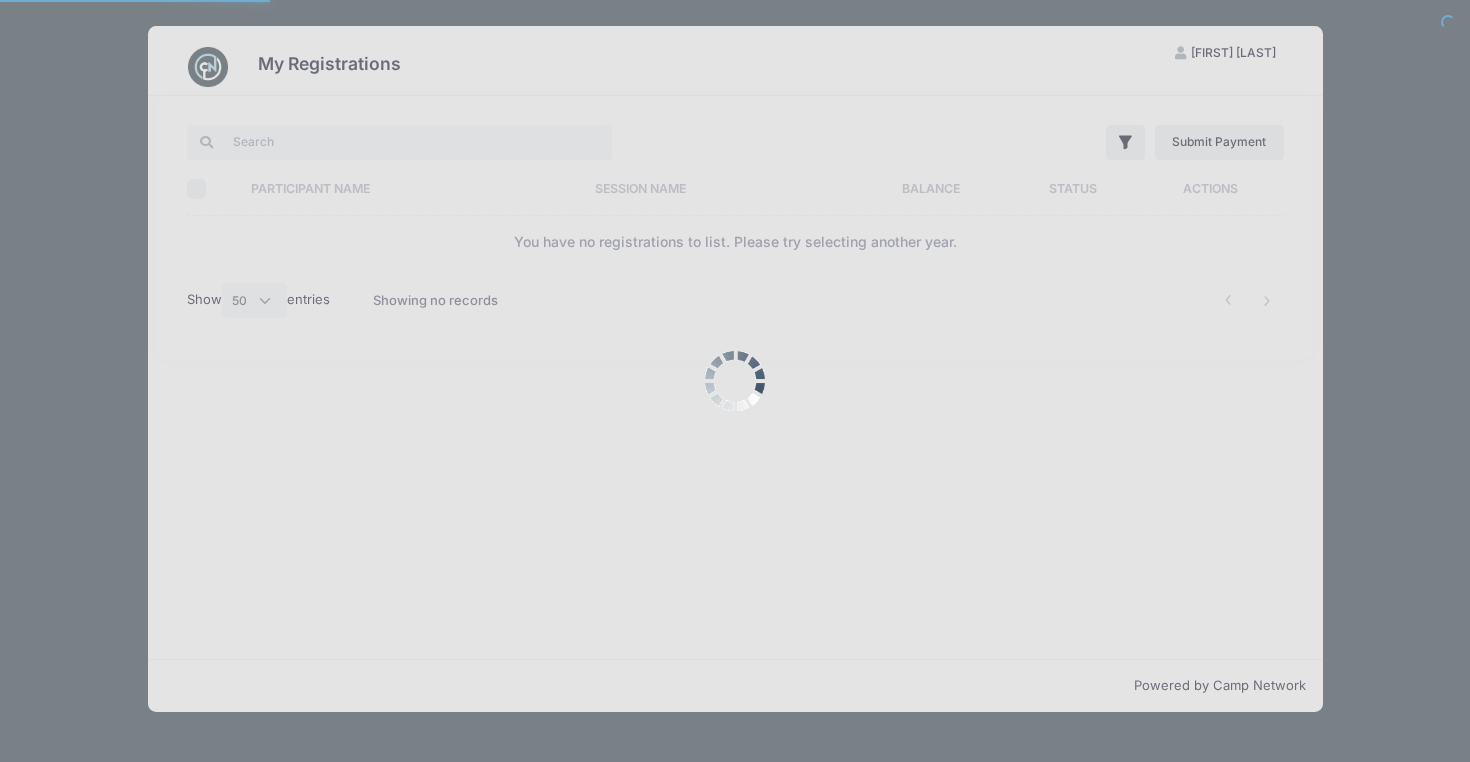 scroll, scrollTop: 0, scrollLeft: 0, axis: both 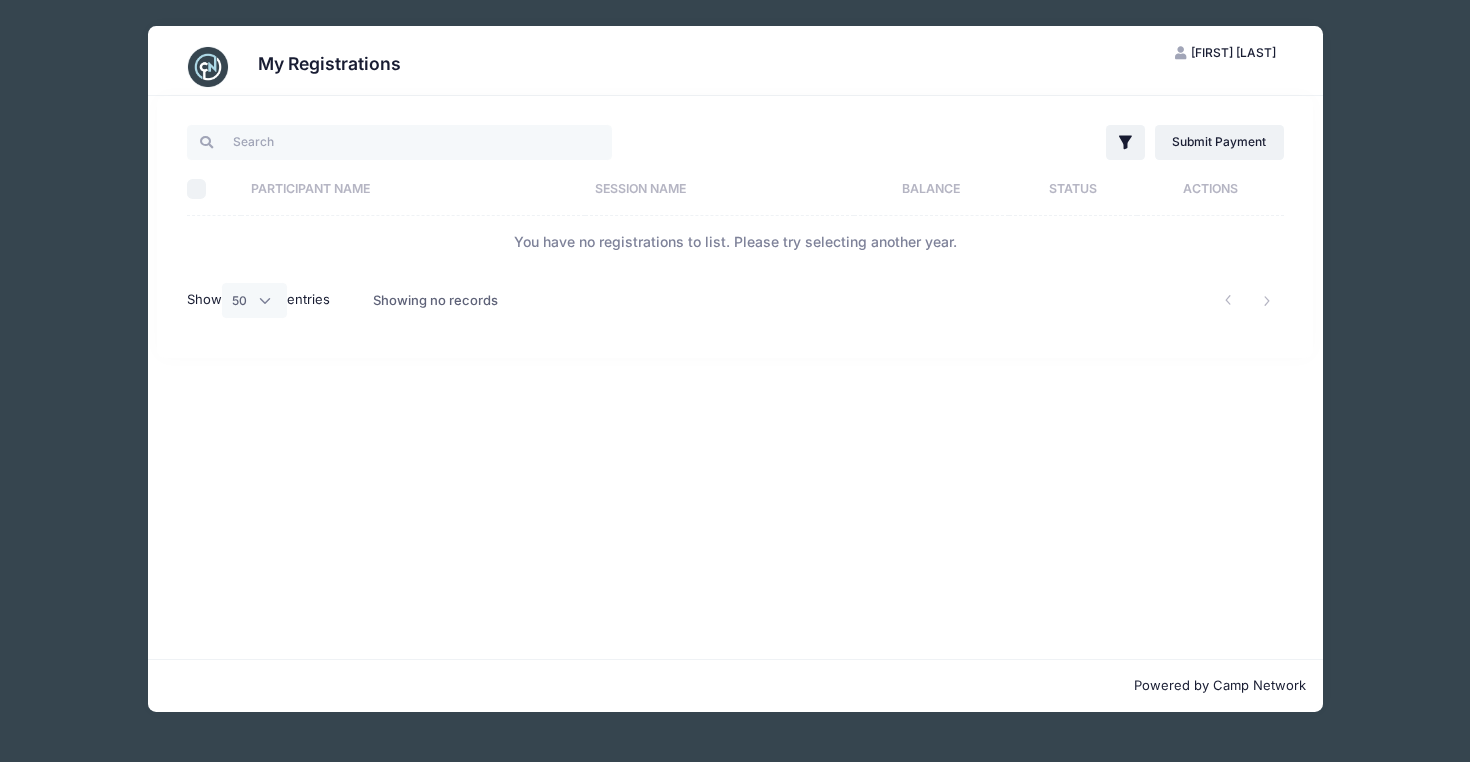 click on "Participant Name" at bounding box center [413, 189] 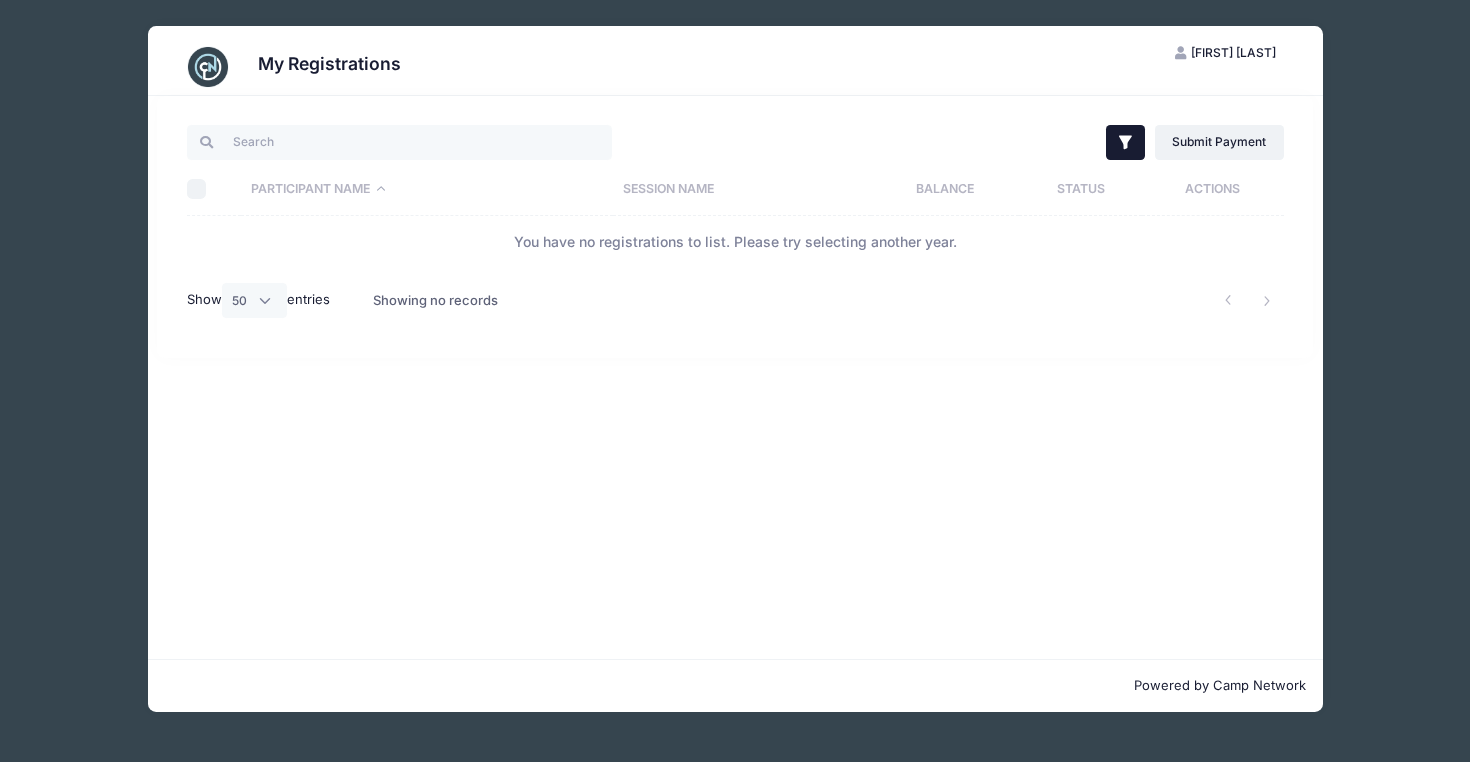 click 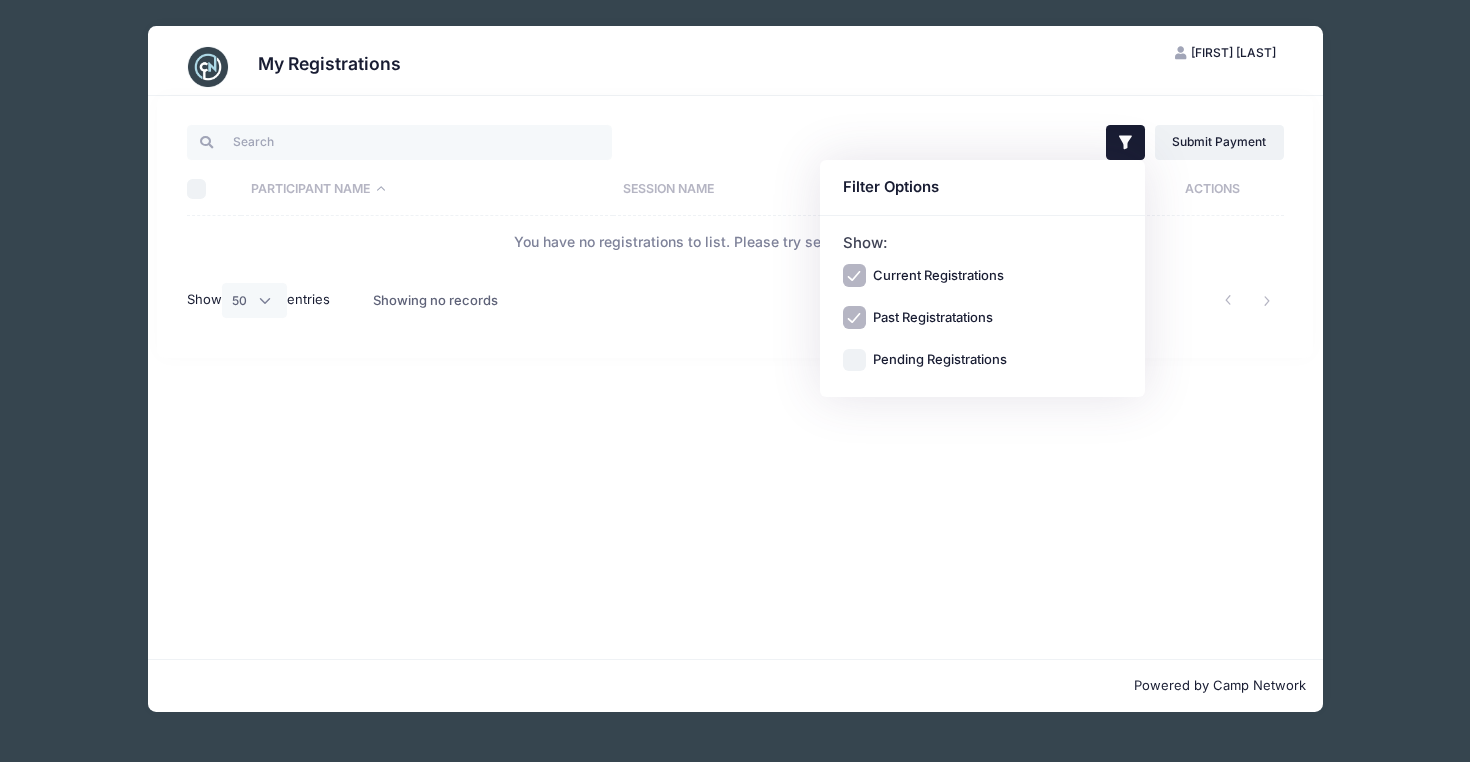click on "Pending Registrations" at bounding box center (940, 360) 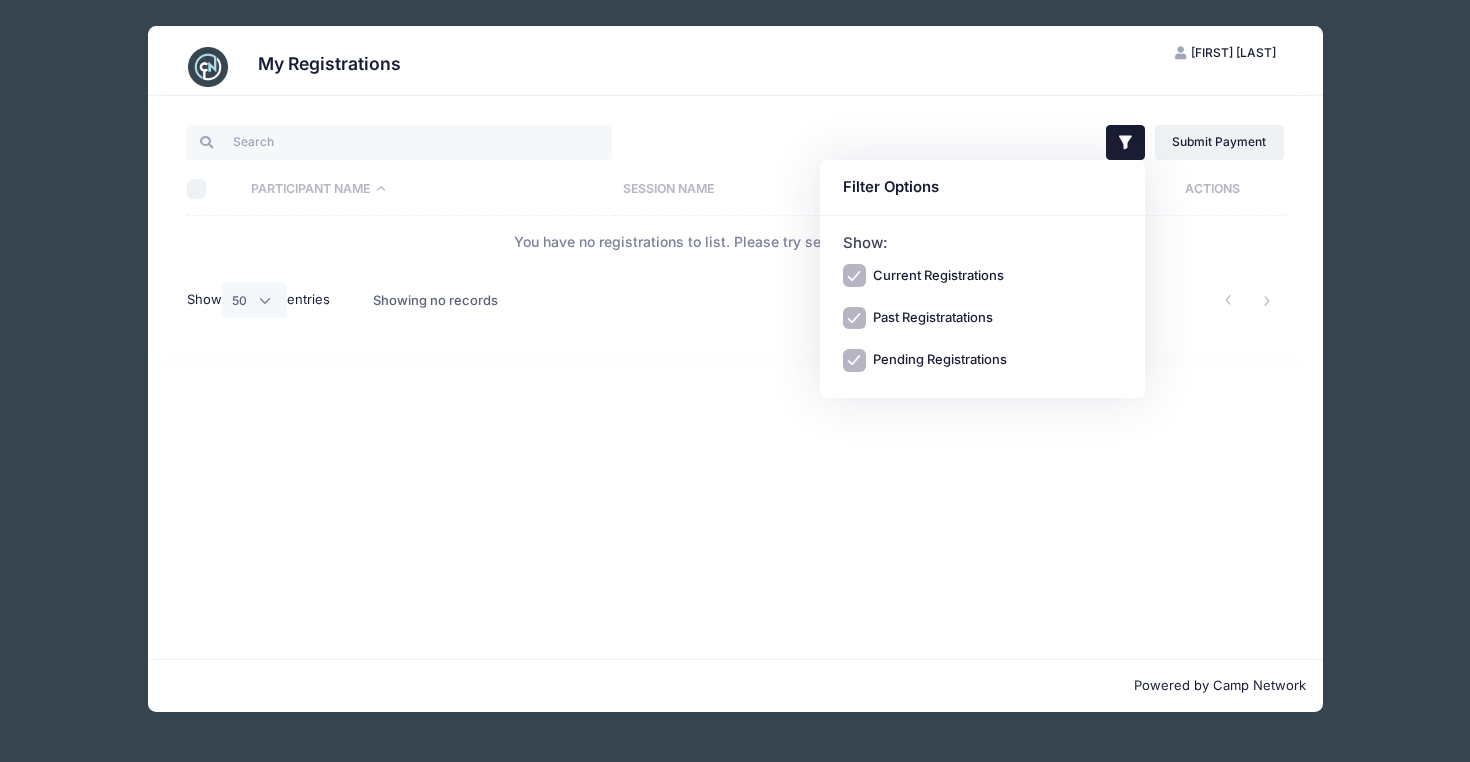 click on "Current Registrations" at bounding box center (854, 275) 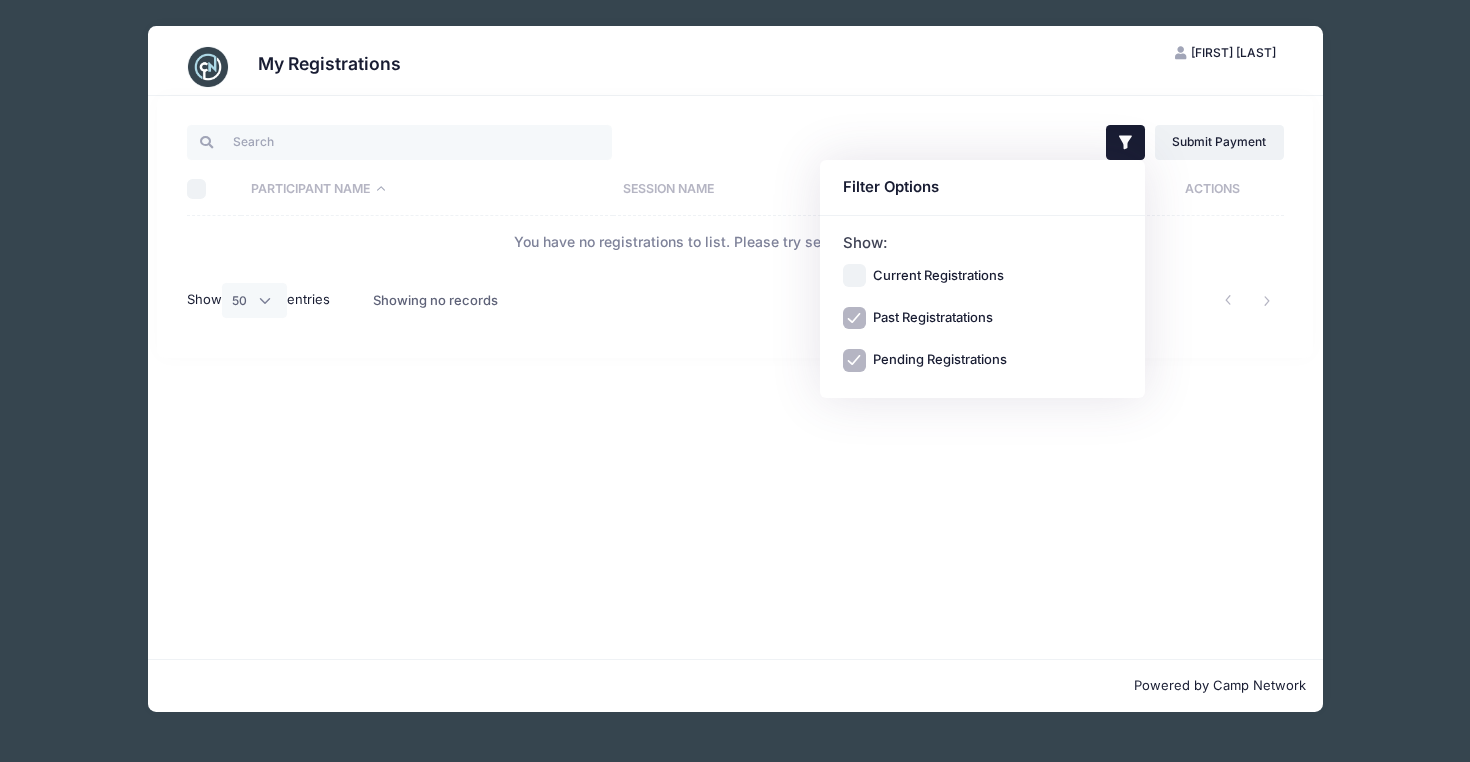 click on "Past Registratations" at bounding box center (854, 318) 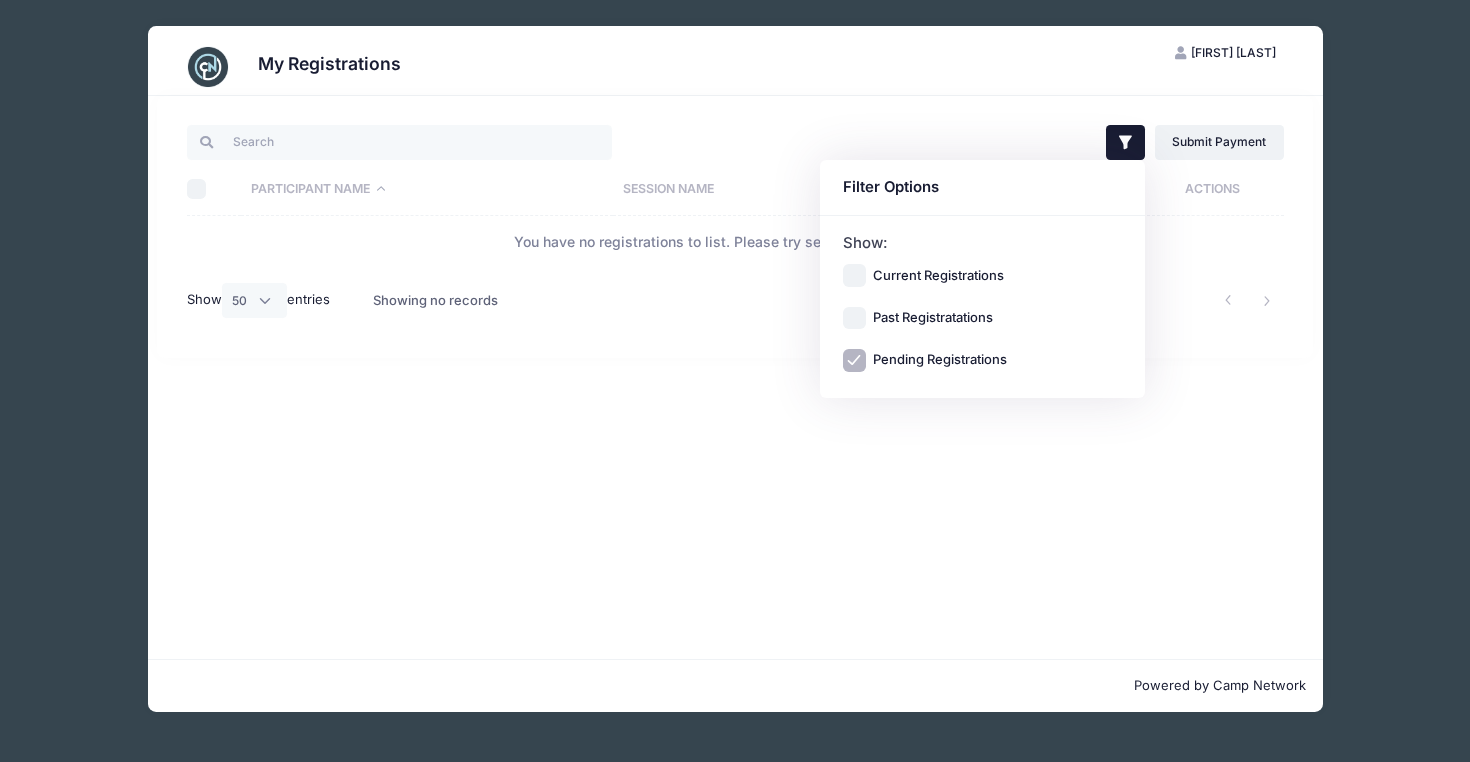 click on "Filter
Filter Options
Show:
Current Registrations
Past Registratations
Pending Registrations
Actions      Submit Payment
Upload Required Documents
Pending Documents
eSignatures Submit Payment" at bounding box center [735, 377] 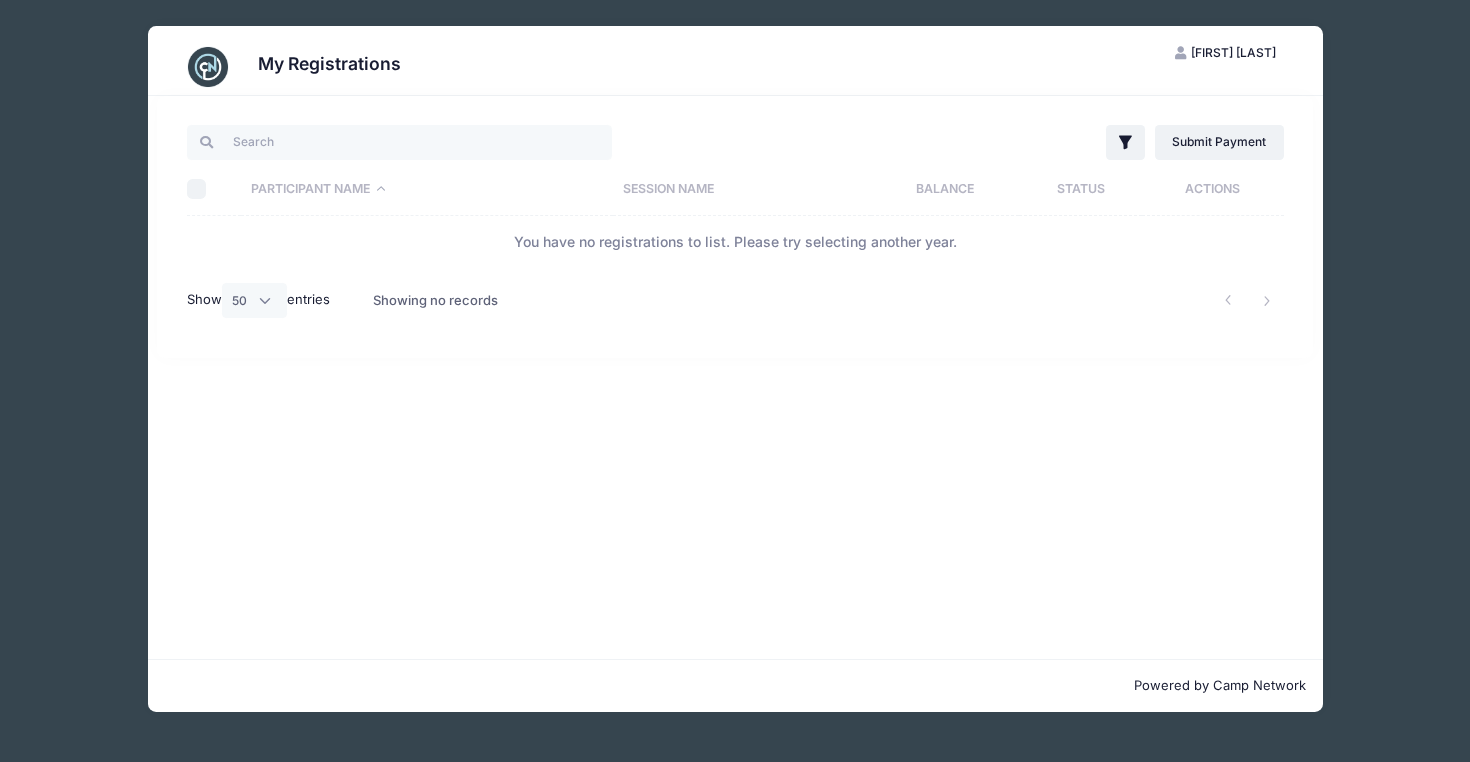 scroll, scrollTop: 0, scrollLeft: 0, axis: both 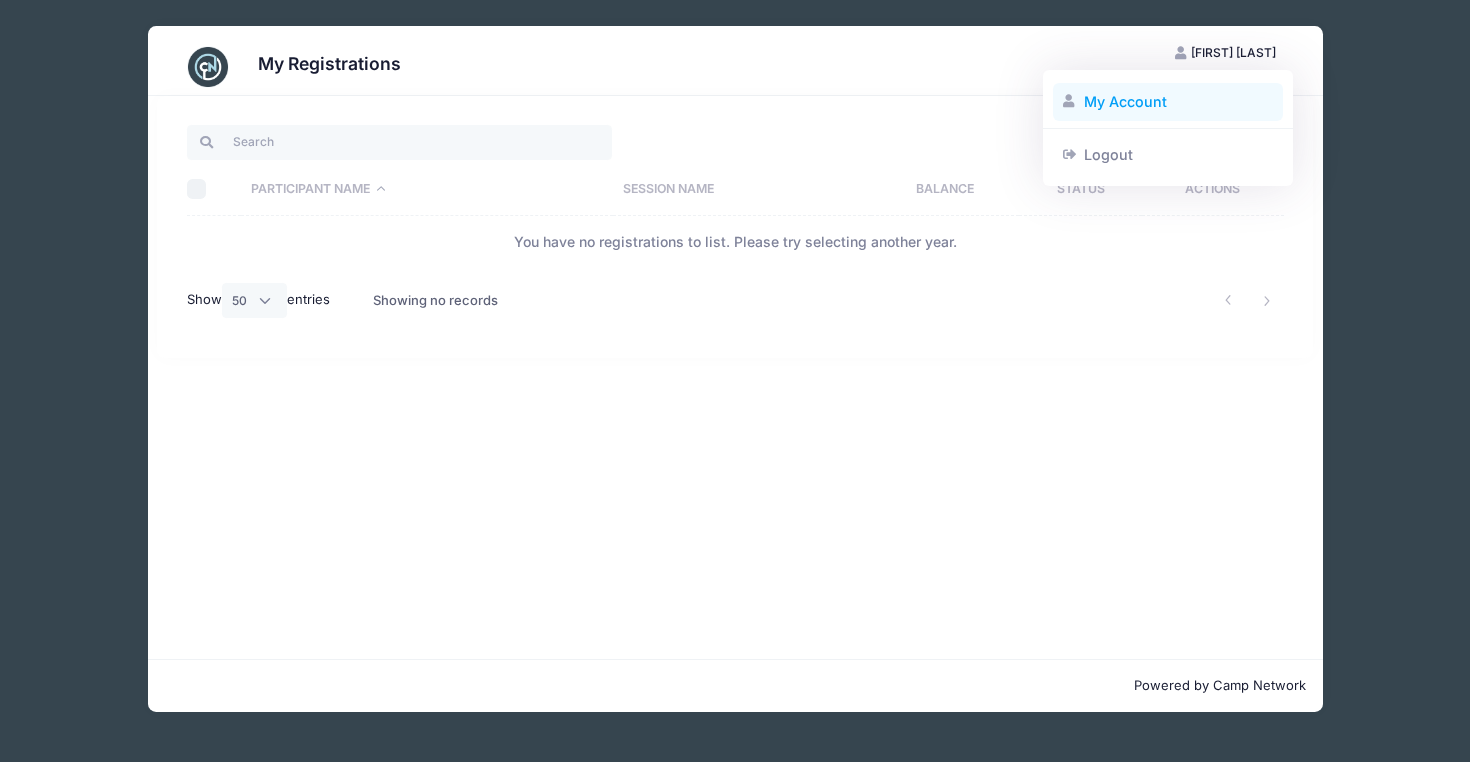 click on "My Account" at bounding box center (1168, 102) 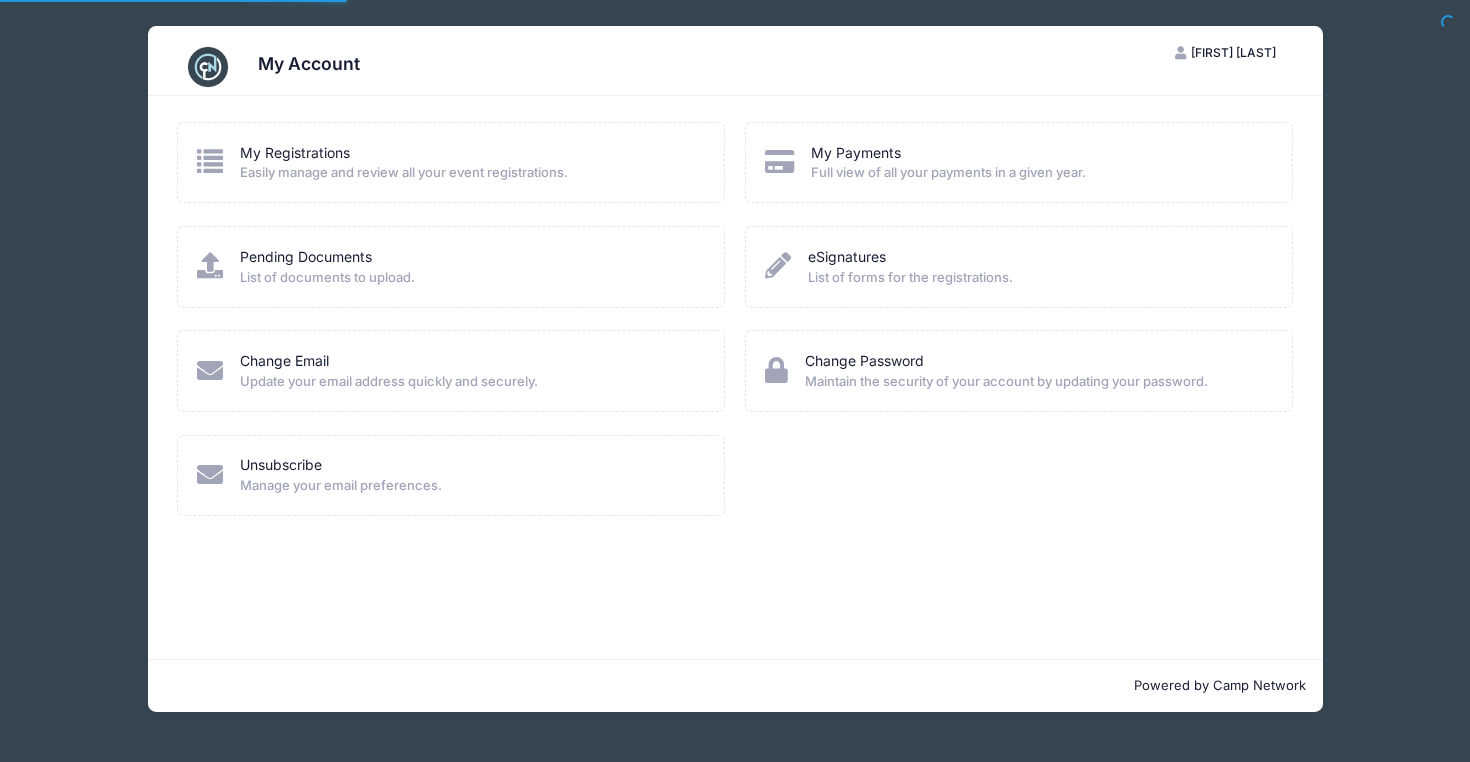 scroll, scrollTop: 0, scrollLeft: 0, axis: both 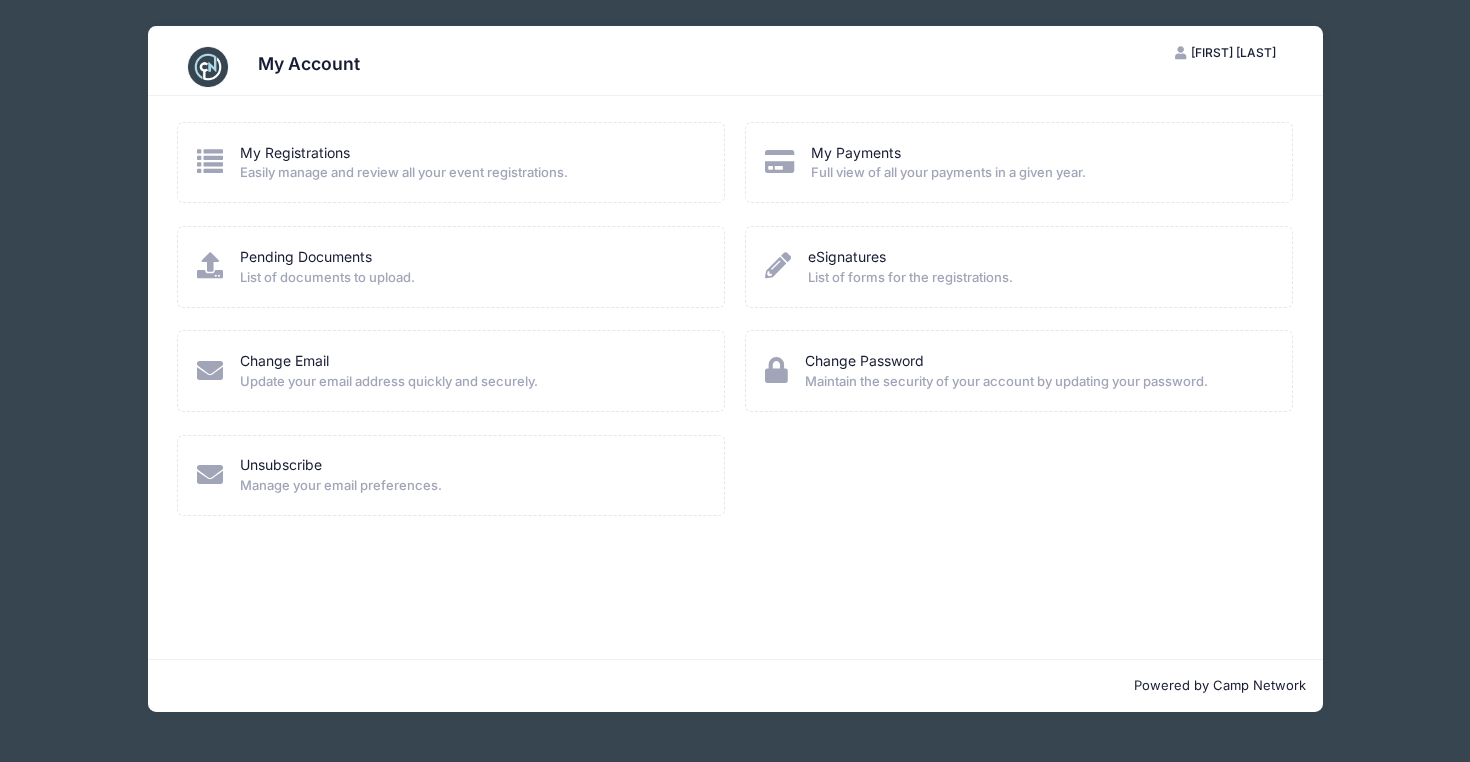 click on "[FIRST] [LAST]" at bounding box center (1233, 52) 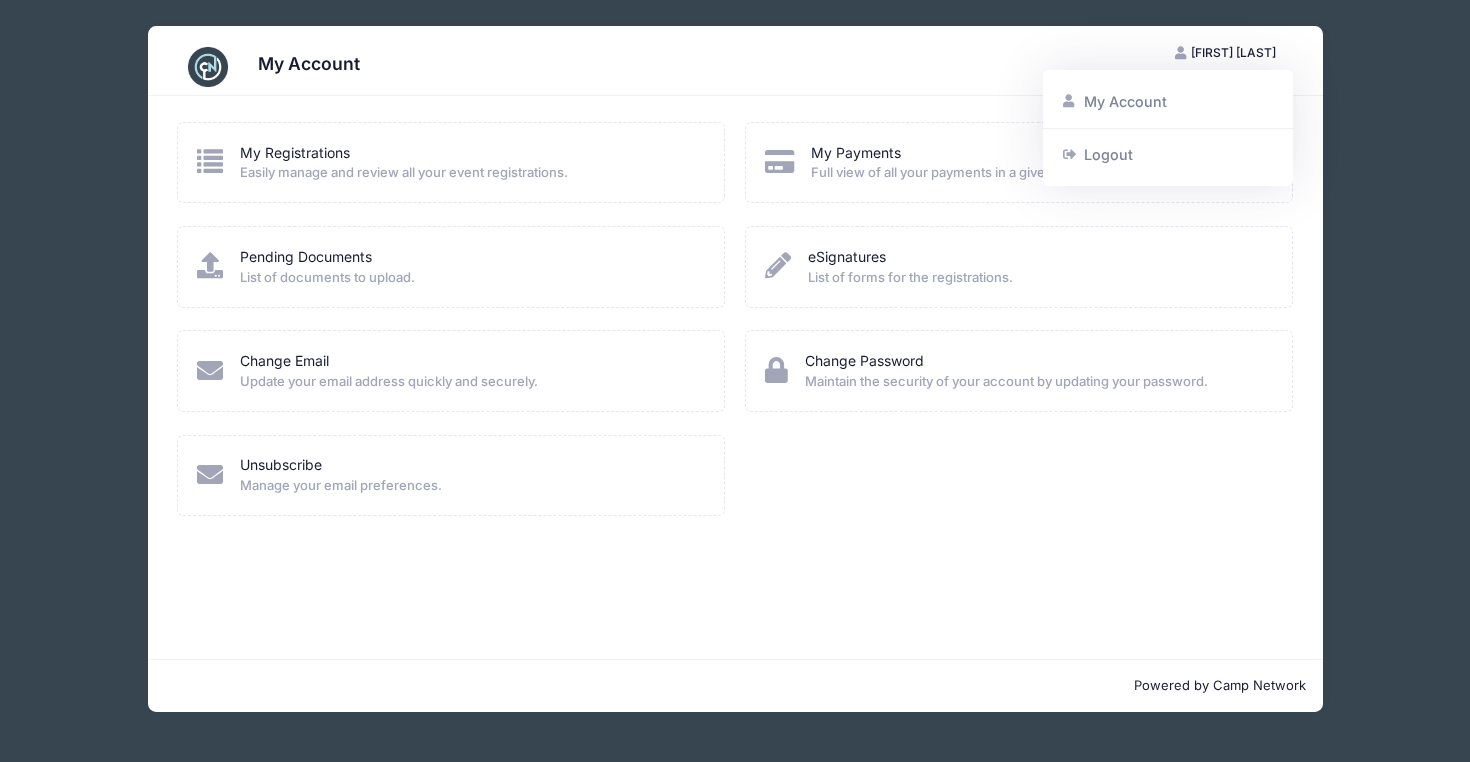 click on "My Account
AC [FIRST] [LAST]      My Account
Logout
My Registrations Easily manage and review all your event registrations." at bounding box center (735, 369) 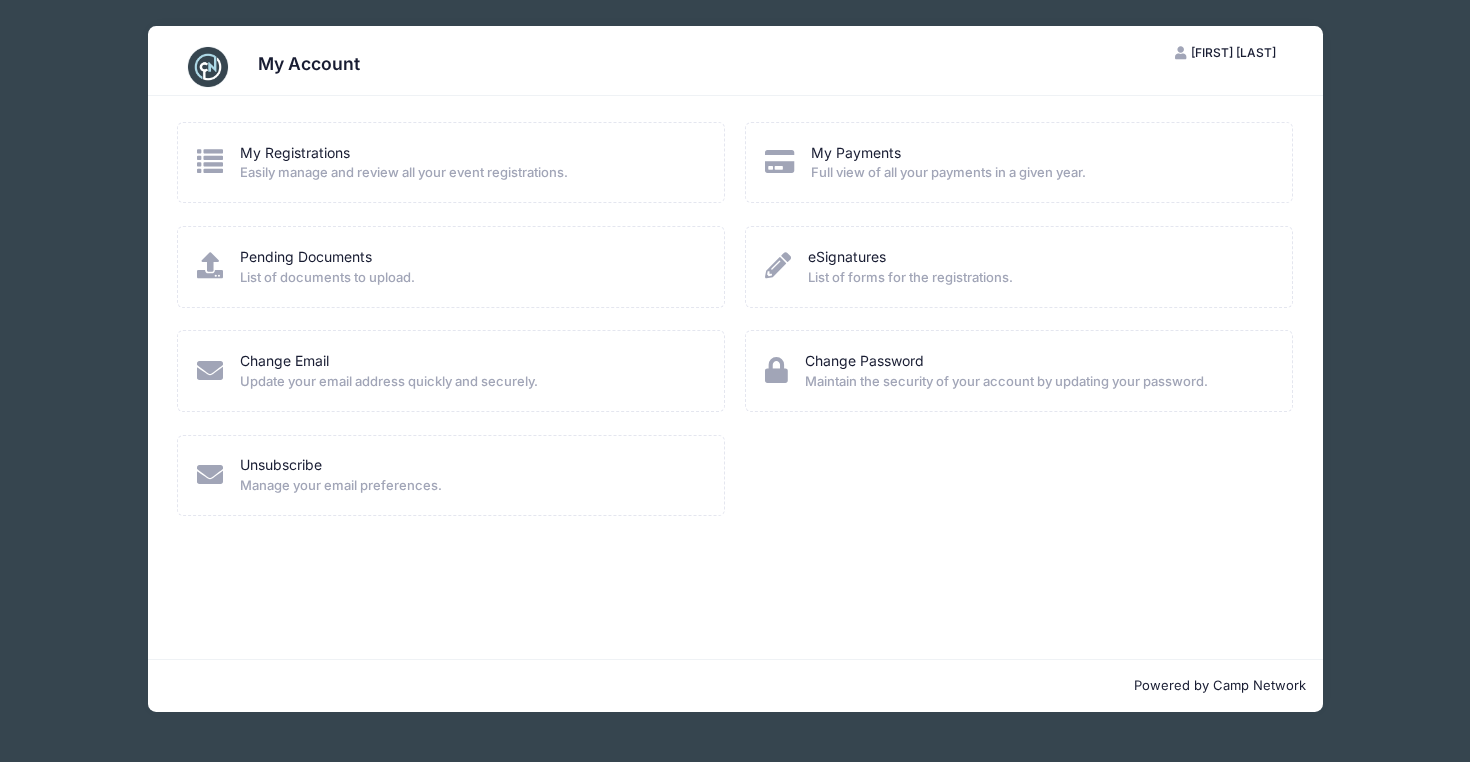 click on "My Account
AC Arjun Chaudhary      My Account
Logout
My Registrations Easily manage and review all your event registrations." at bounding box center (735, 369) 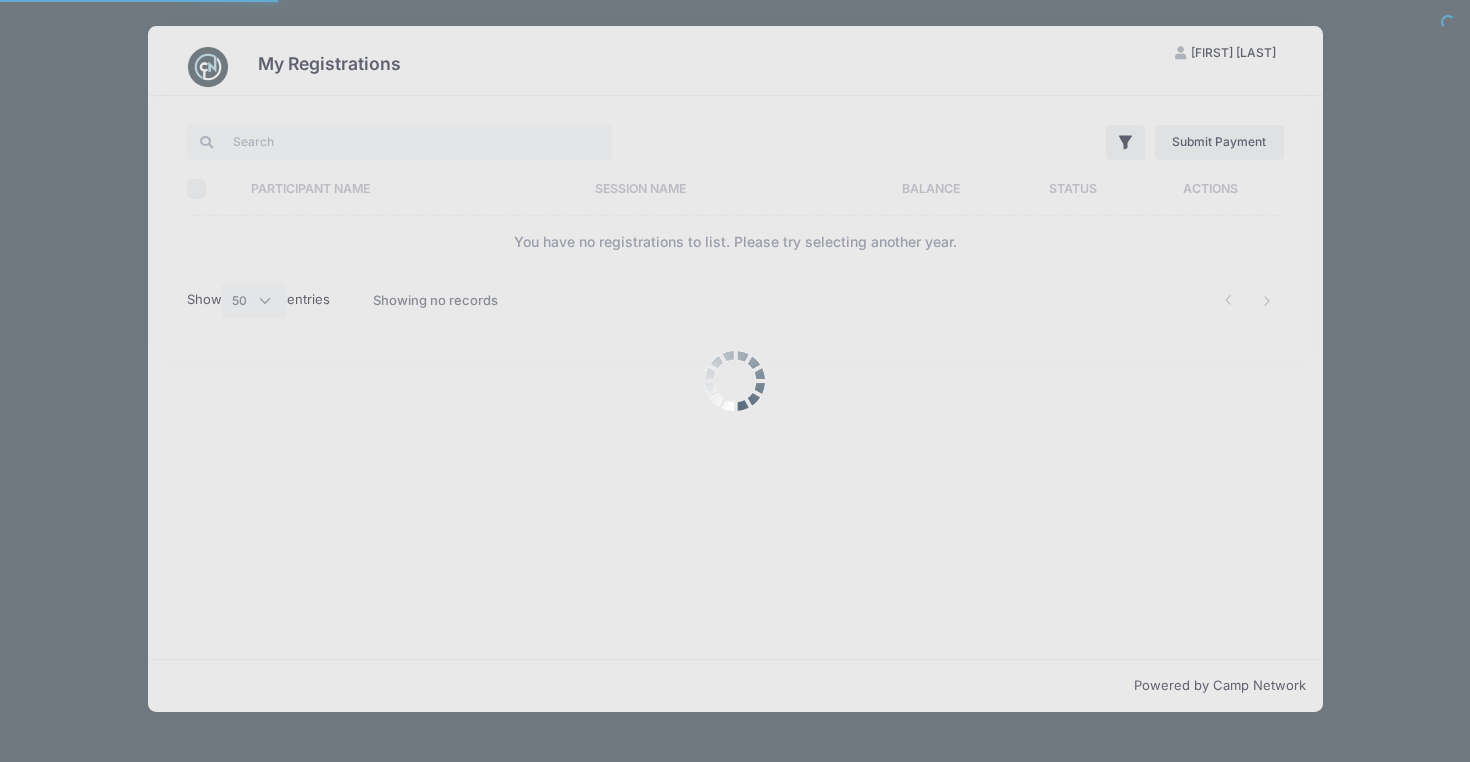 select on "50" 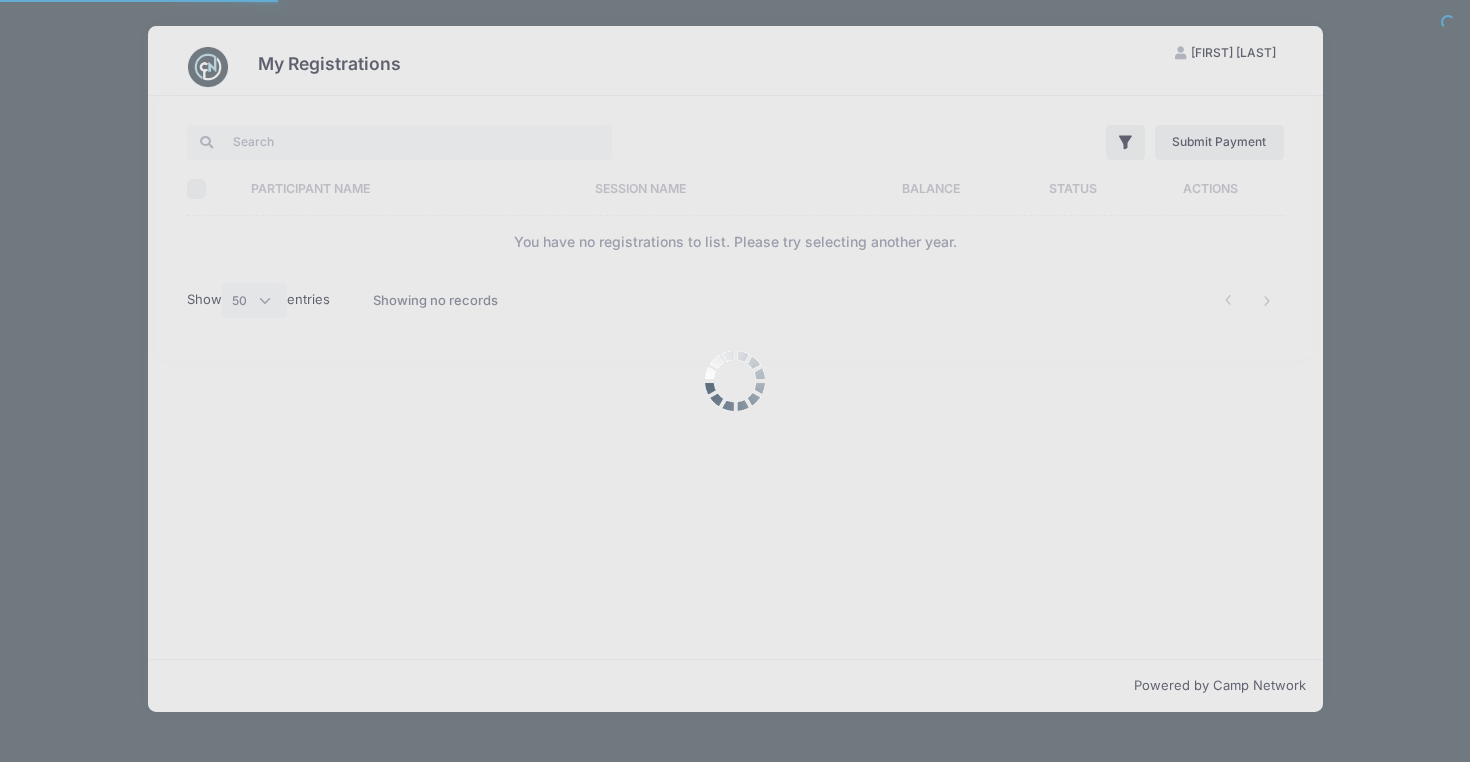 scroll, scrollTop: 0, scrollLeft: 0, axis: both 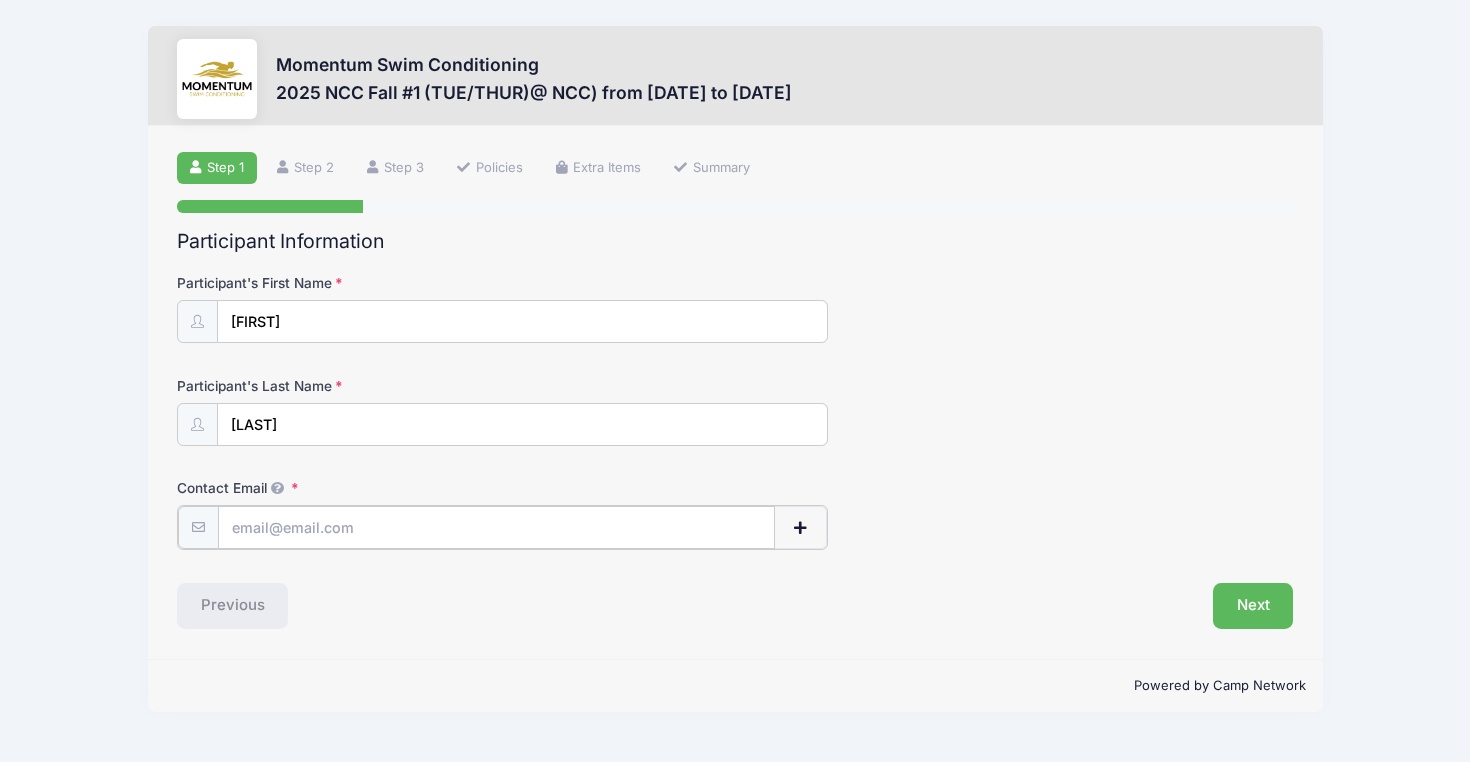 type on "[USERNAME]@[DOMAIN]" 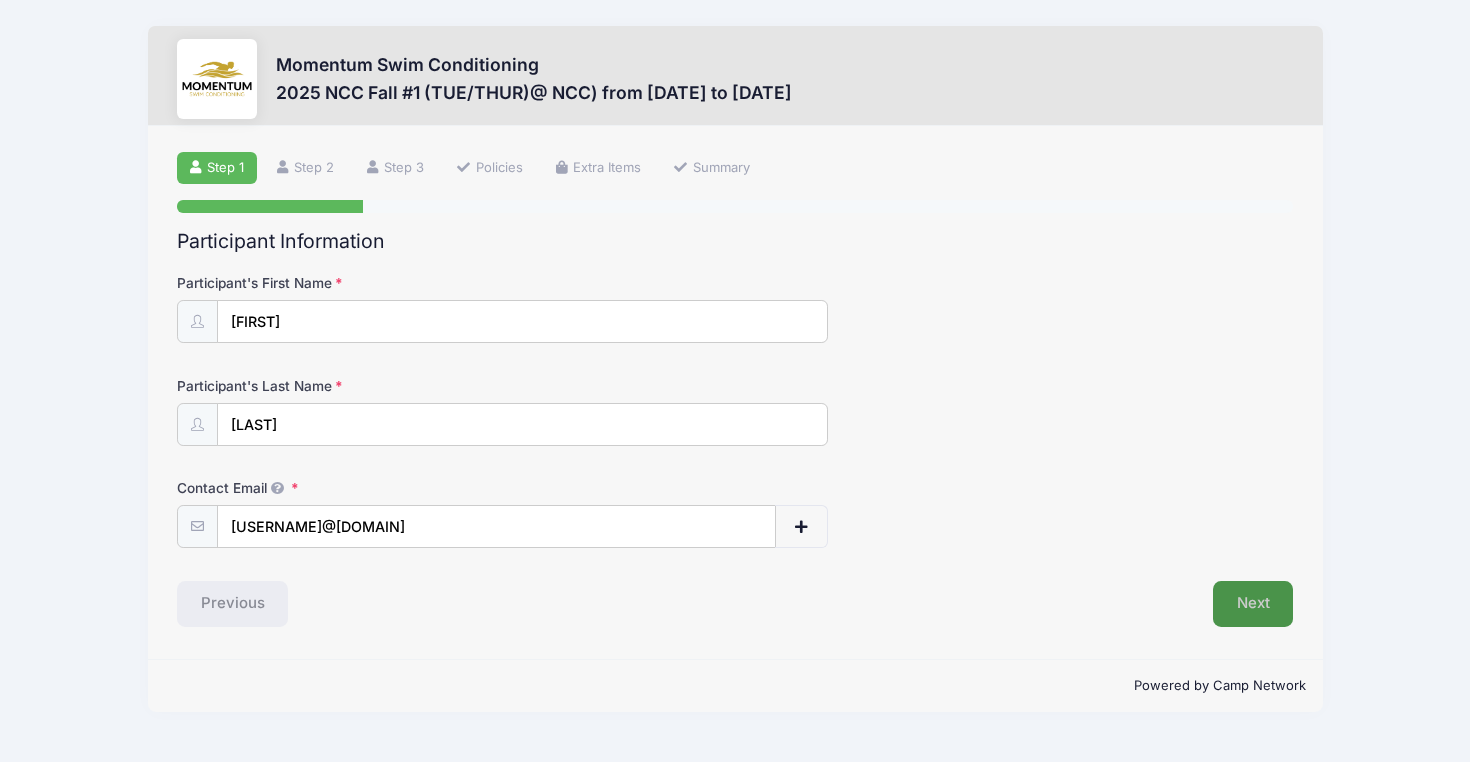 click on "Next" at bounding box center [1253, 604] 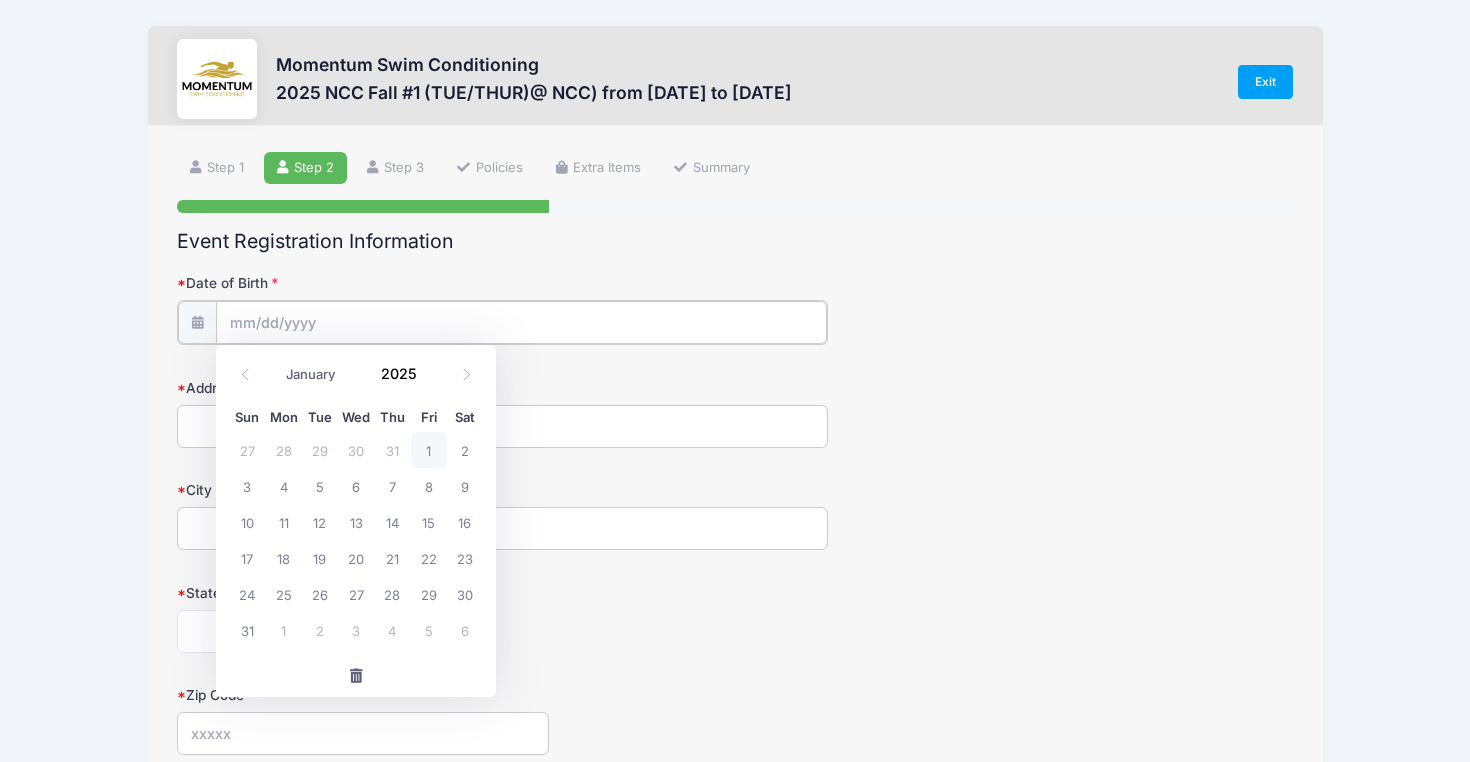 click on "Date of Birth" at bounding box center [521, 322] 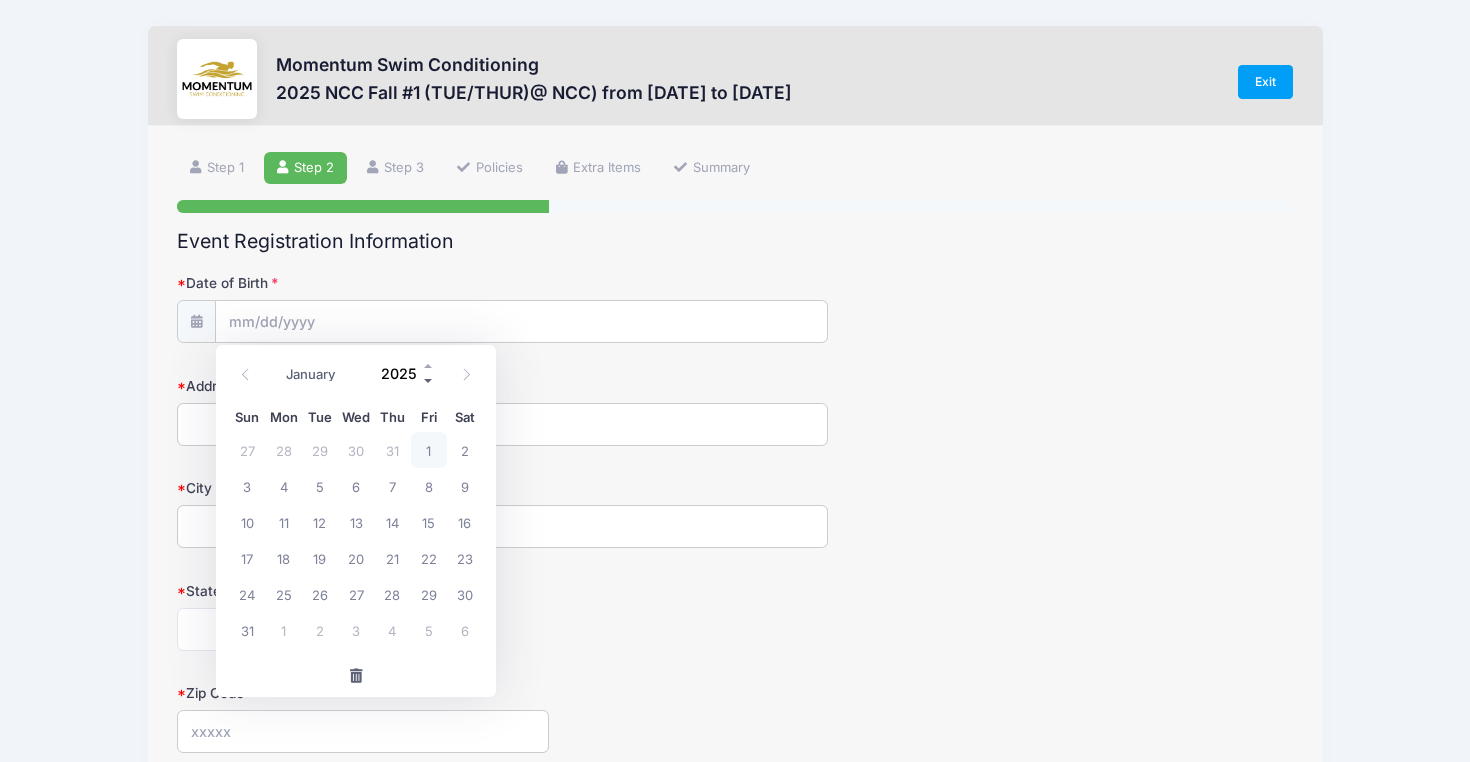 click at bounding box center (429, 380) 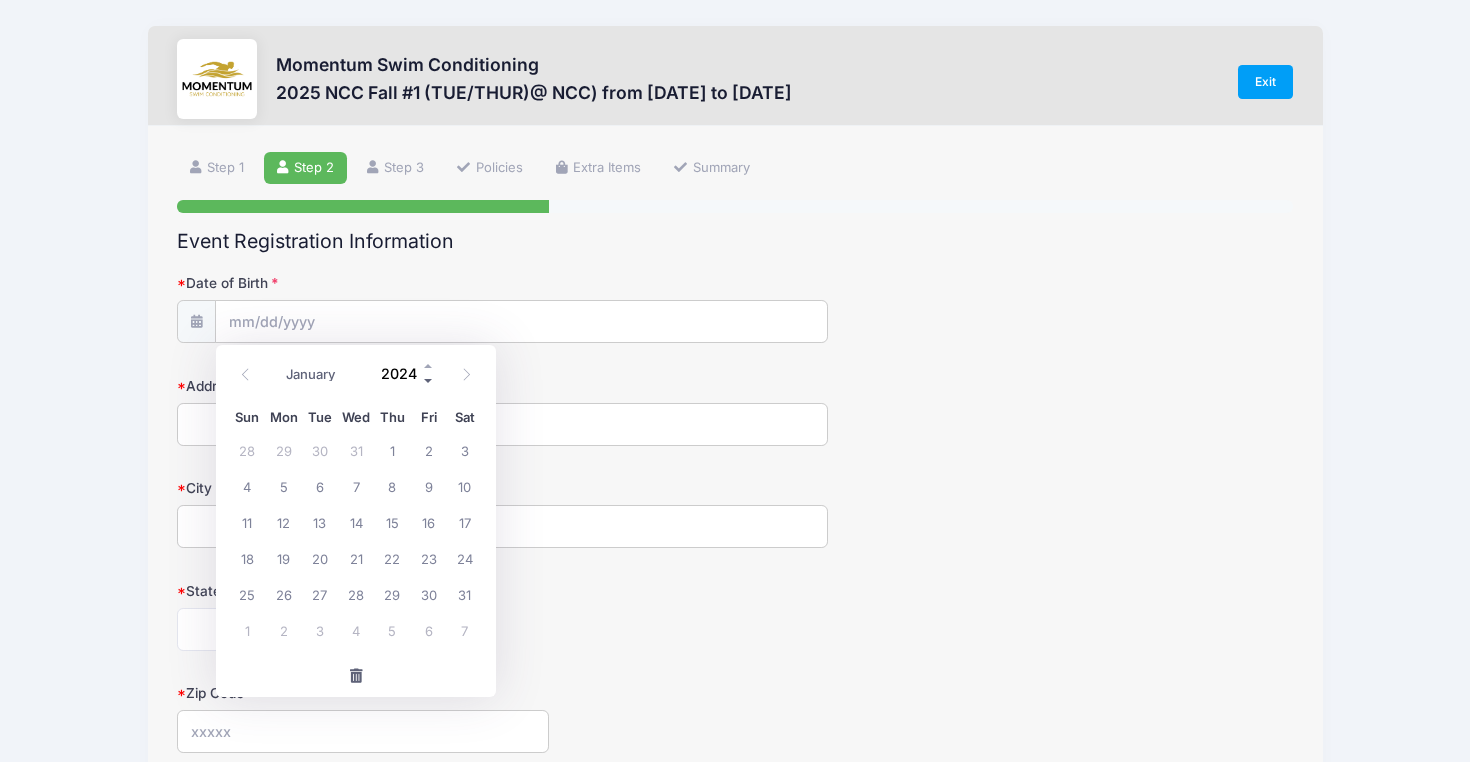 click at bounding box center [429, 380] 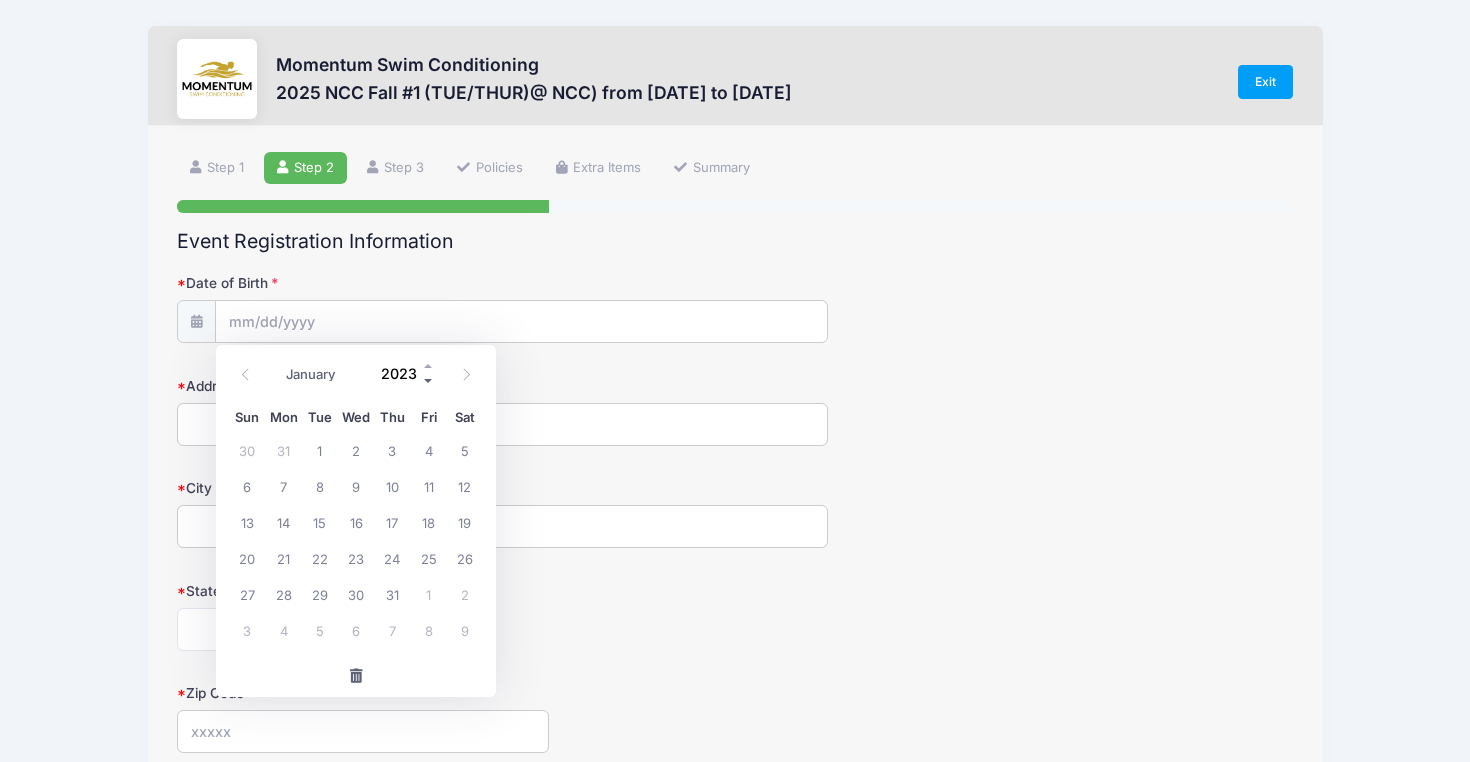 click at bounding box center (429, 380) 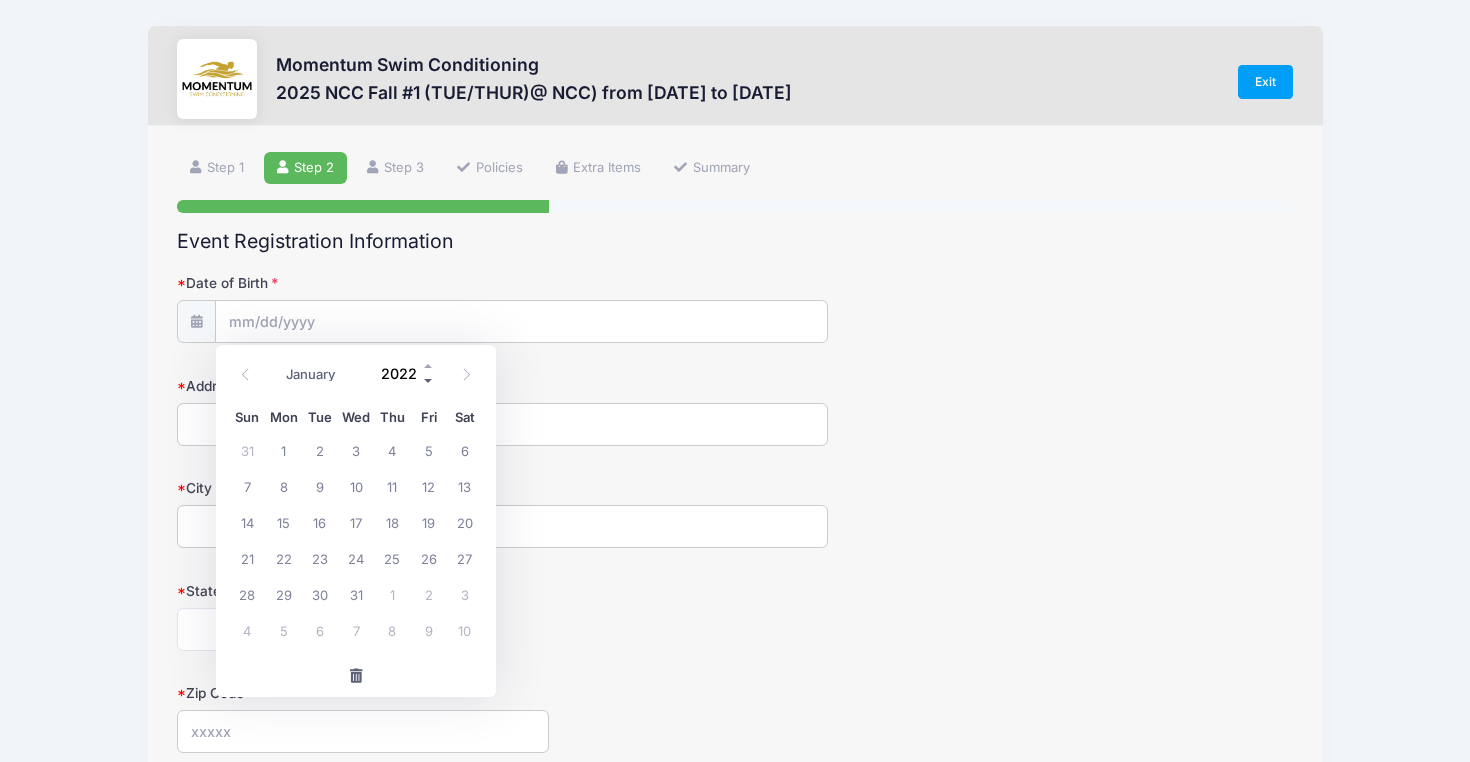 click at bounding box center [429, 380] 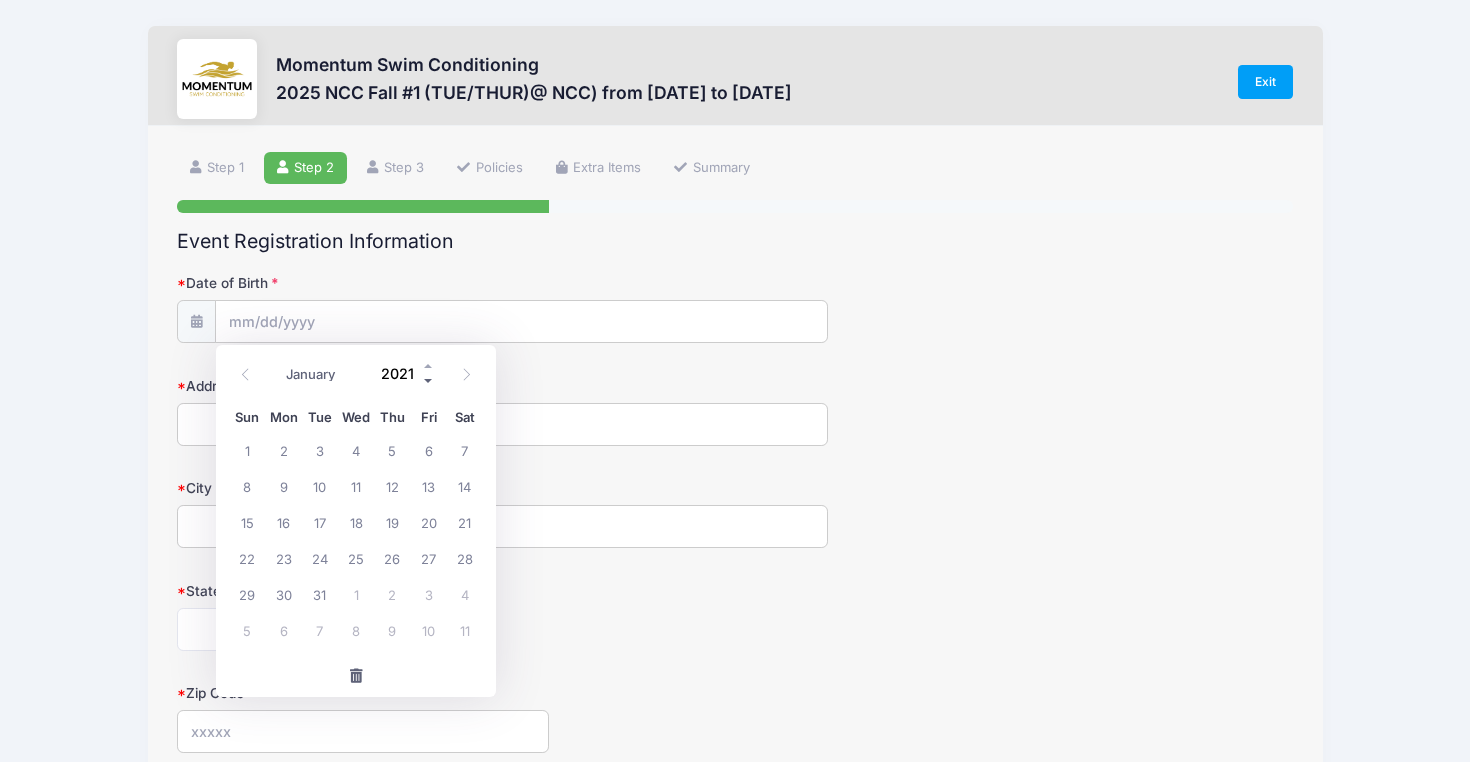 click at bounding box center (429, 380) 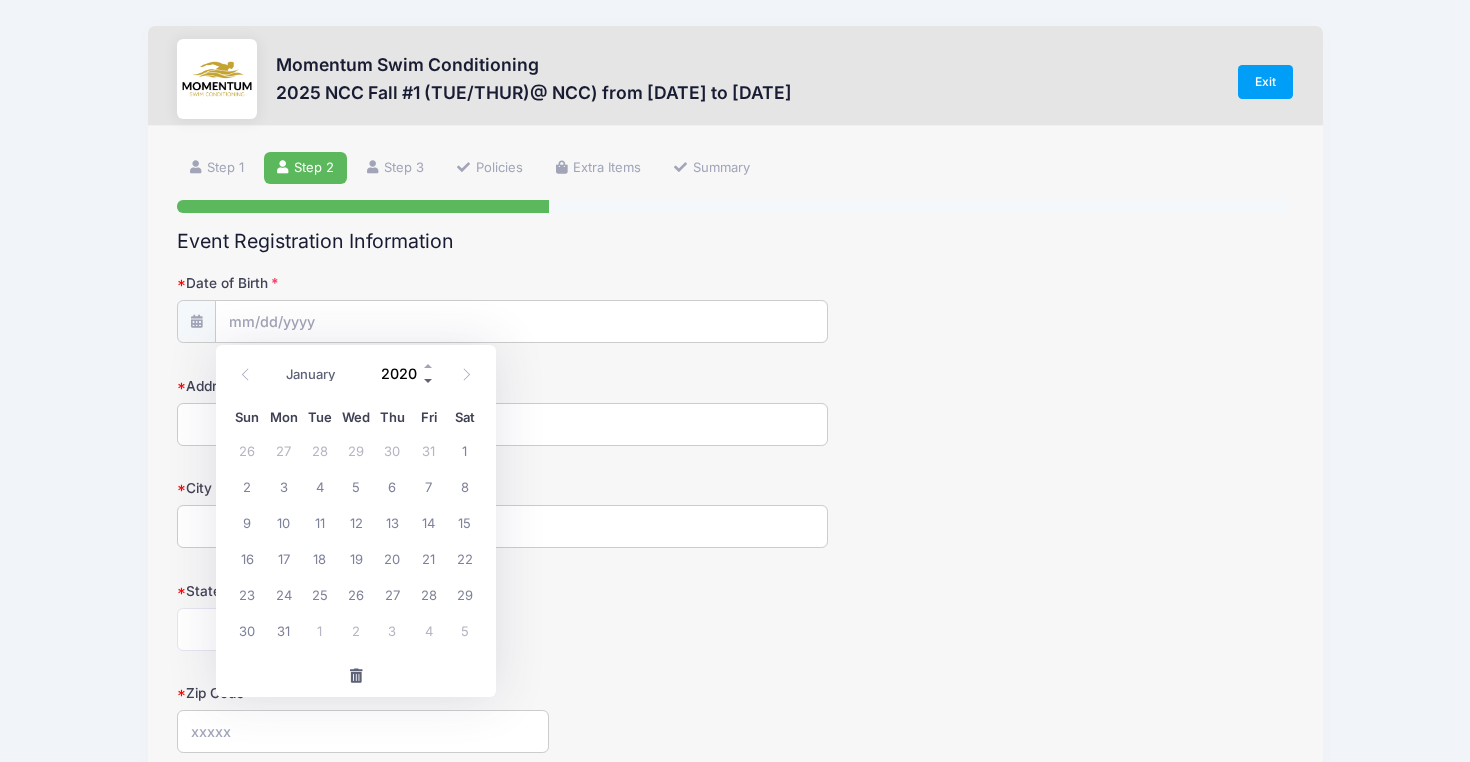 click at bounding box center [429, 380] 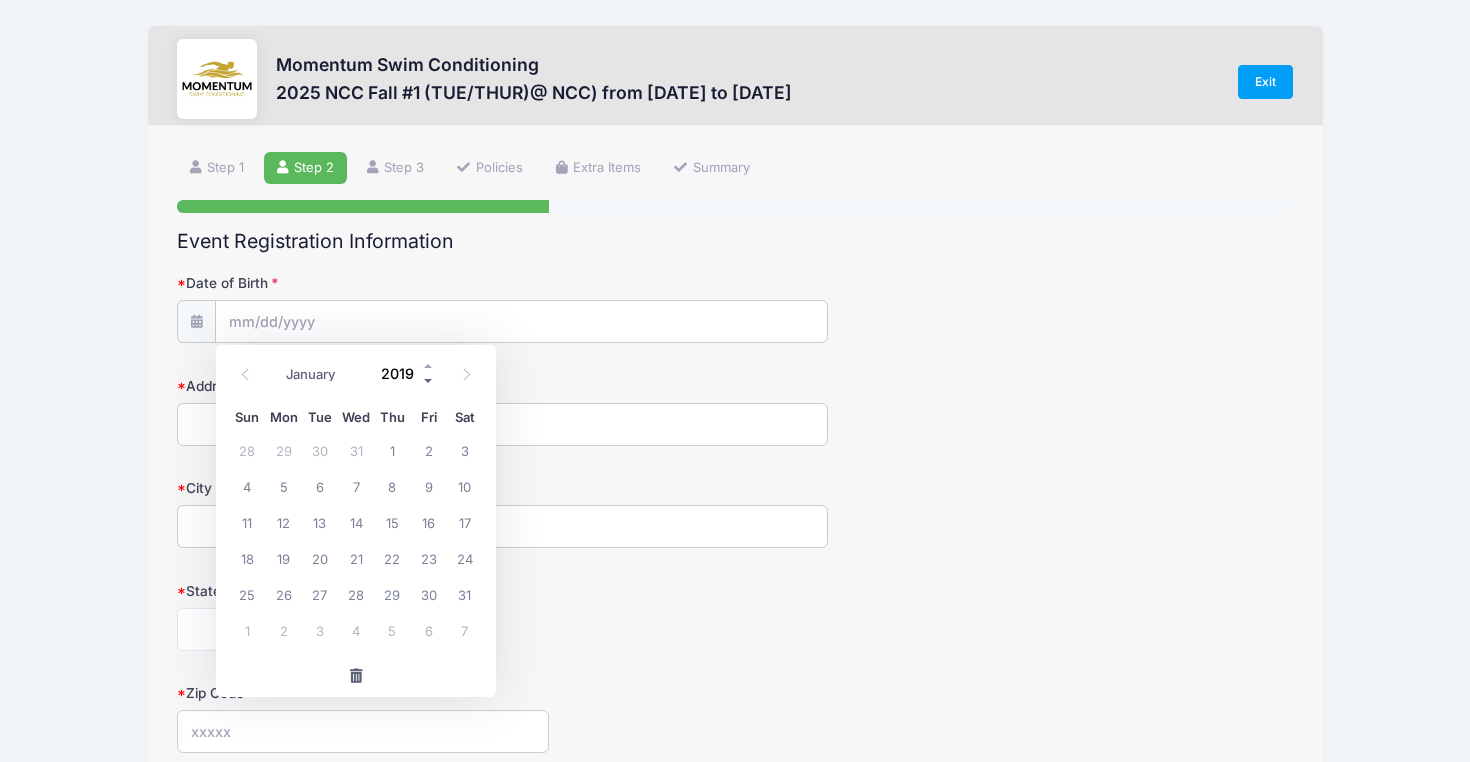 click at bounding box center [429, 380] 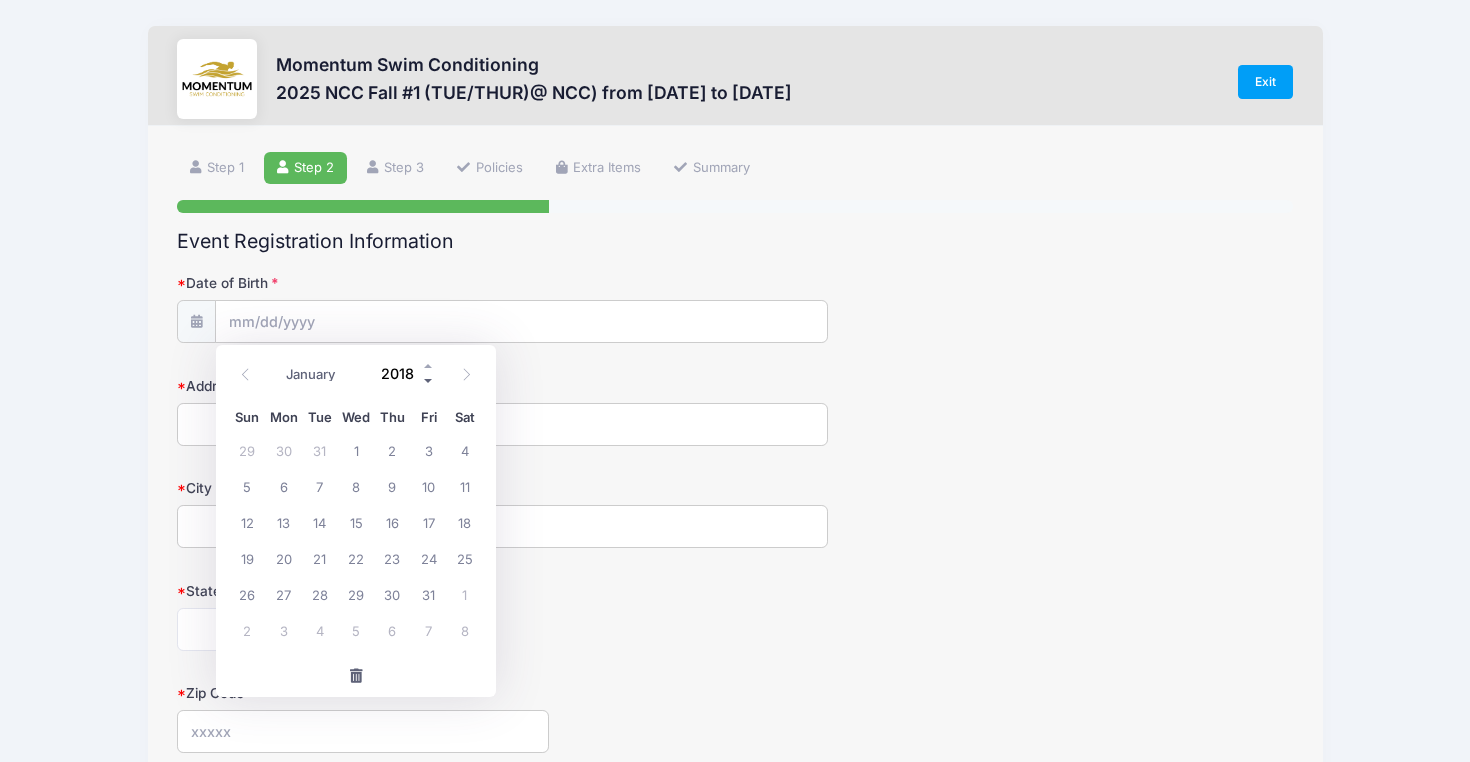 click at bounding box center [429, 380] 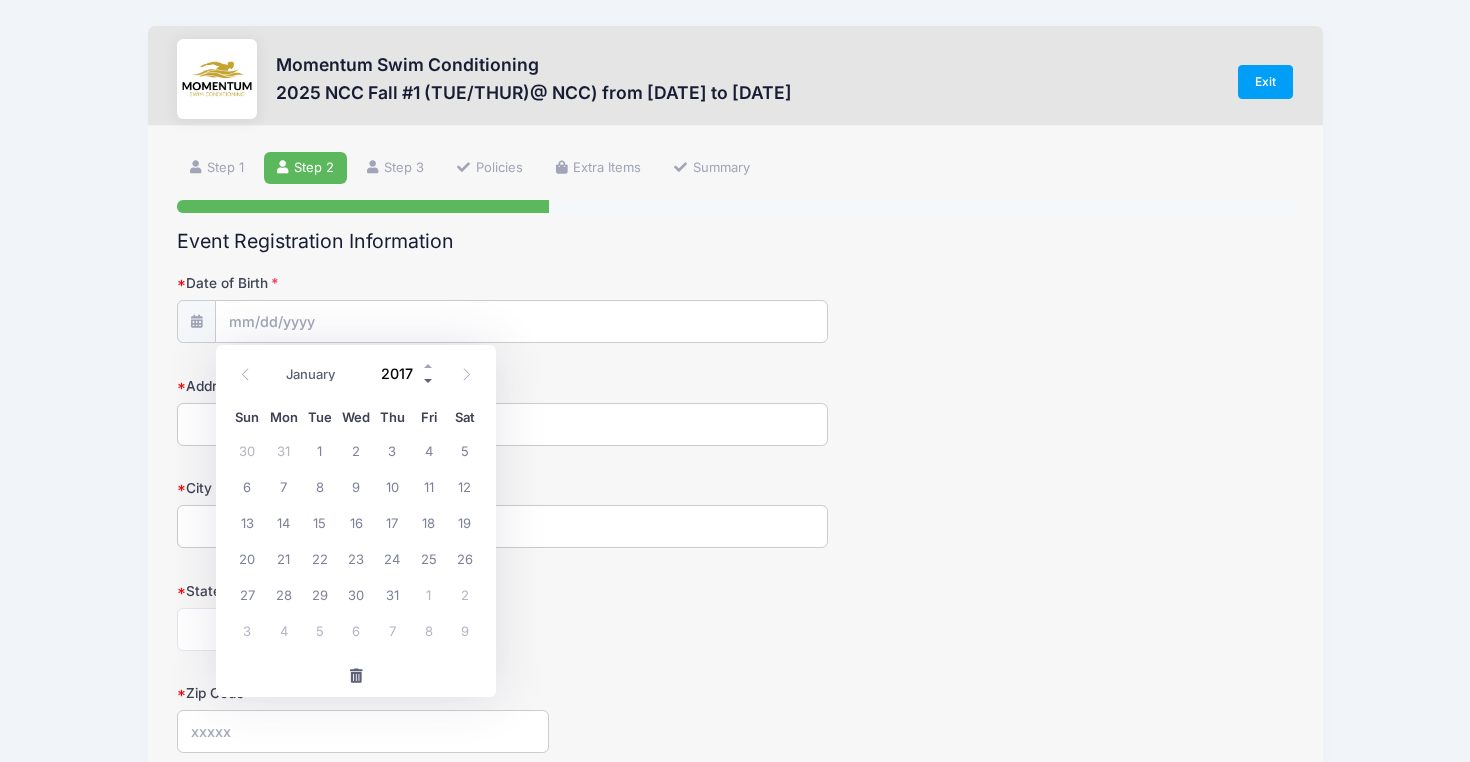 click at bounding box center [429, 380] 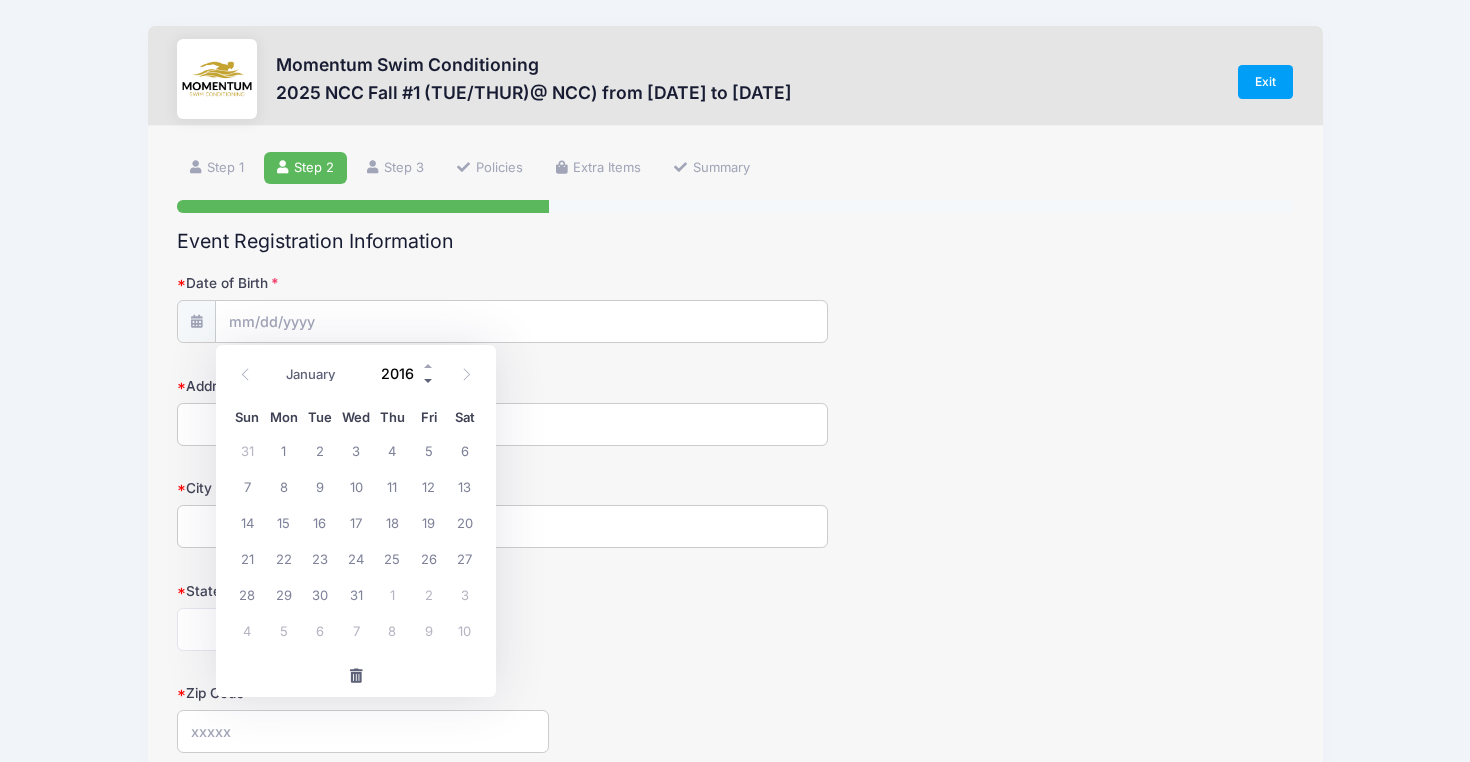 click at bounding box center (429, 380) 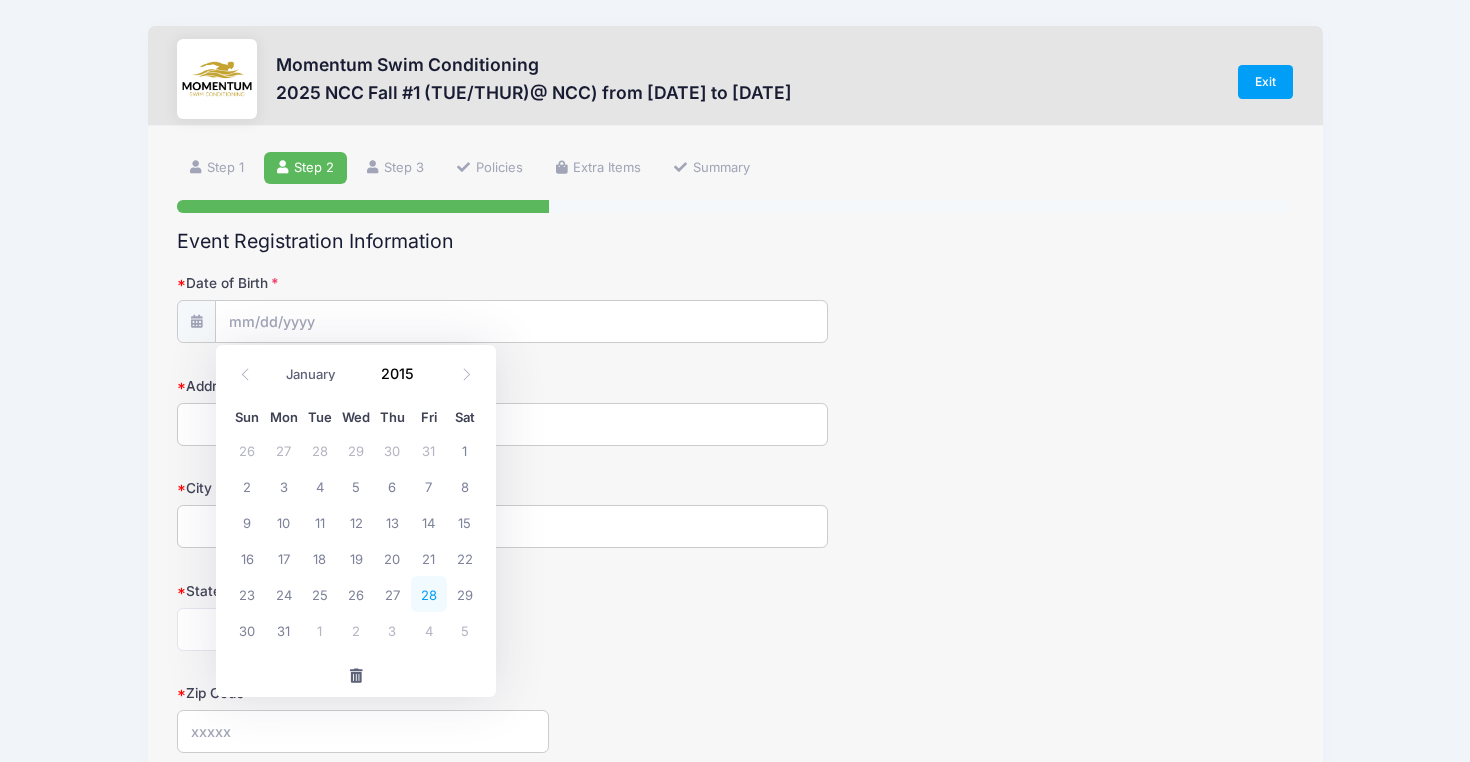 click on "28" at bounding box center [429, 594] 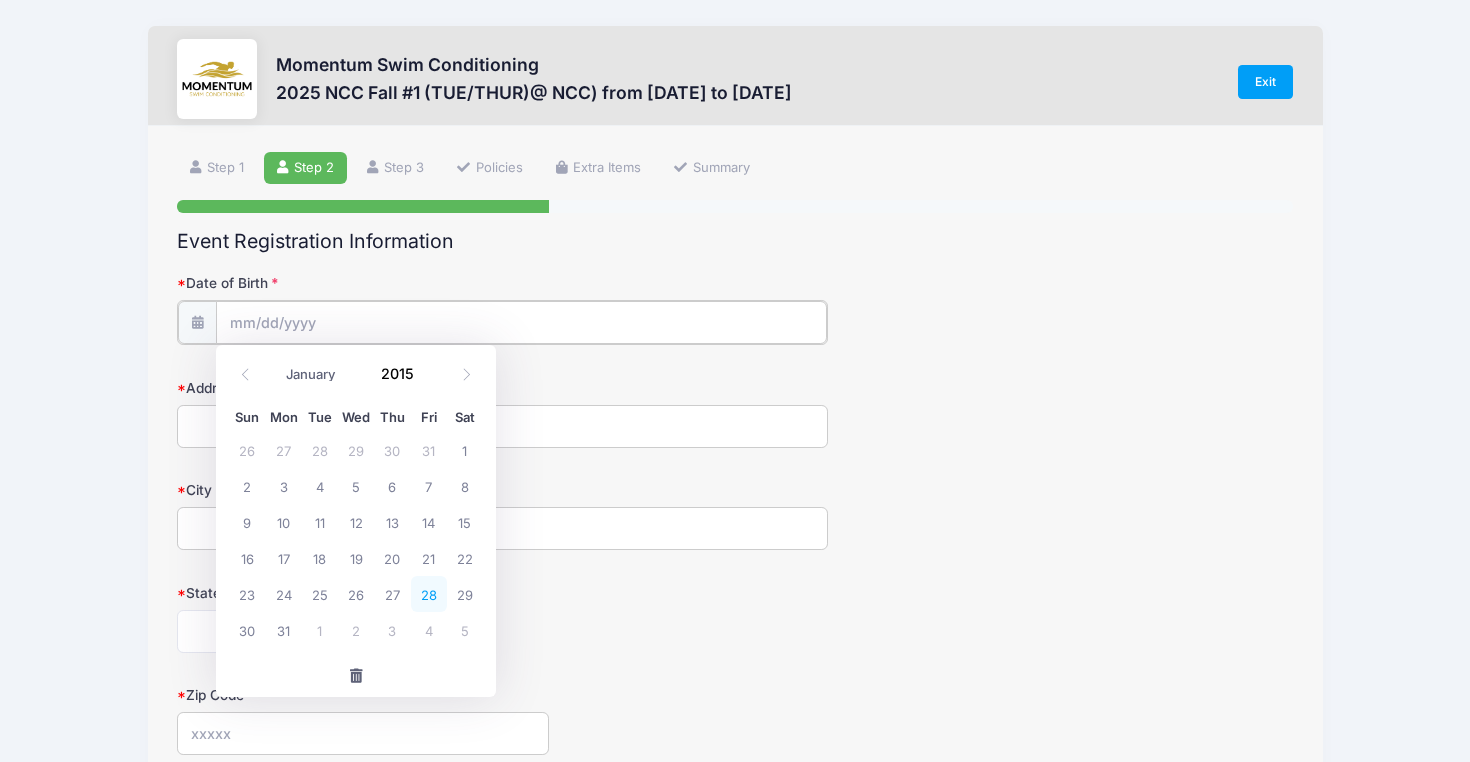 type on "[DATE]" 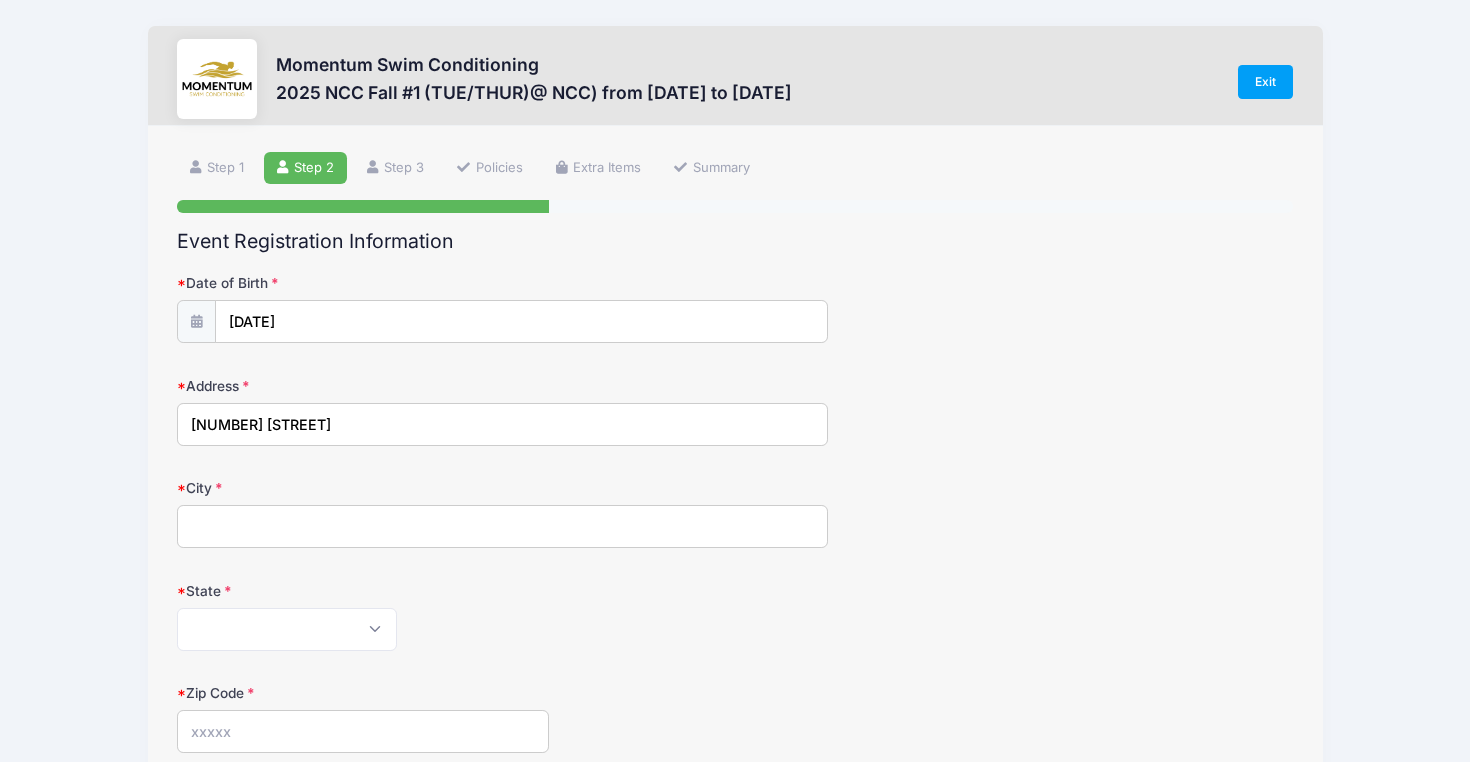 type on "[NUMBER] [STREET]" 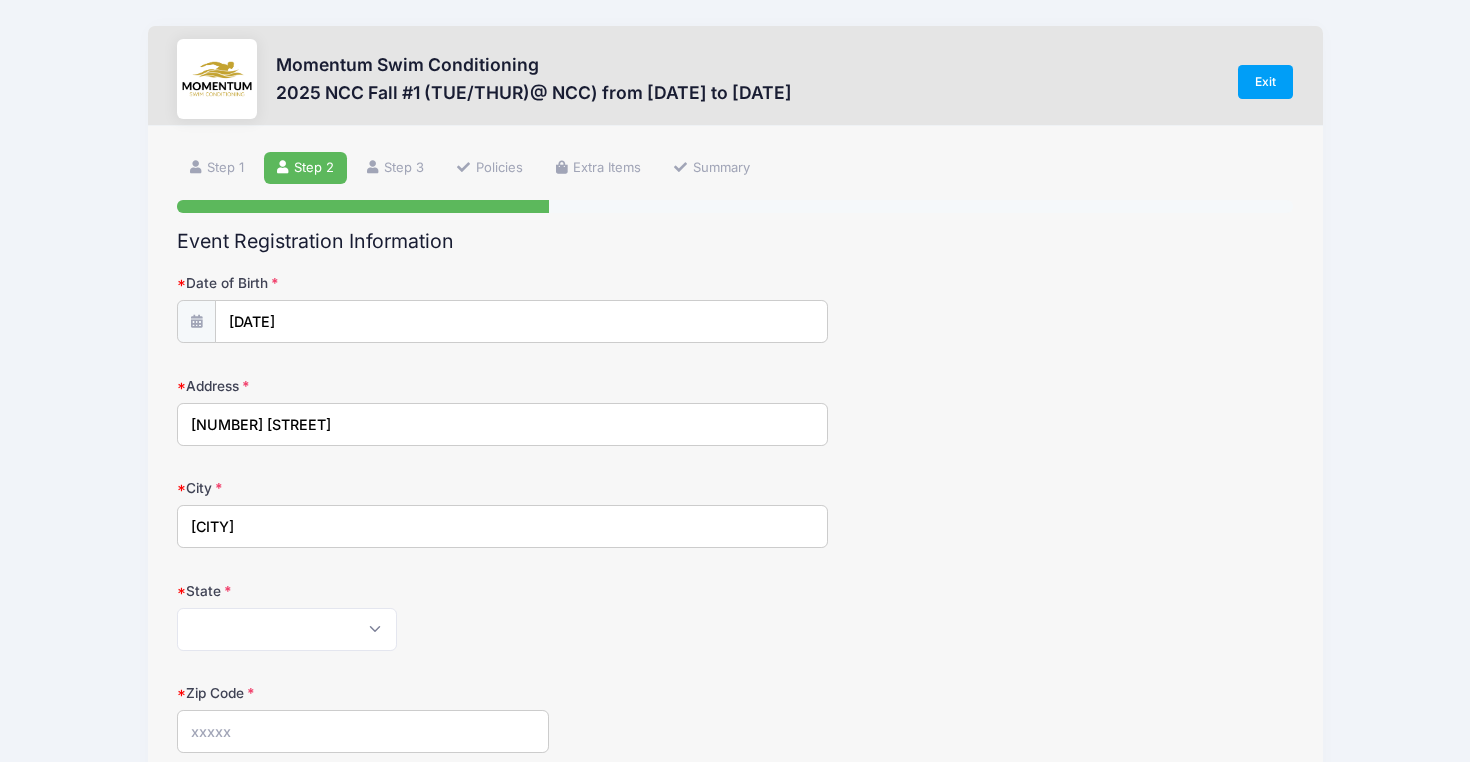 type on "[CITY]" 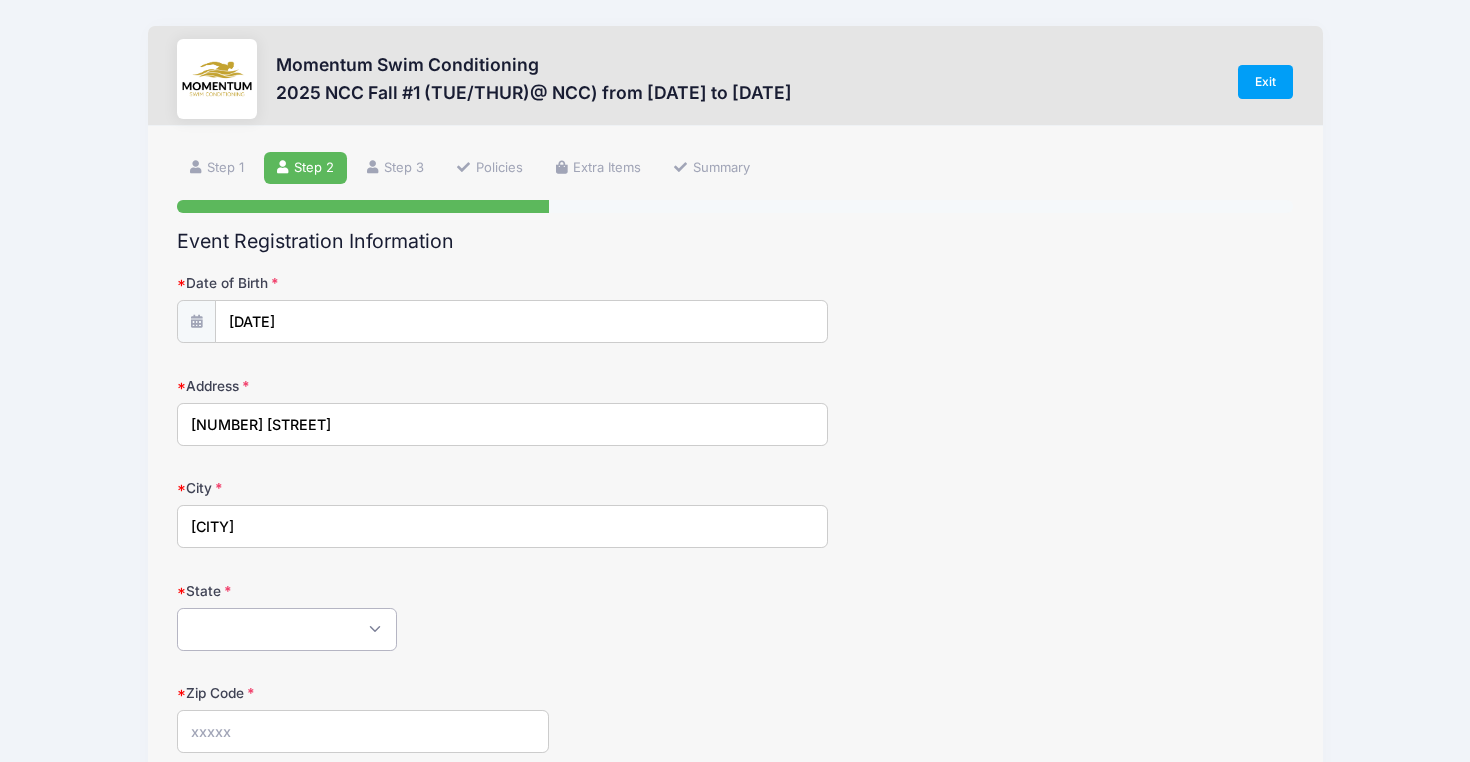 select on "IL" 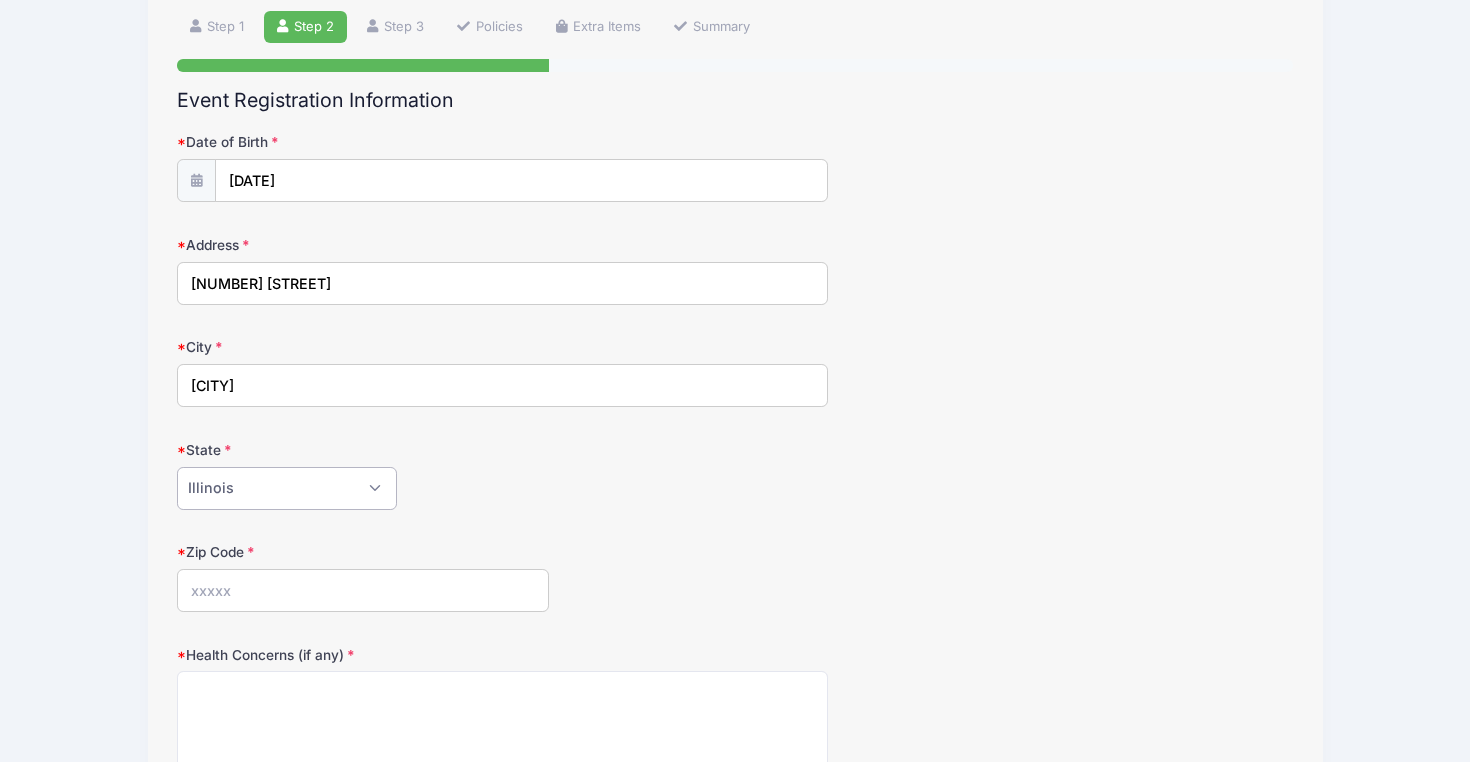 scroll, scrollTop: 150, scrollLeft: 0, axis: vertical 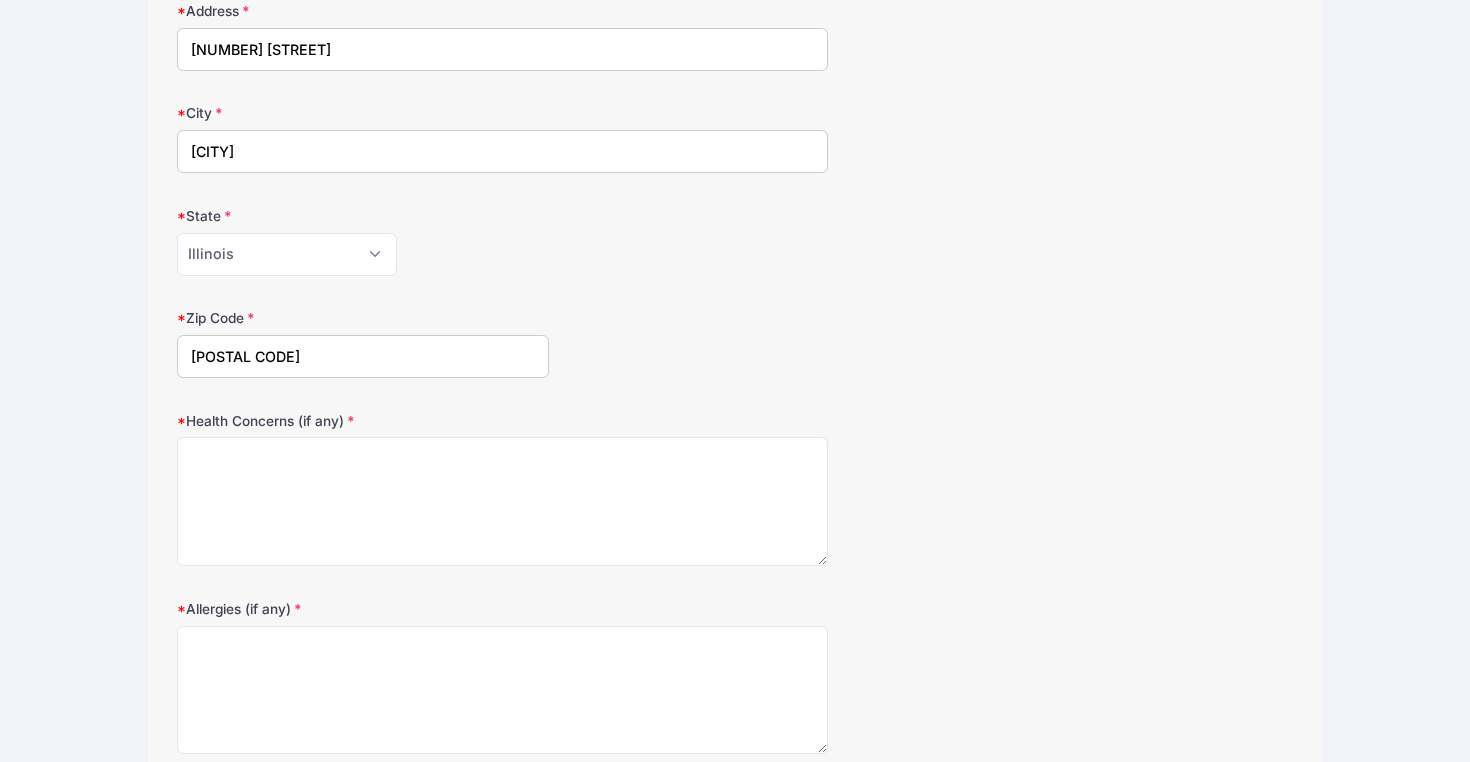 type on "[POSTAL CODE]" 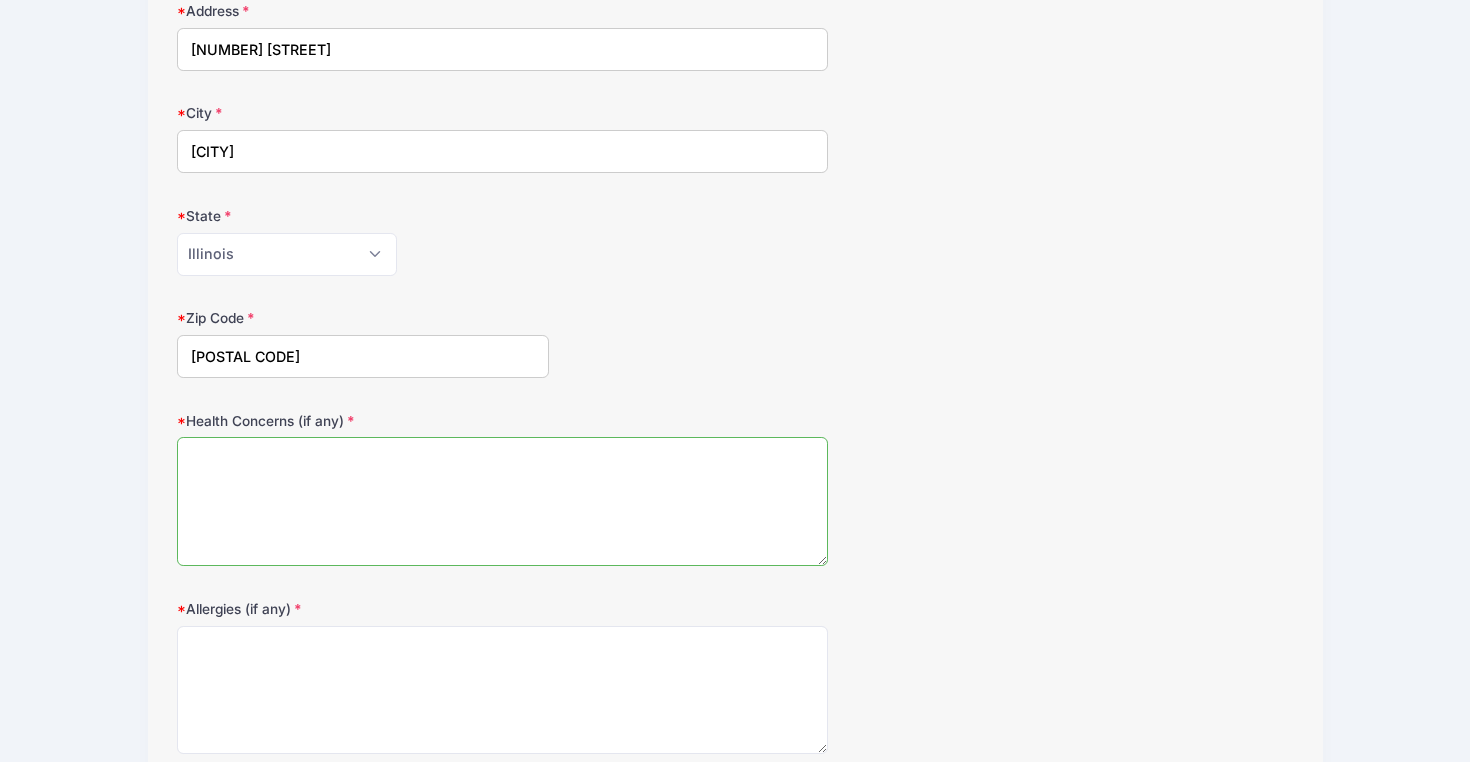 click on "Health Concerns (if any)" at bounding box center [502, 501] 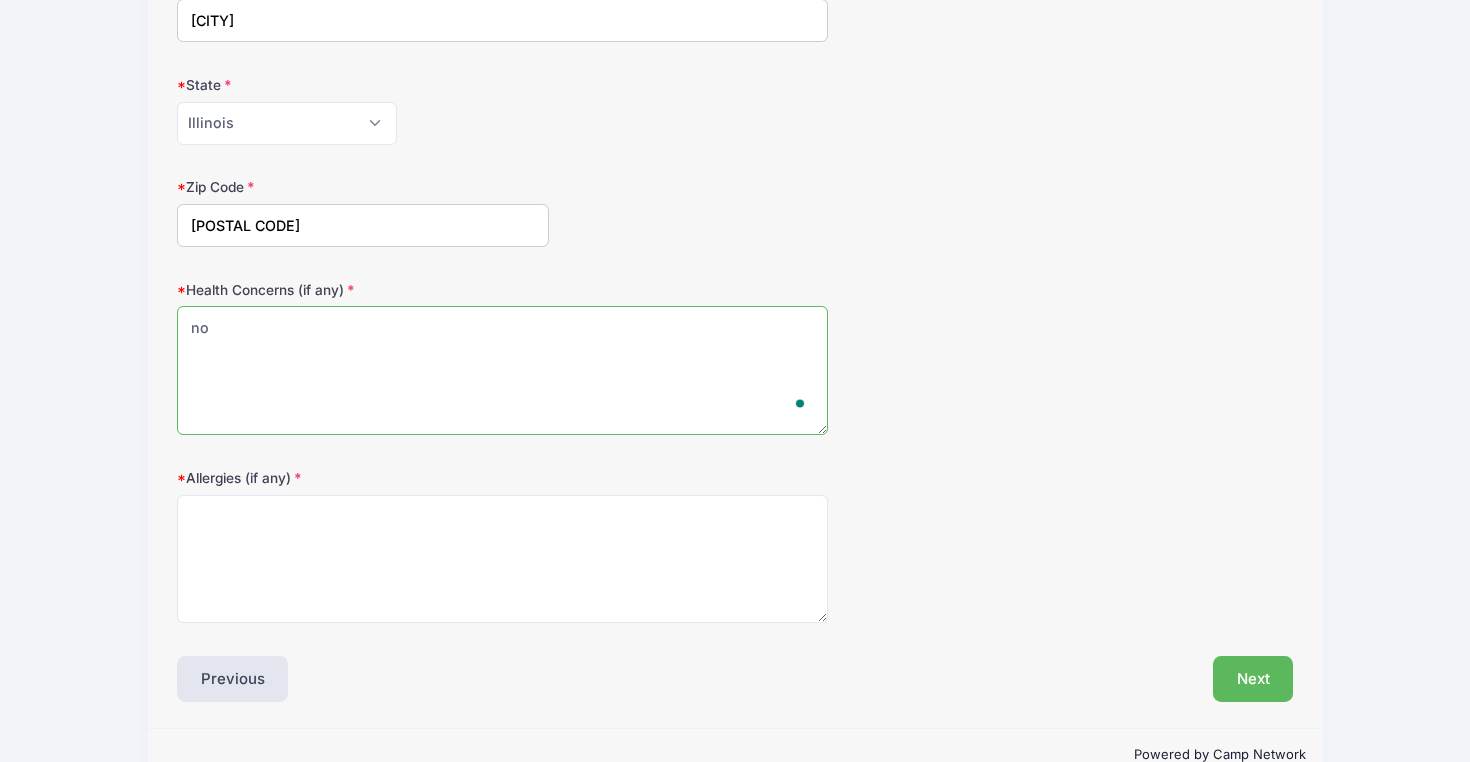 scroll, scrollTop: 505, scrollLeft: 0, axis: vertical 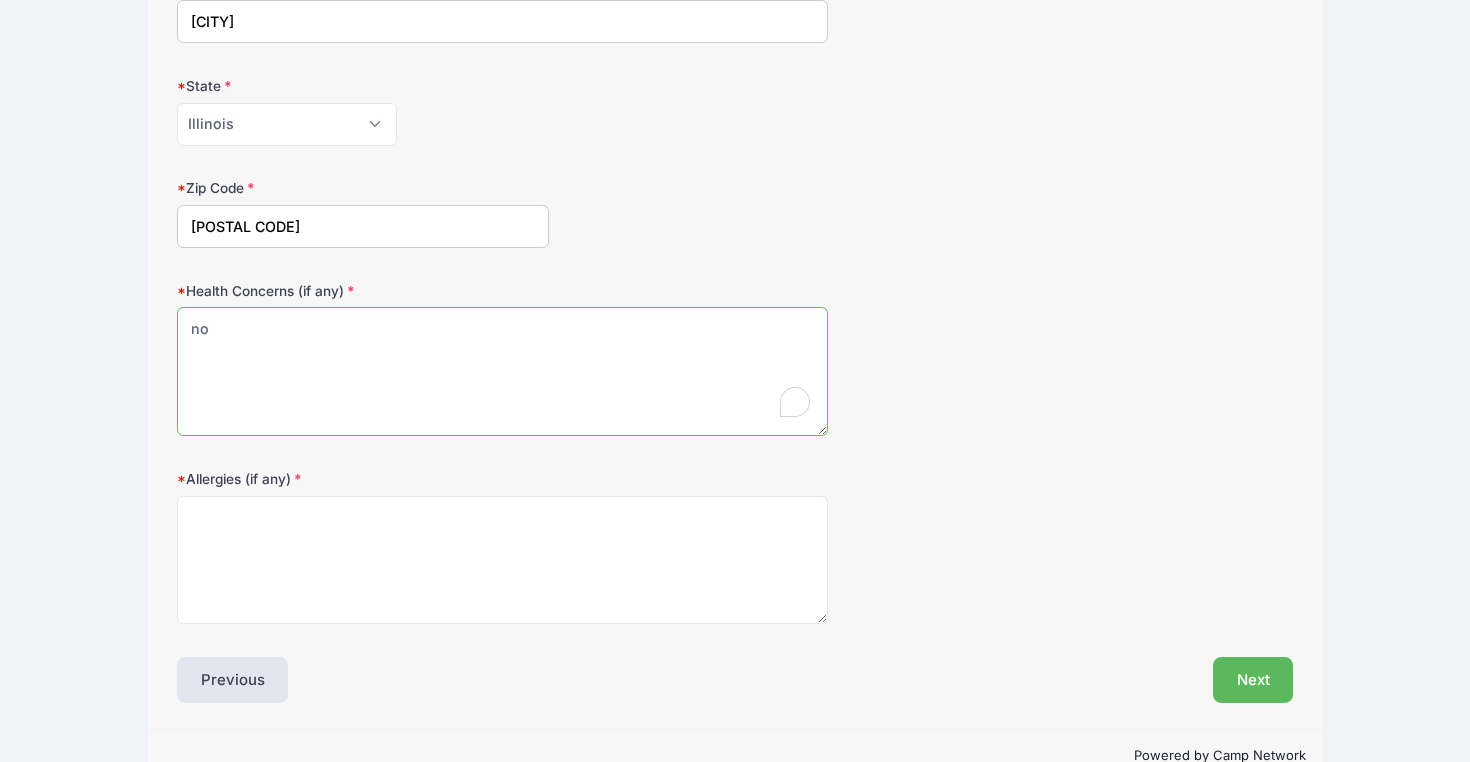 type on "no" 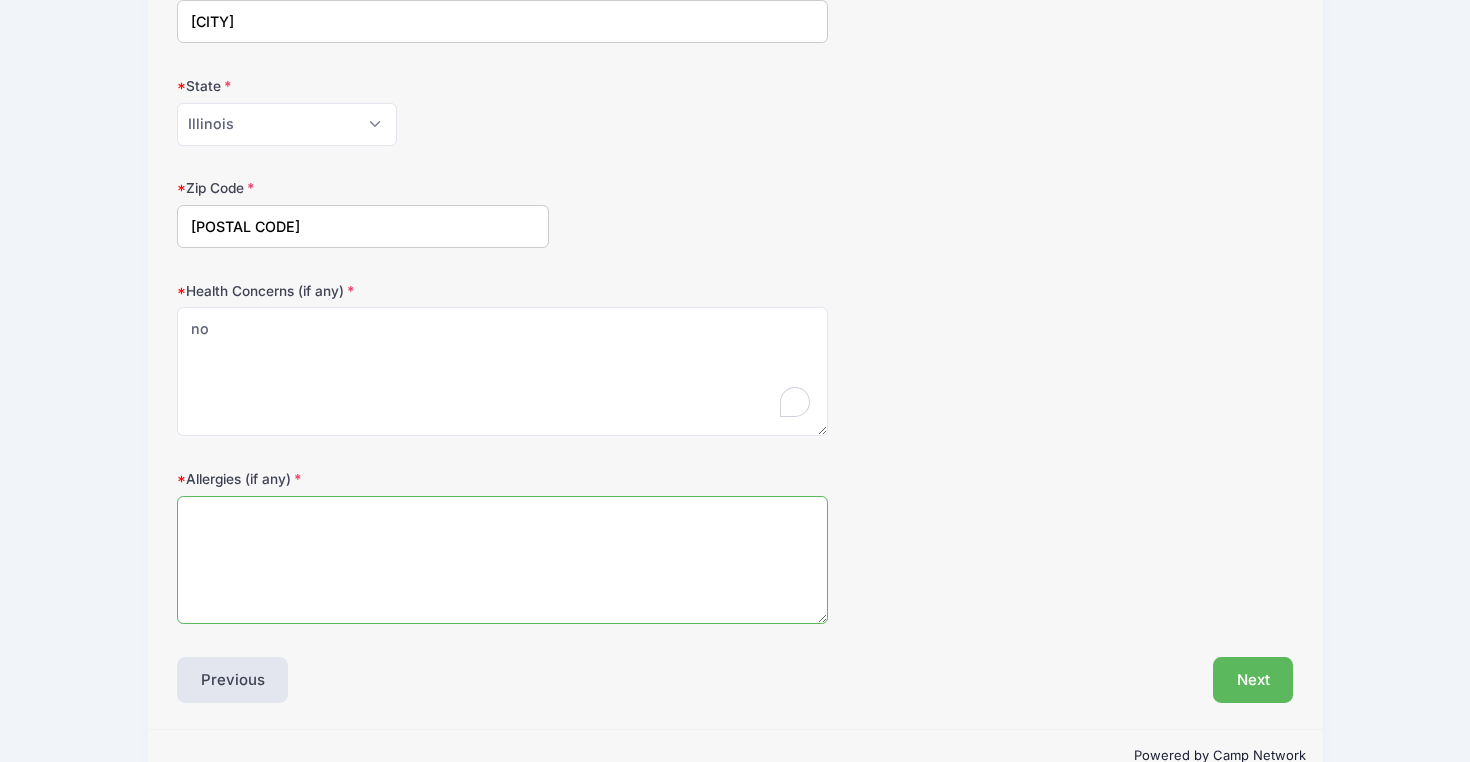 click on "Allergies (if any)" at bounding box center (502, 560) 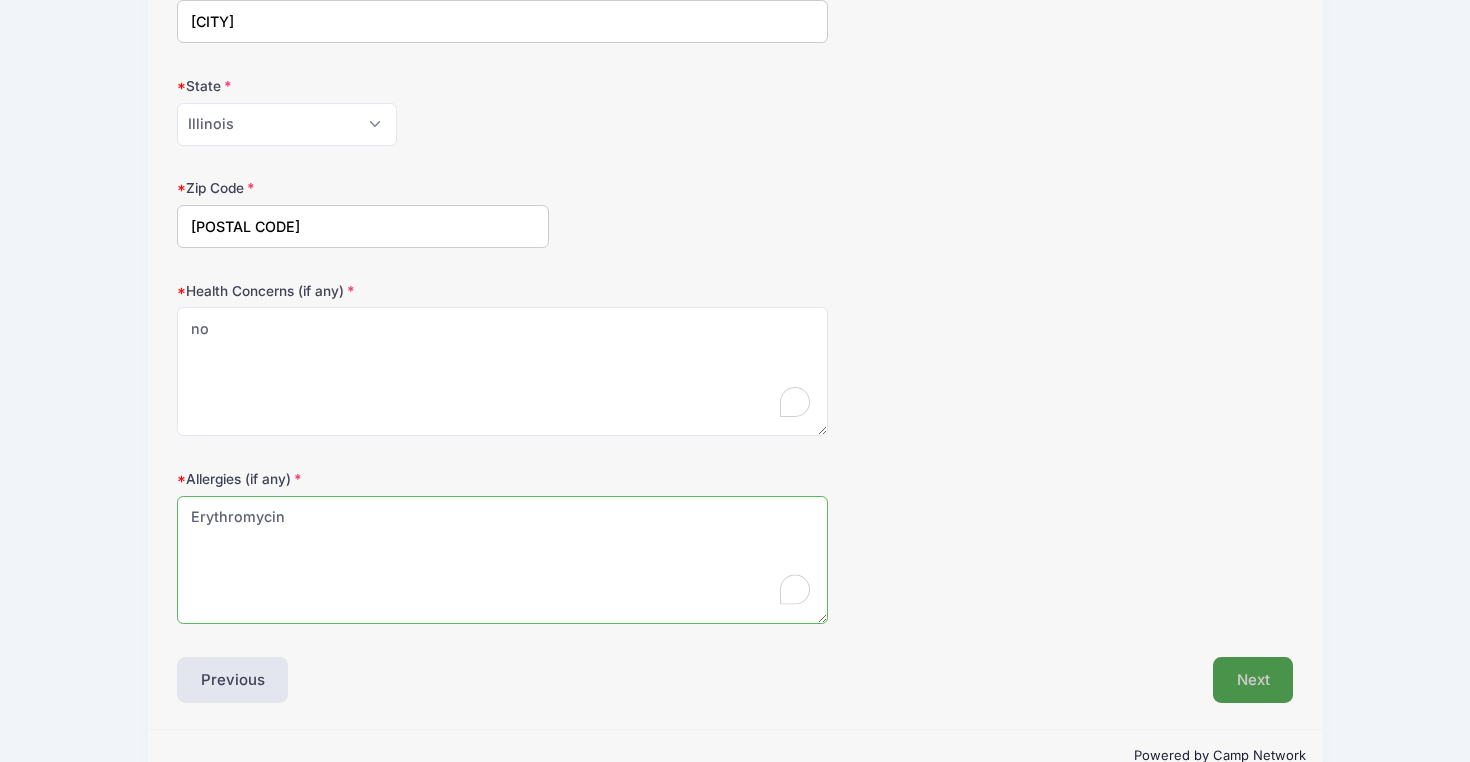 type on "Erythromycin" 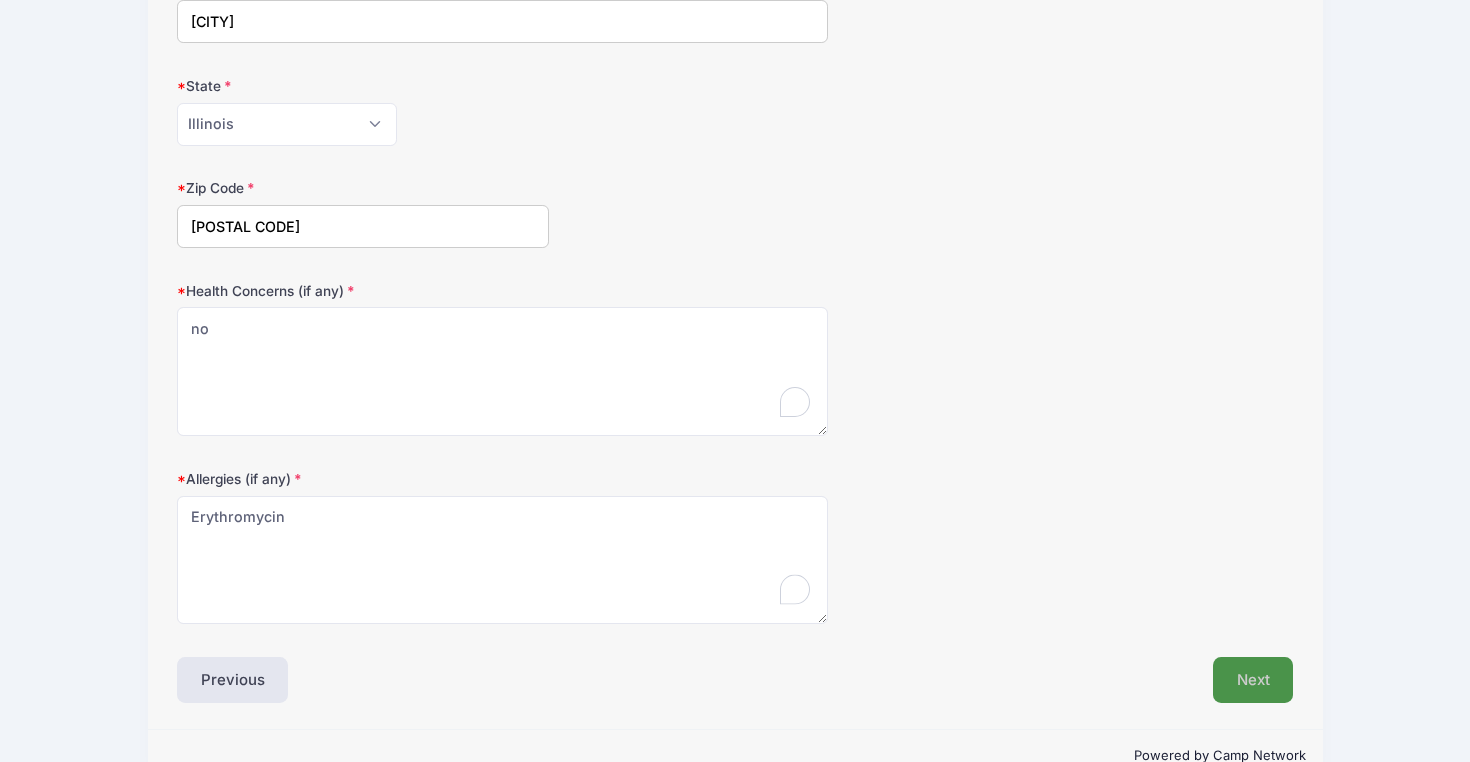click on "Next" at bounding box center [1253, 680] 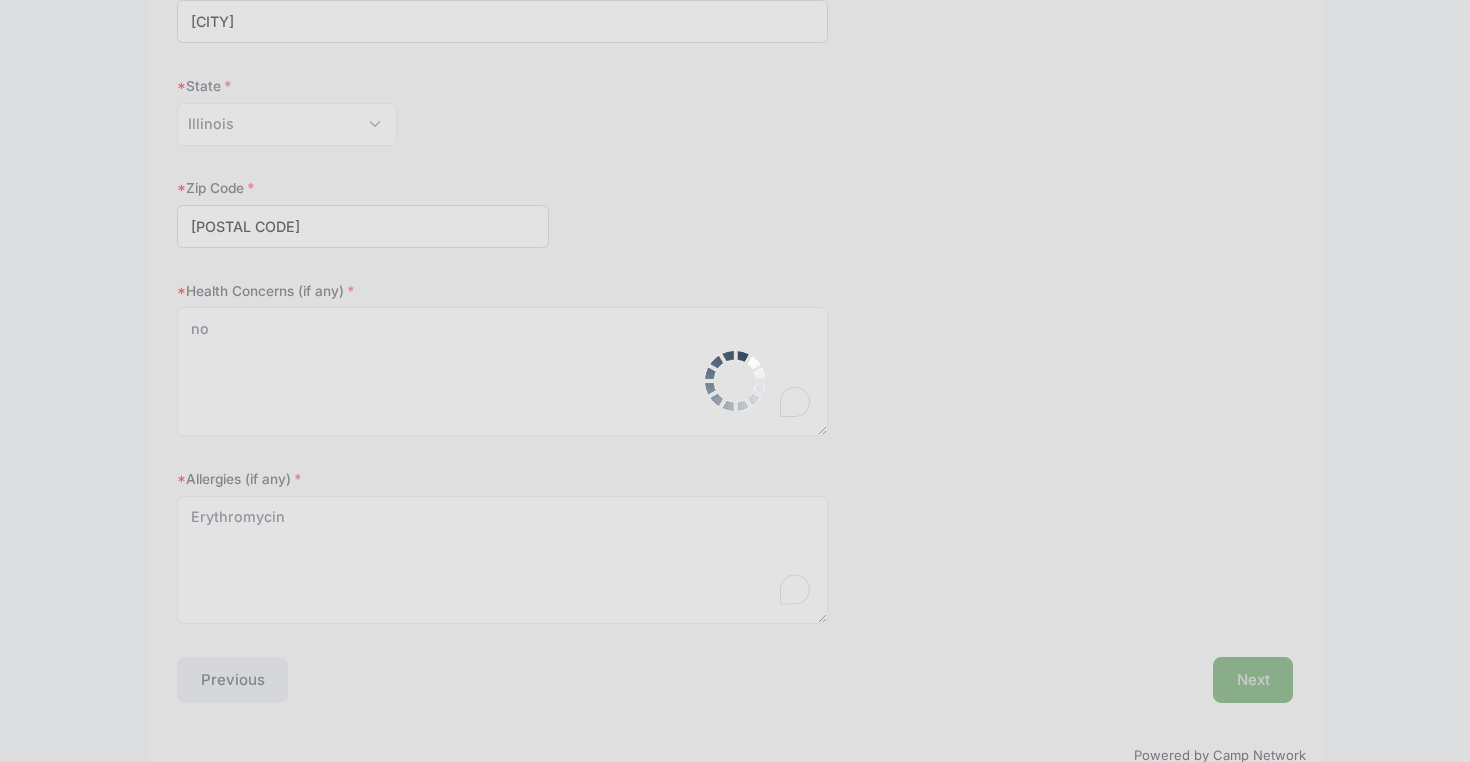 scroll, scrollTop: 0, scrollLeft: 0, axis: both 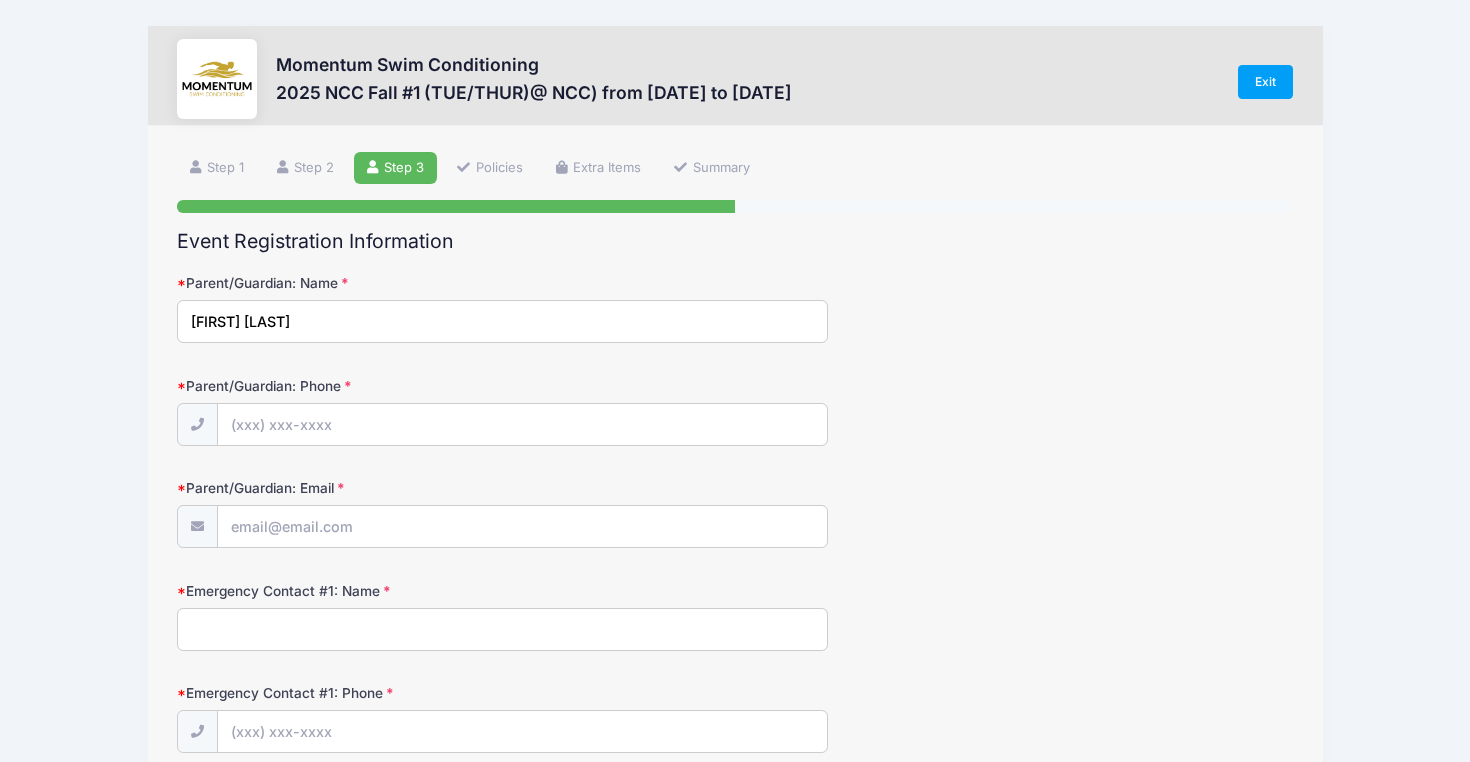 type on "[FIRST] [LAST]" 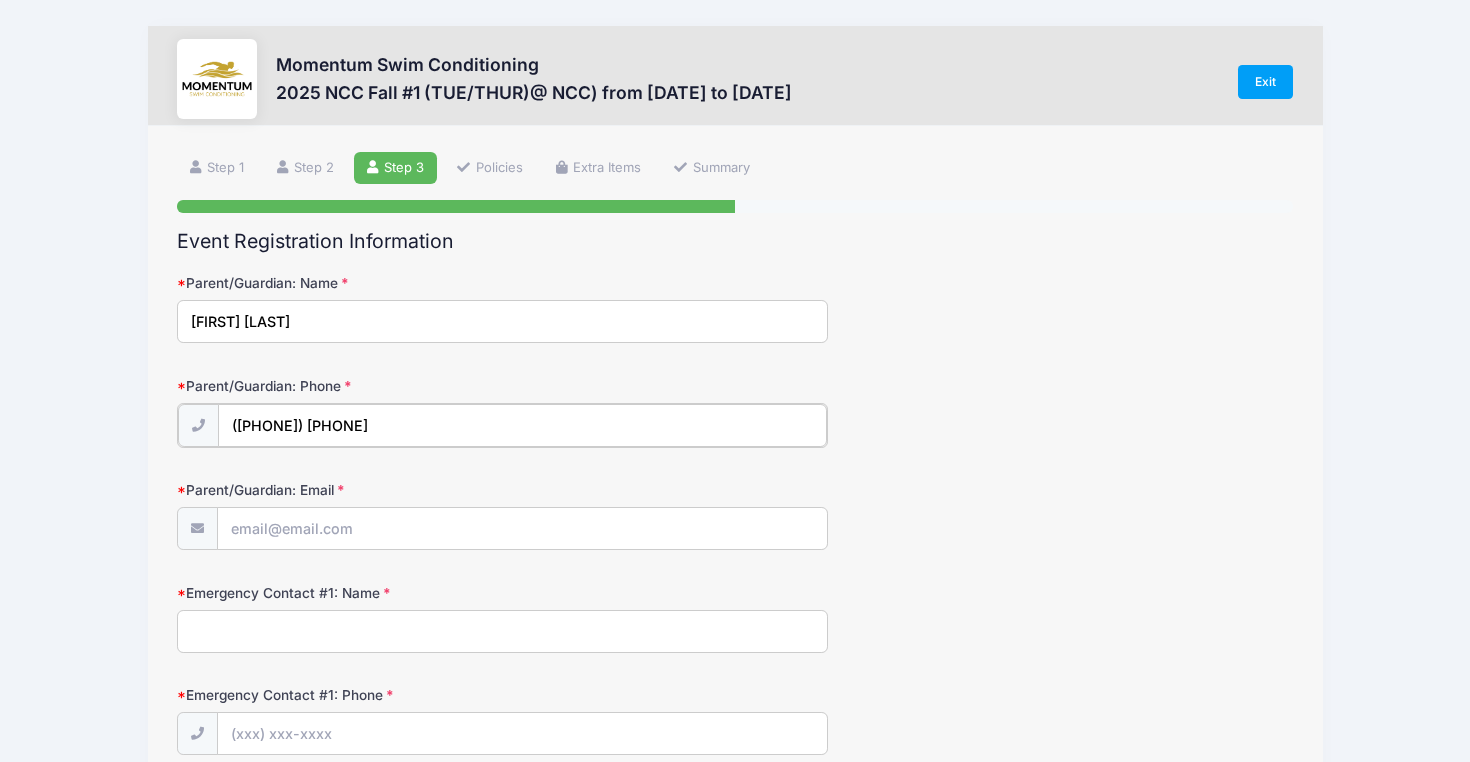 type on "([PHONE]) [PHONE]" 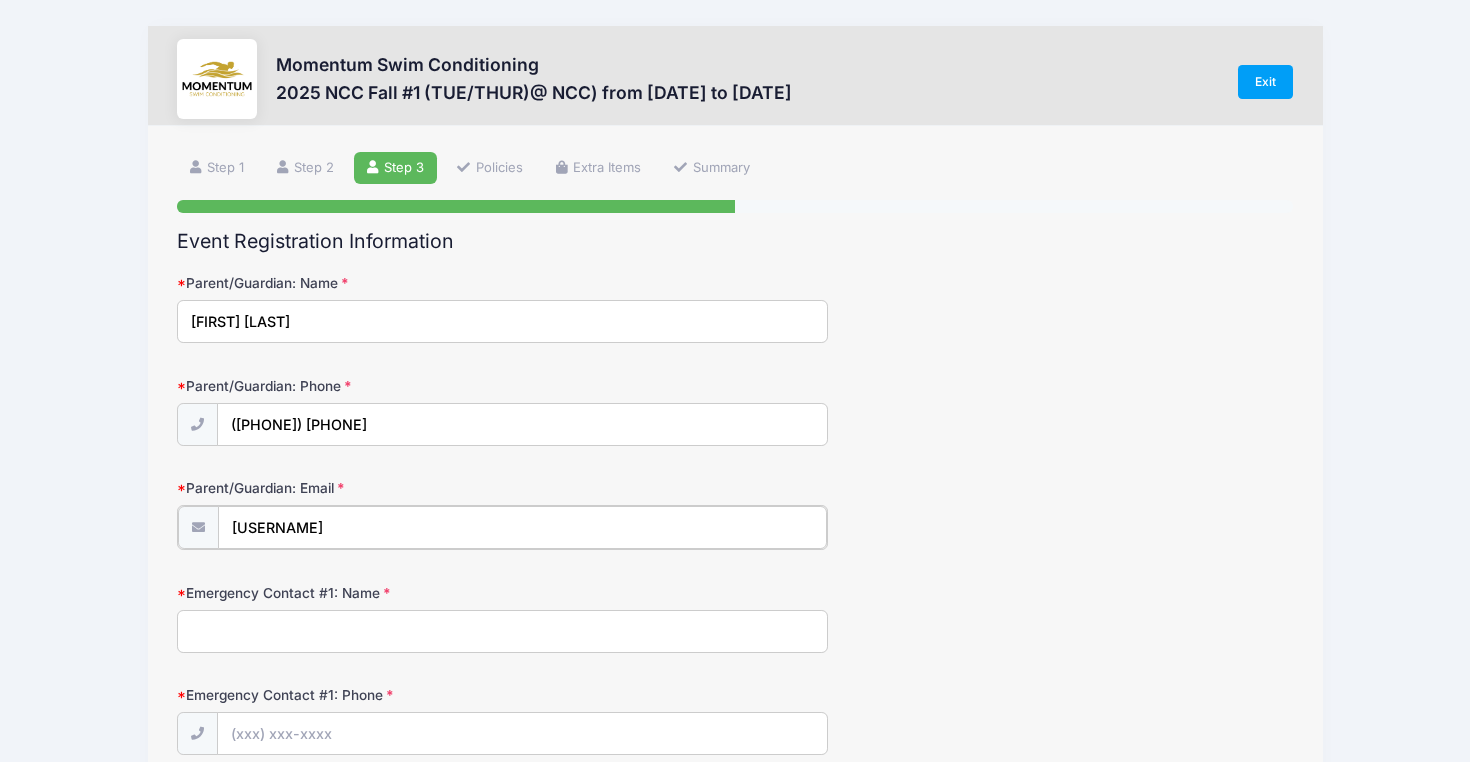 type on "[USERNAME]" 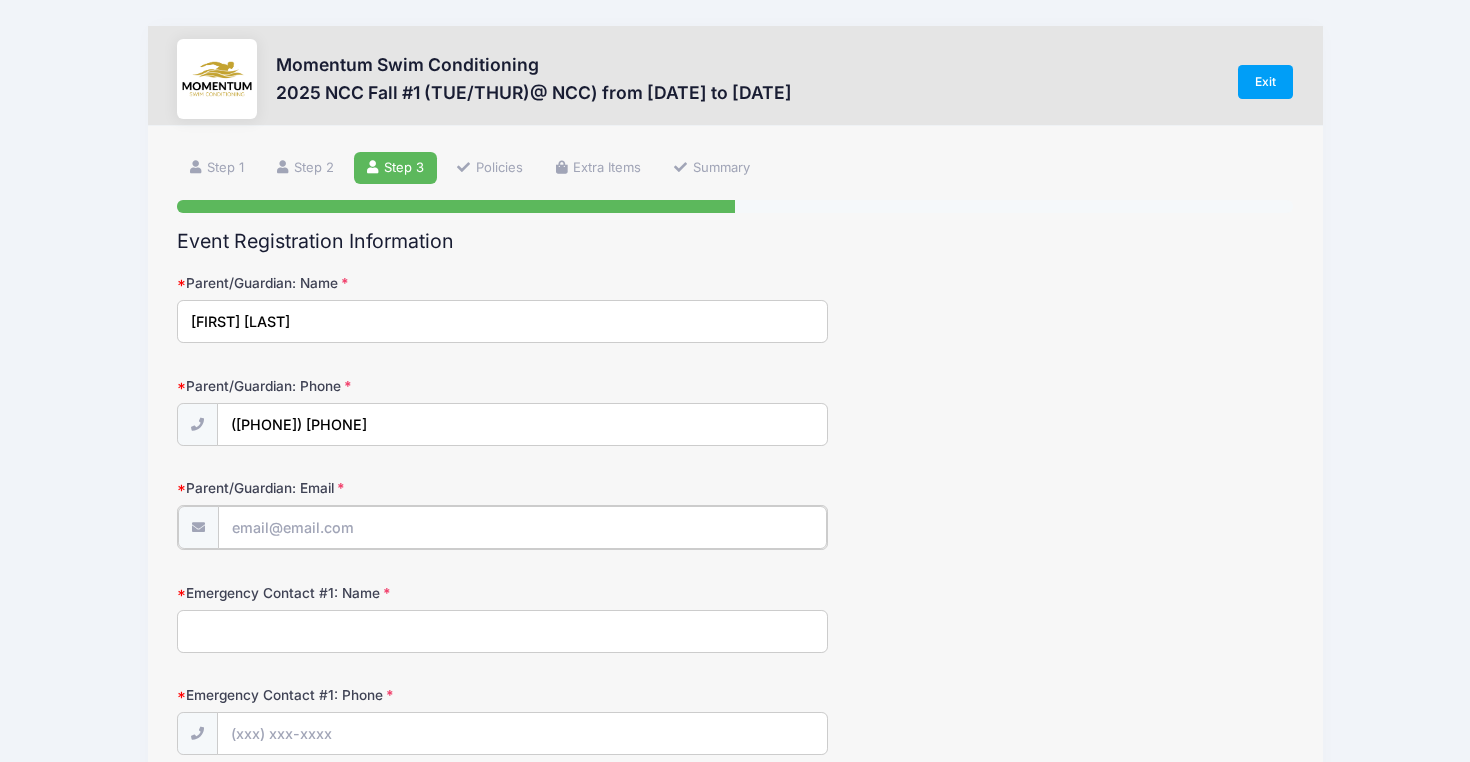 type on "[USERNAME]@[DOMAIN]" 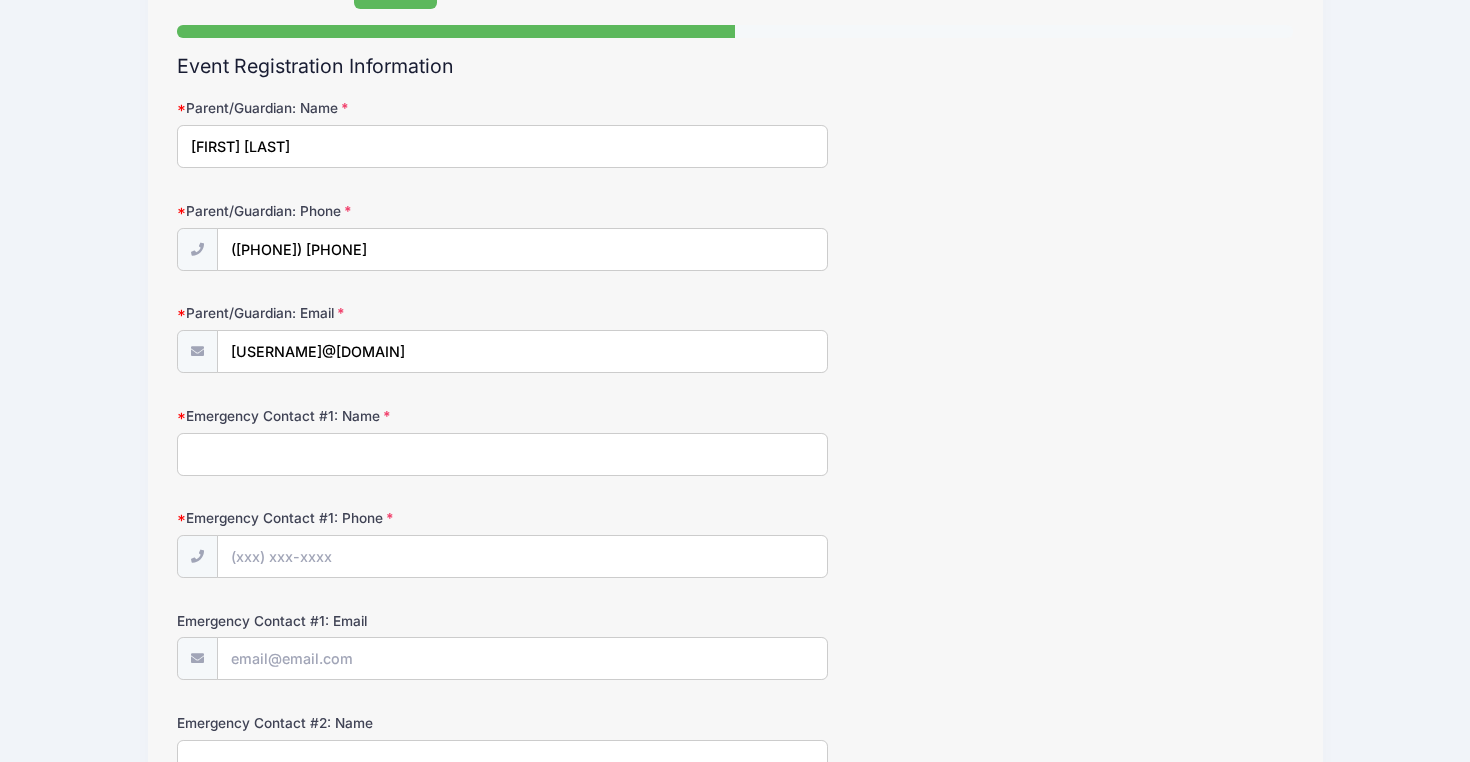 scroll, scrollTop: 176, scrollLeft: 0, axis: vertical 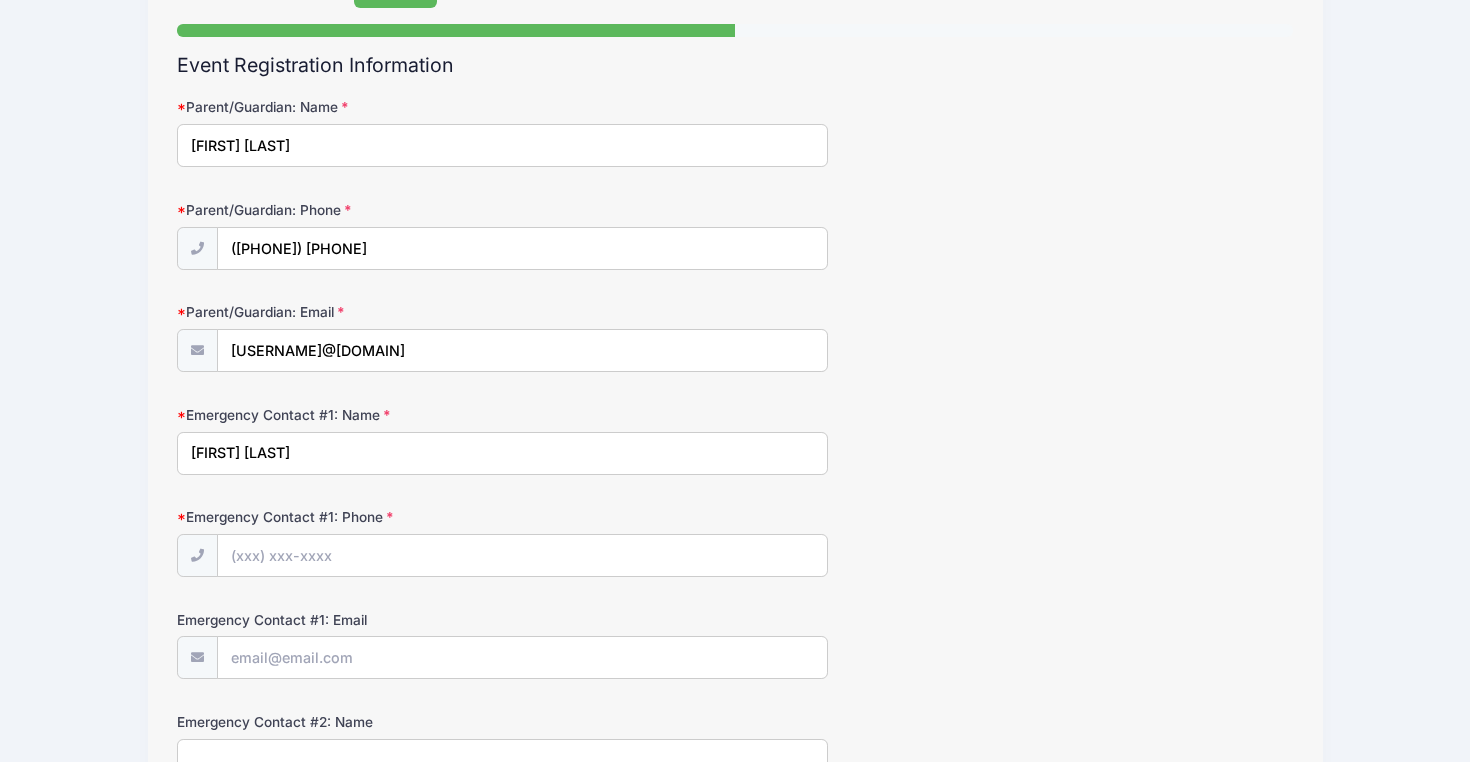type on "[FIRST] [LAST]" 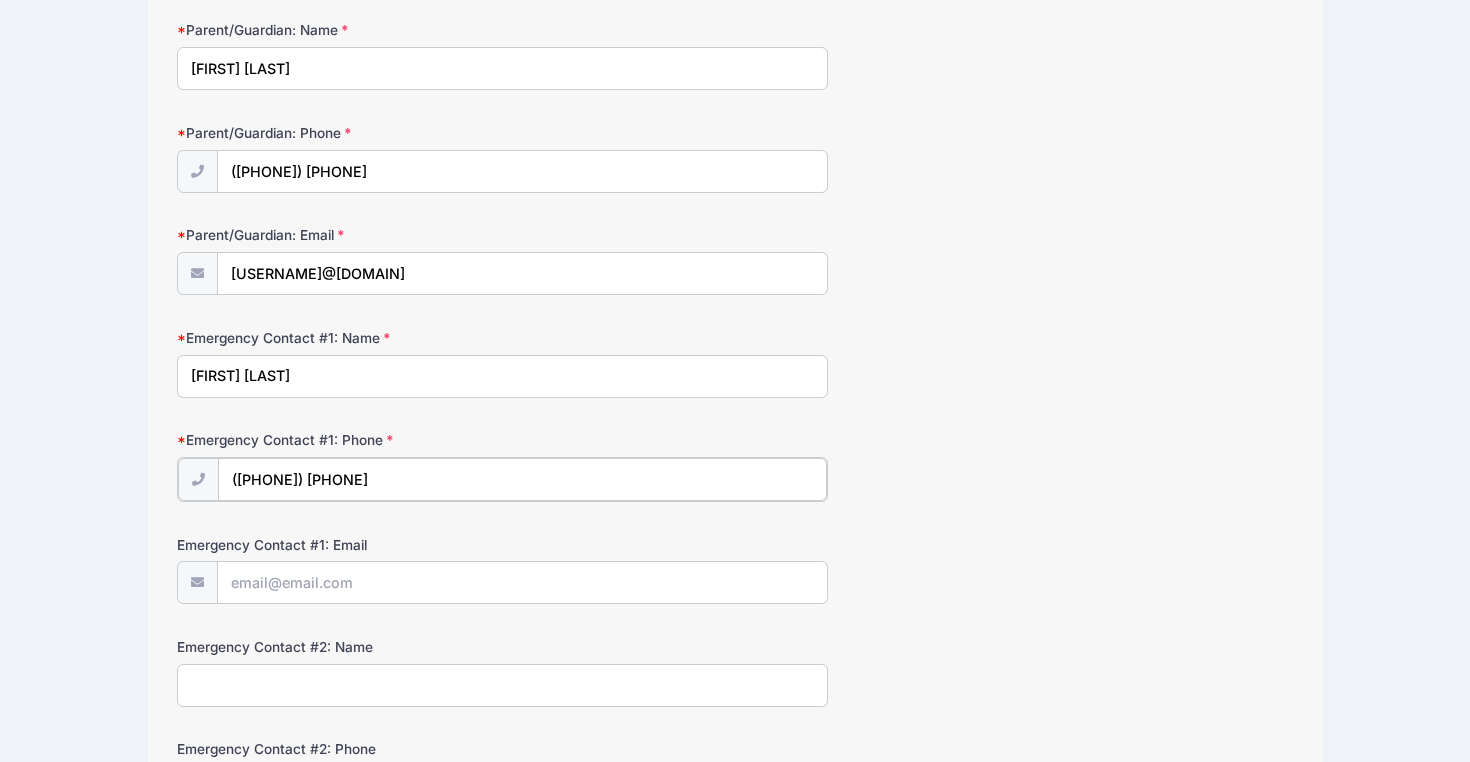 scroll, scrollTop: 254, scrollLeft: 0, axis: vertical 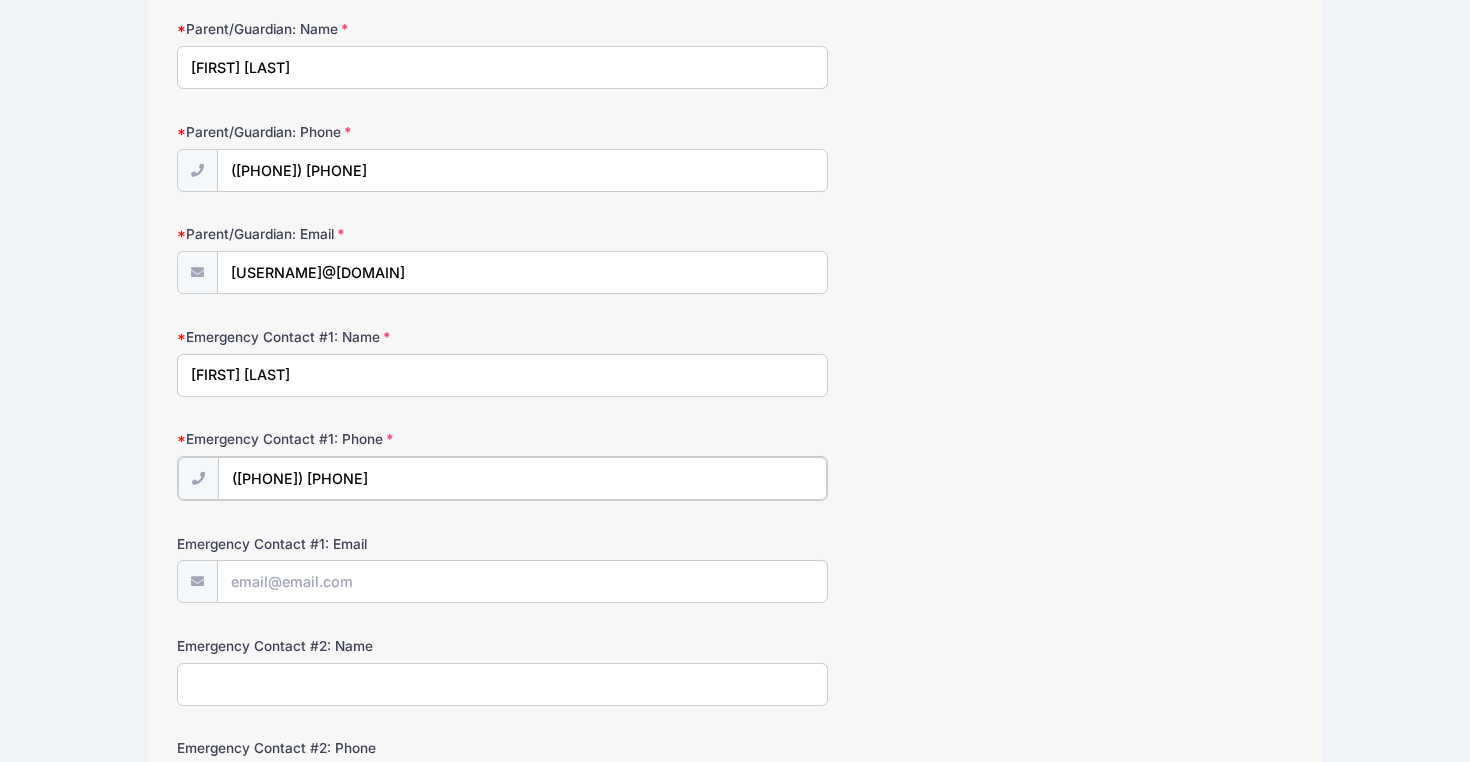 type on "([PHONE]) [PHONE]" 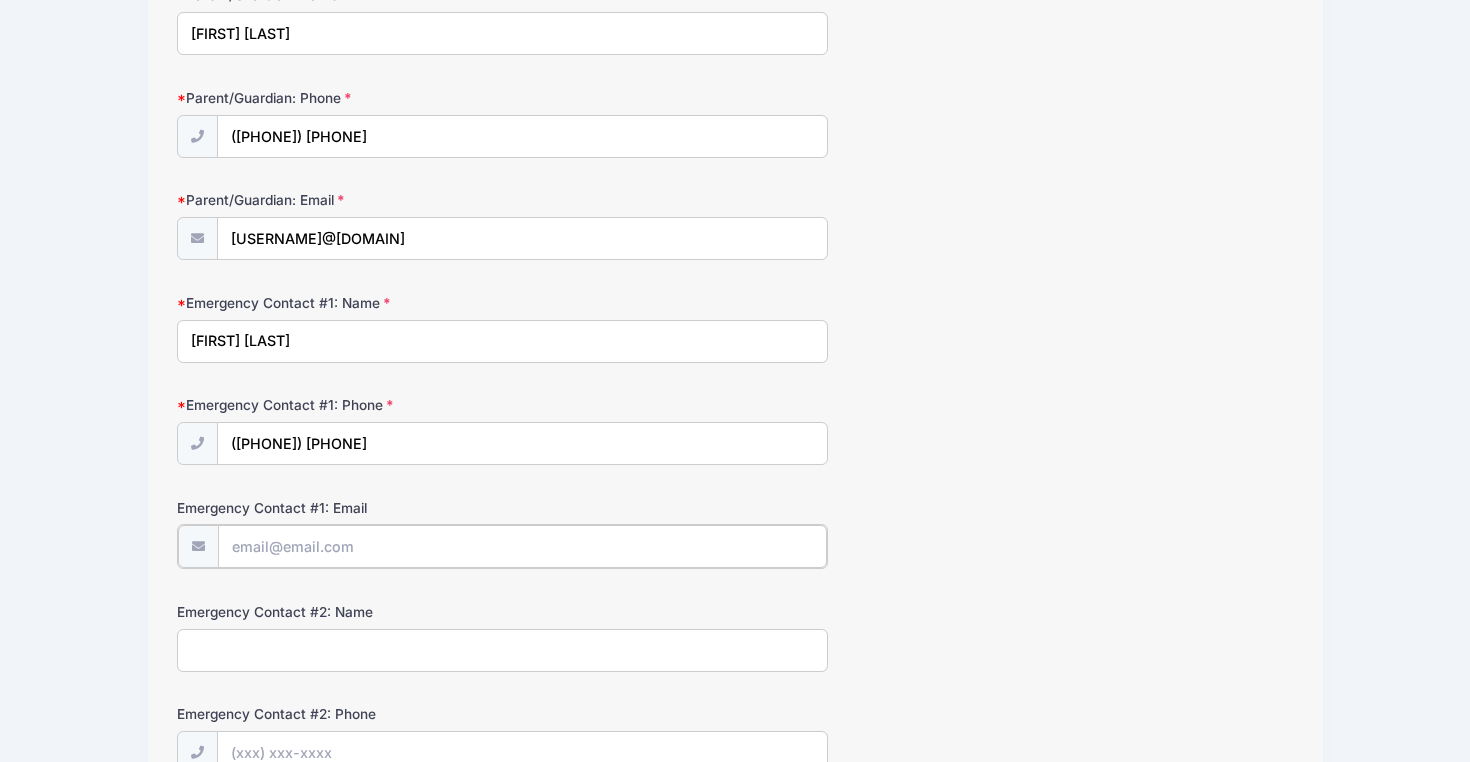 scroll, scrollTop: 302, scrollLeft: 0, axis: vertical 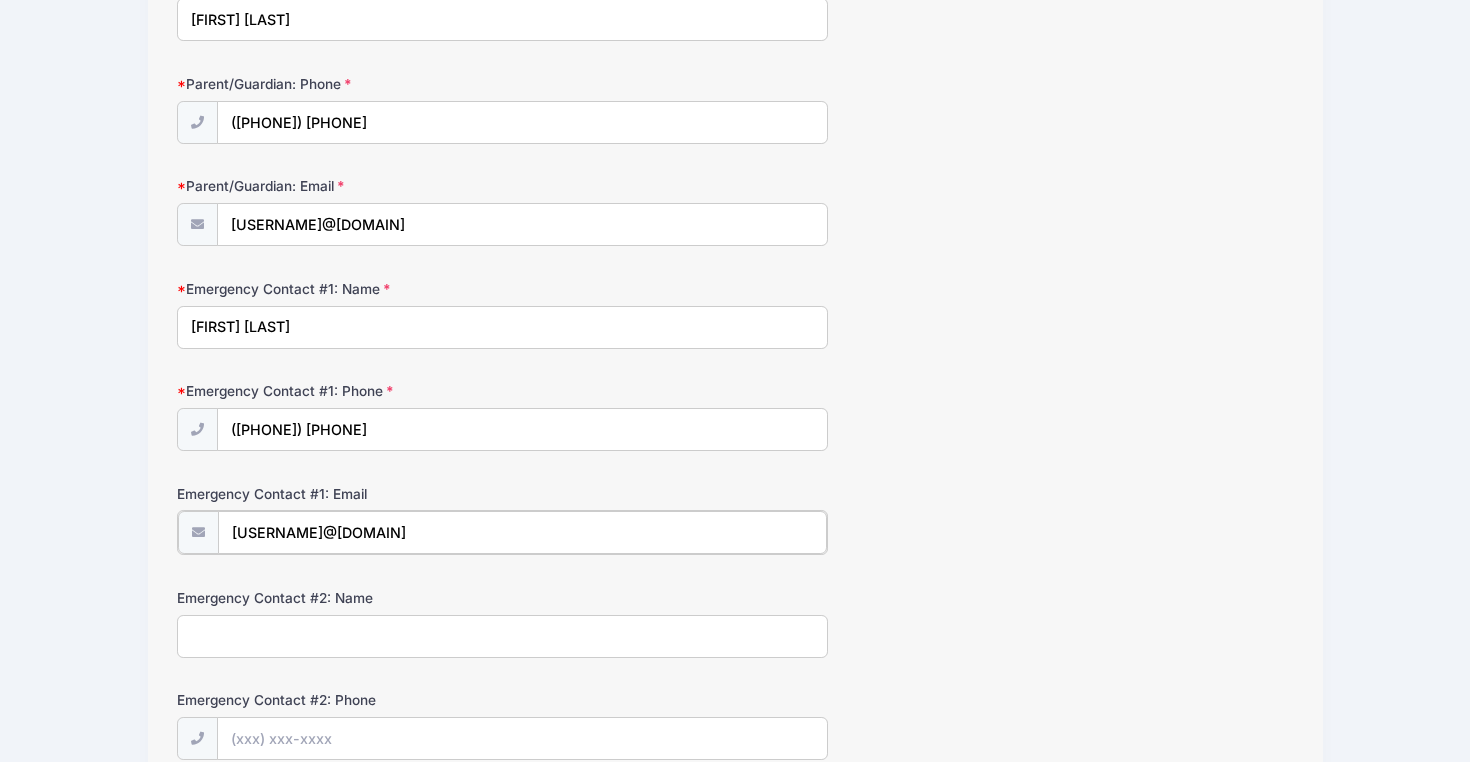 click on "[USERNAME]@[DOMAIN]" at bounding box center [522, 532] 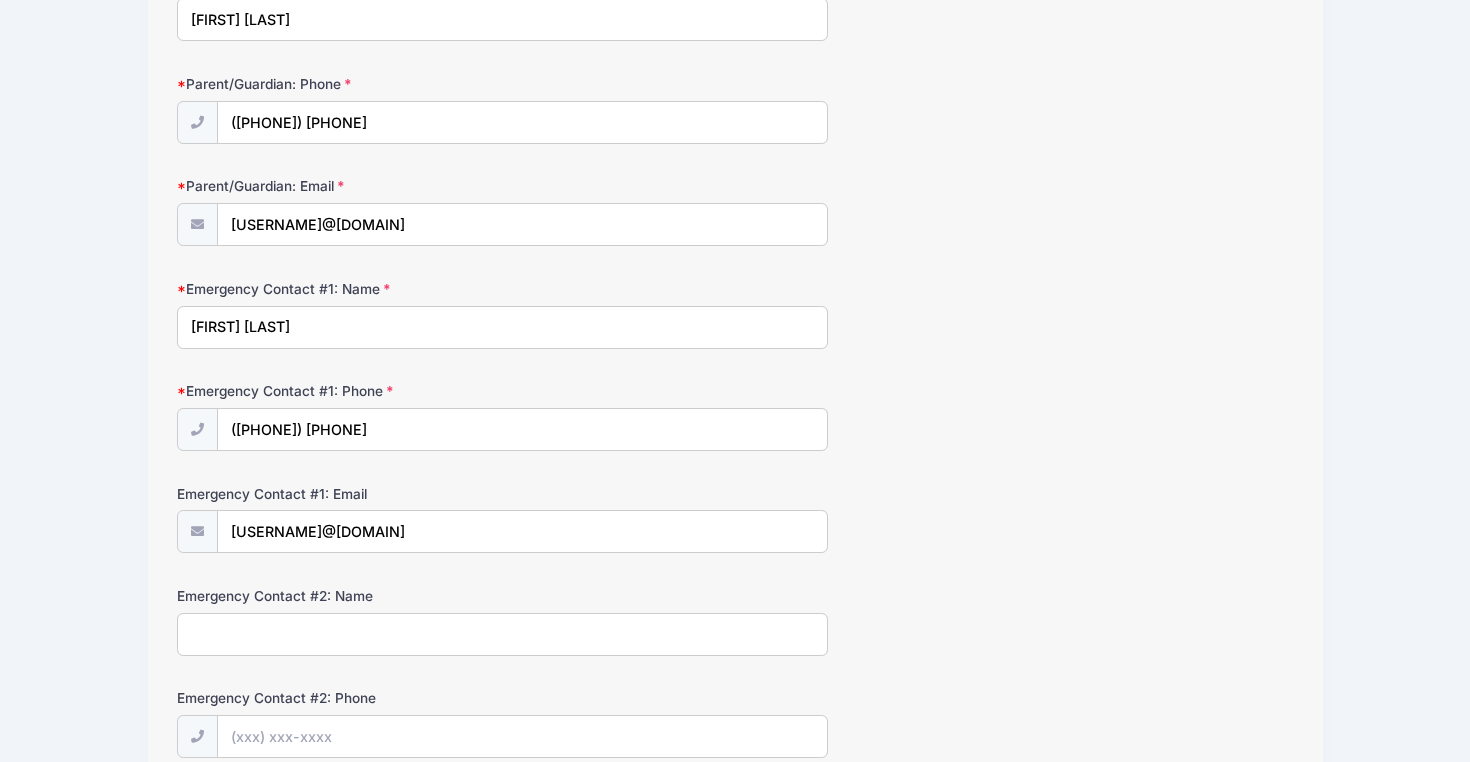 click on "Parent/Guardian: Name
[FIRST] [LAST]
Parent/Guardian: Phone
[PHONE]
Parent/Guardian: Email
[USERNAME]@[DOMAIN]
Emergency Contact #1: Name" at bounding box center [735, 592] 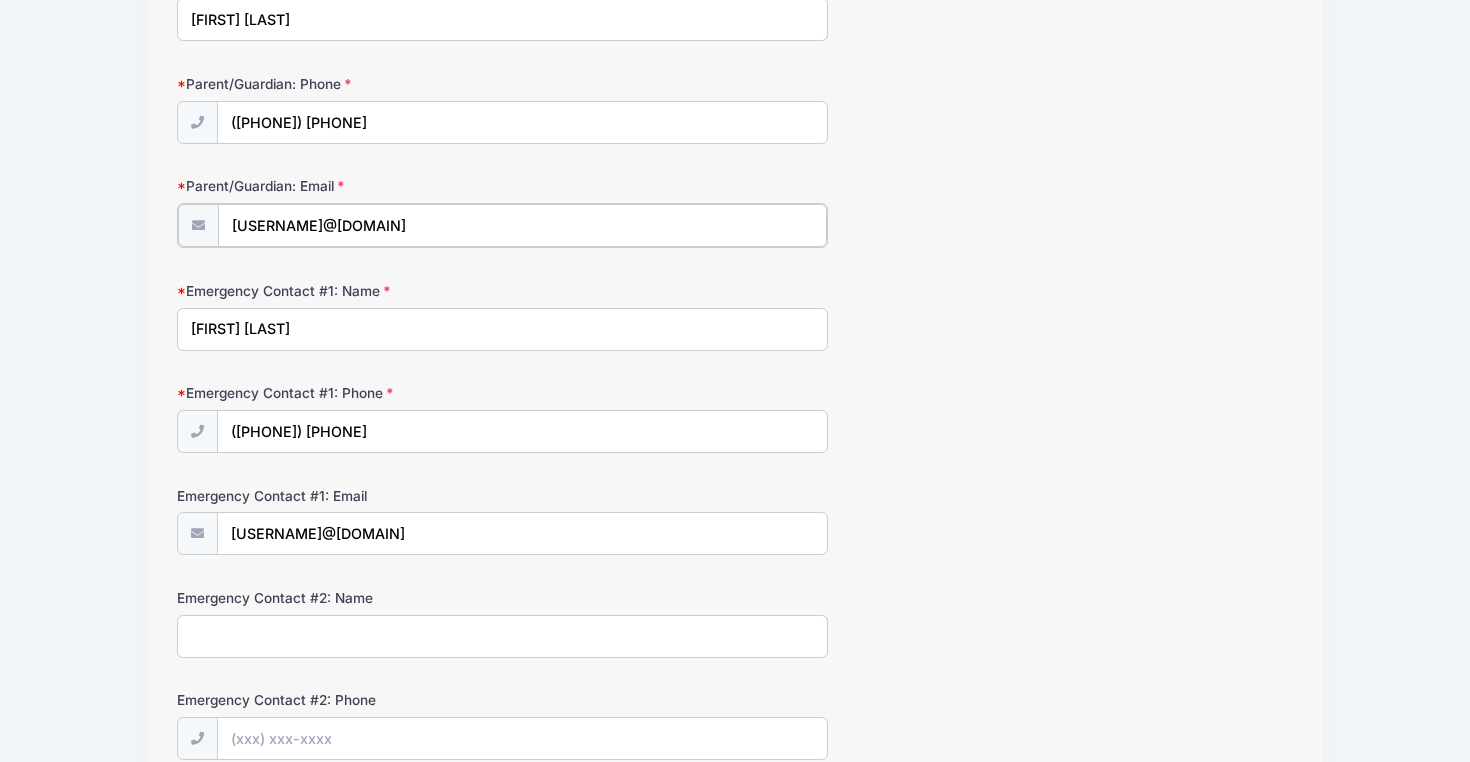 click on "[USERNAME]@[DOMAIN]" at bounding box center [522, 225] 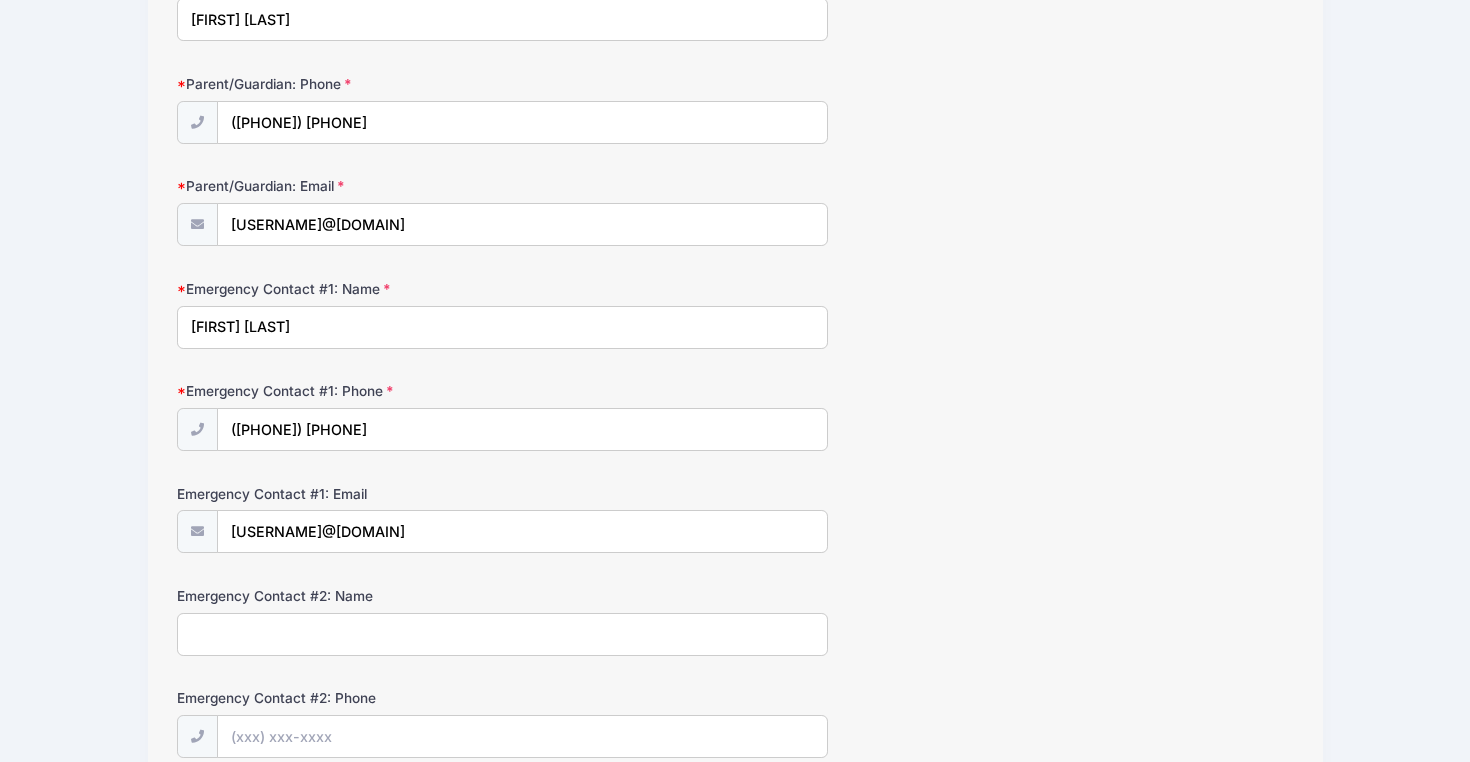 click on "Parent/Guardian: Name
[FIRST] [LAST]
Parent/Guardian: Phone
[PHONE]
Parent/Guardian: Email
[USERNAME]@[DOMAIN]
Emergency Contact #1: Name" at bounding box center (735, 592) 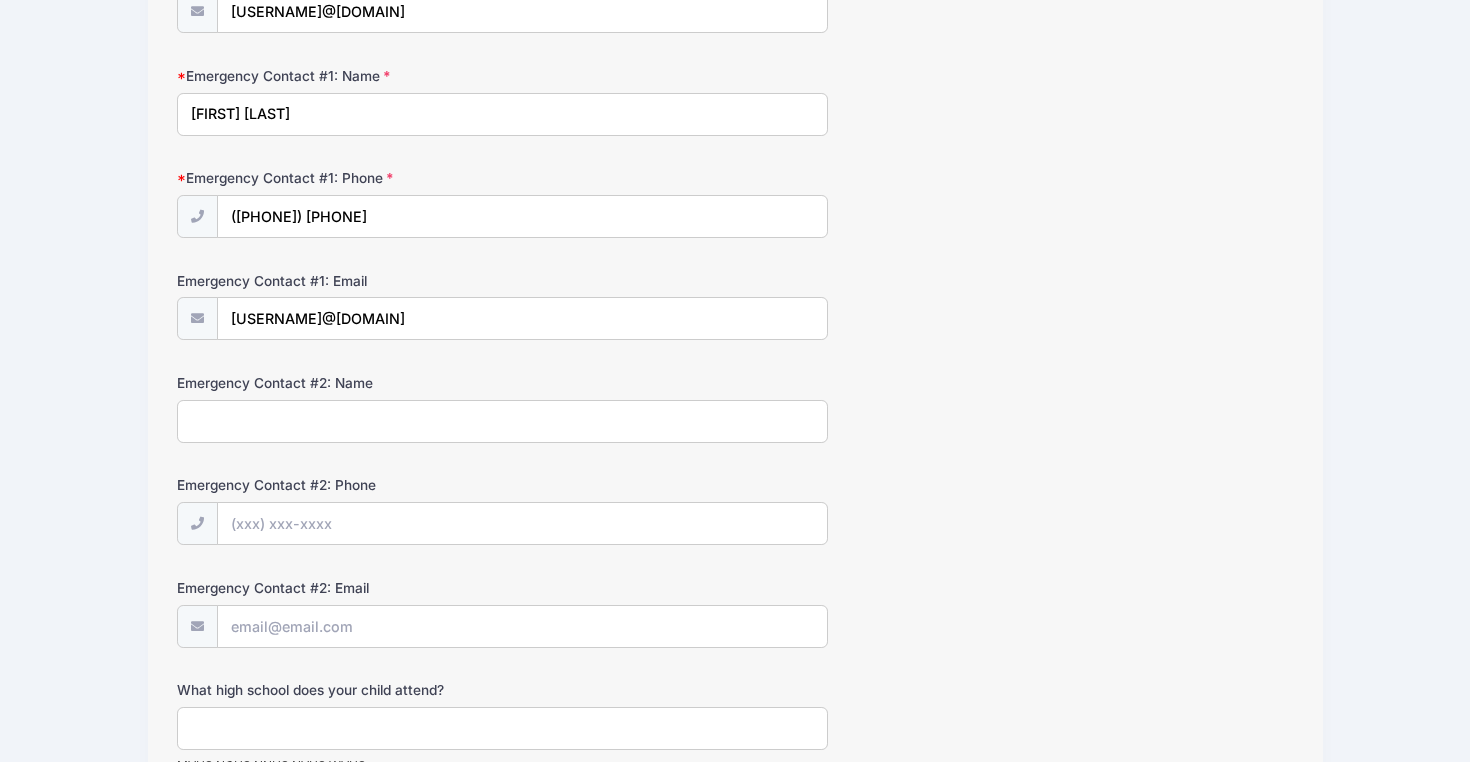 scroll, scrollTop: 518, scrollLeft: 0, axis: vertical 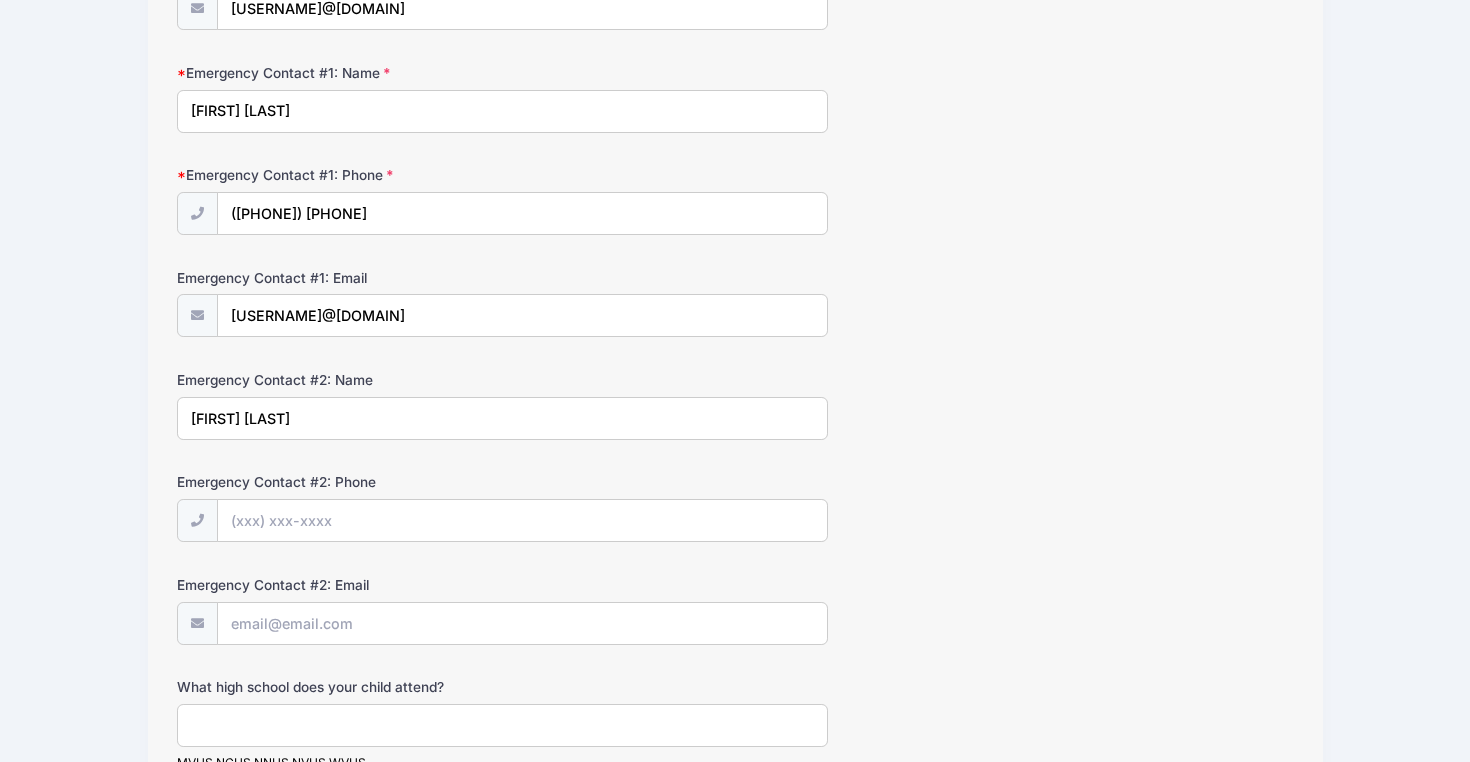 type on "[FIRST] [LAST]" 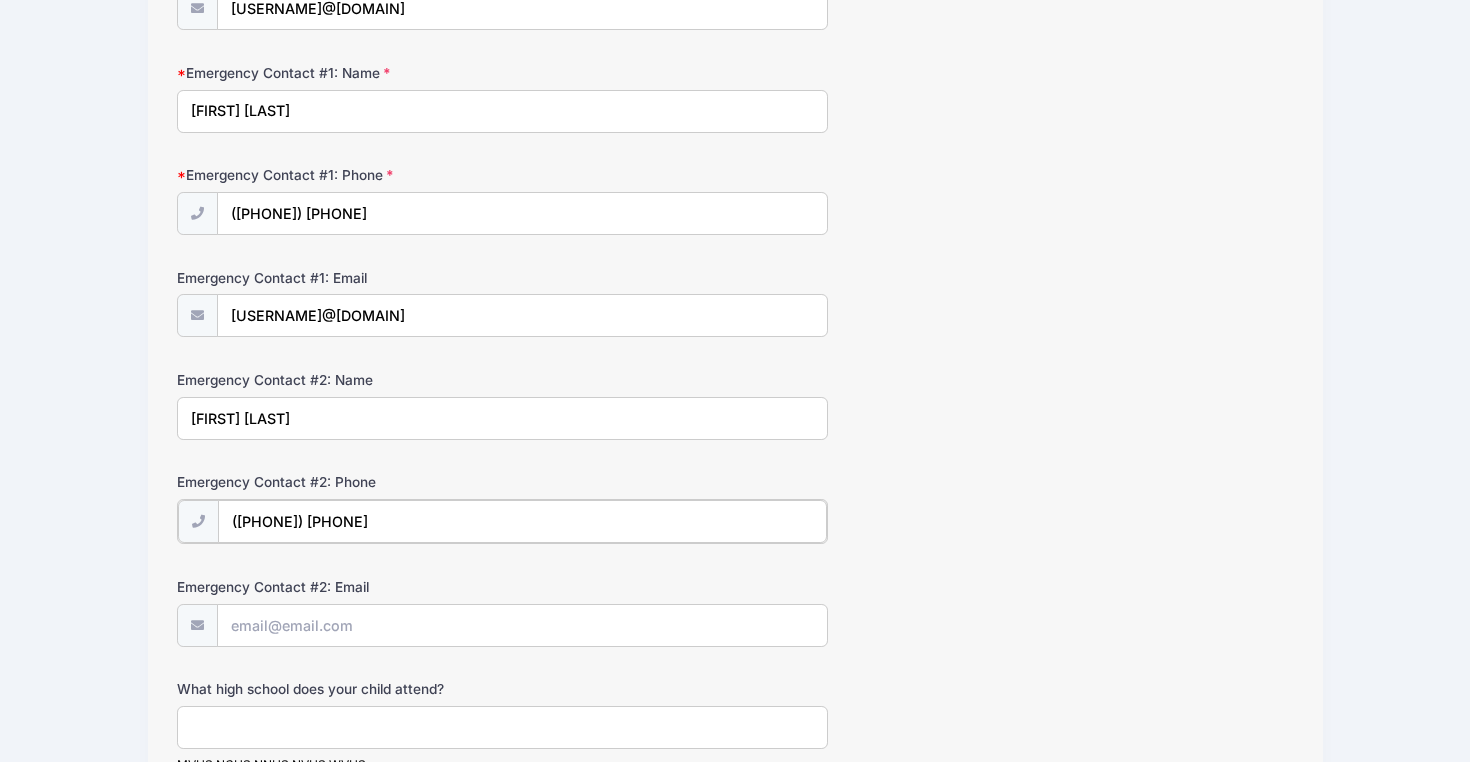 scroll, scrollTop: 598, scrollLeft: 0, axis: vertical 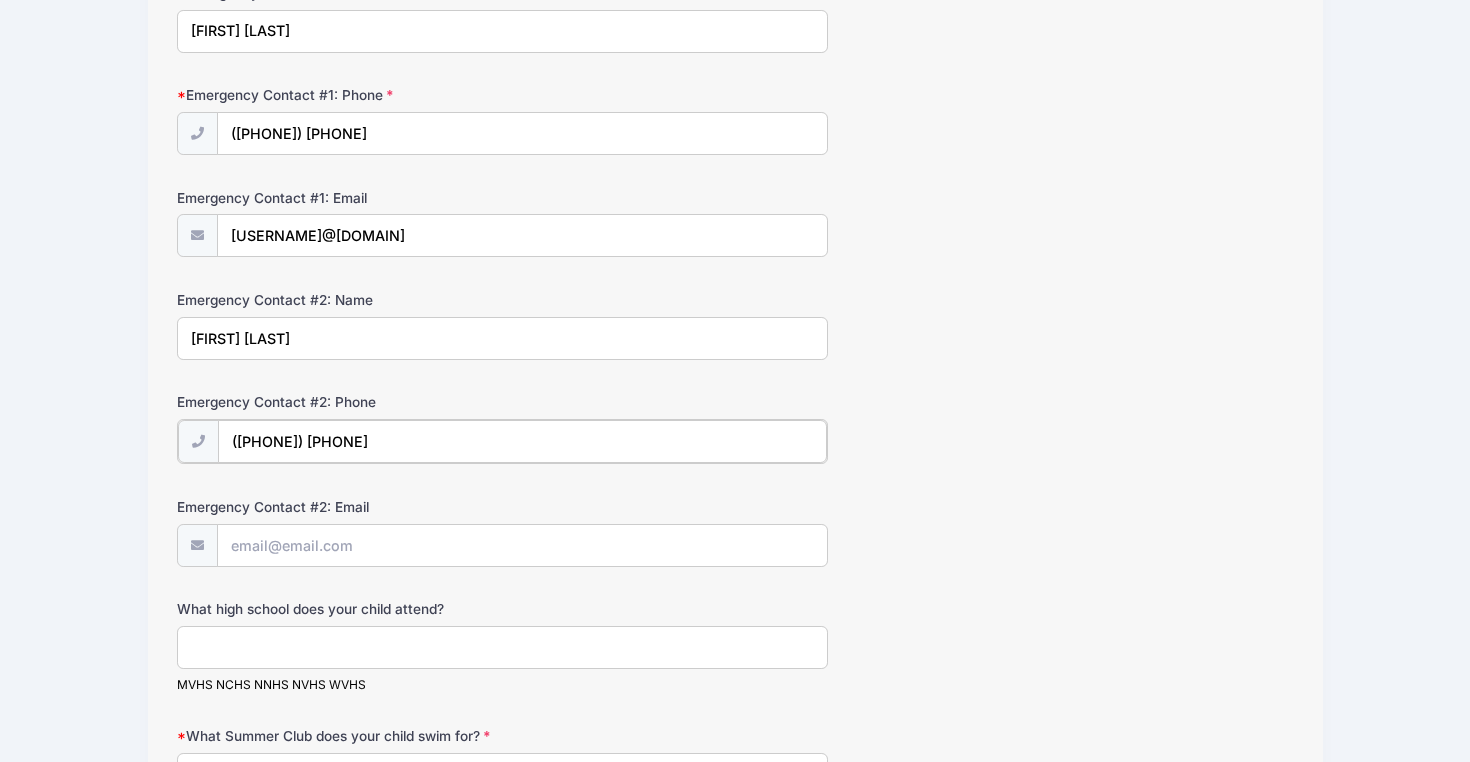 type on "([PHONE]) [PHONE]" 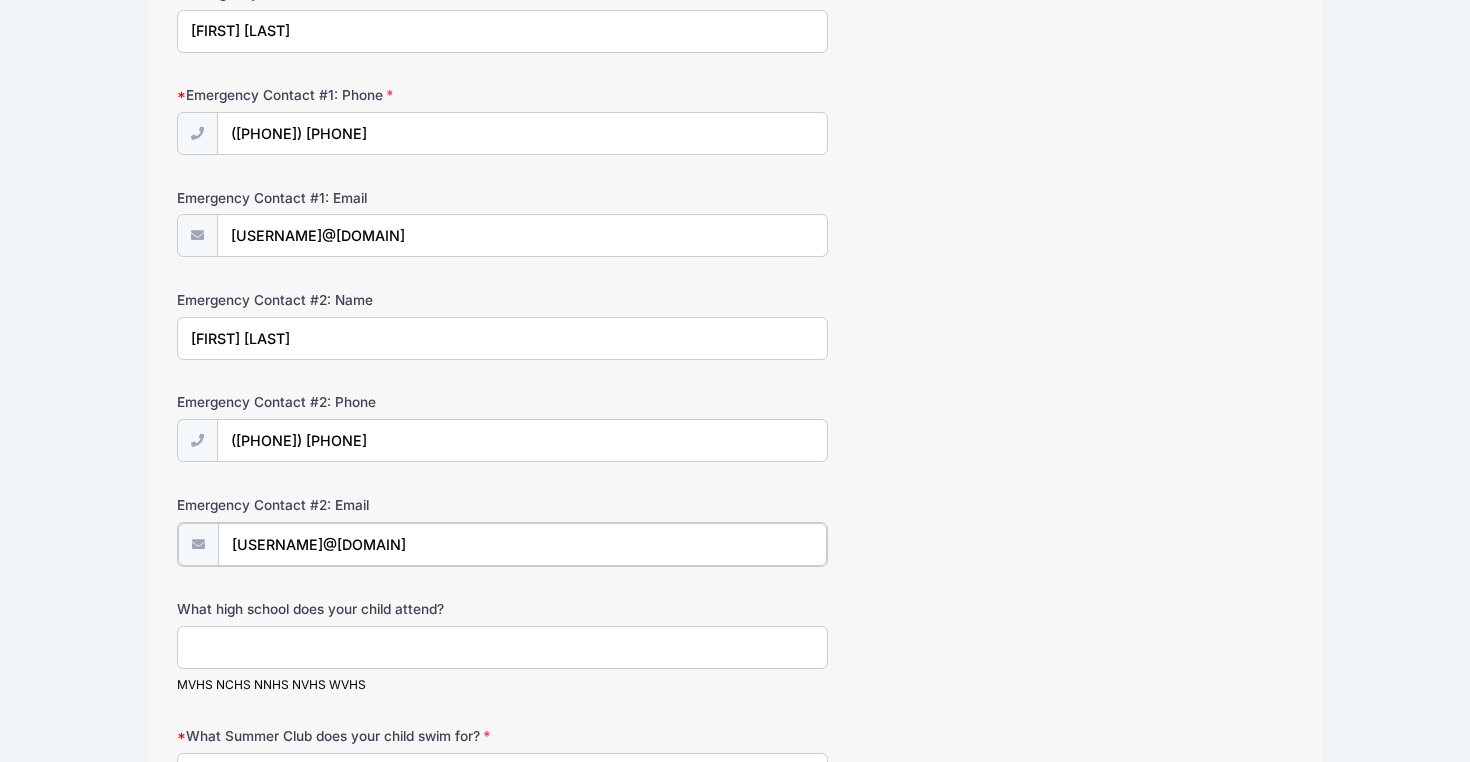type on "[USERNAME]@[DOMAIN]" 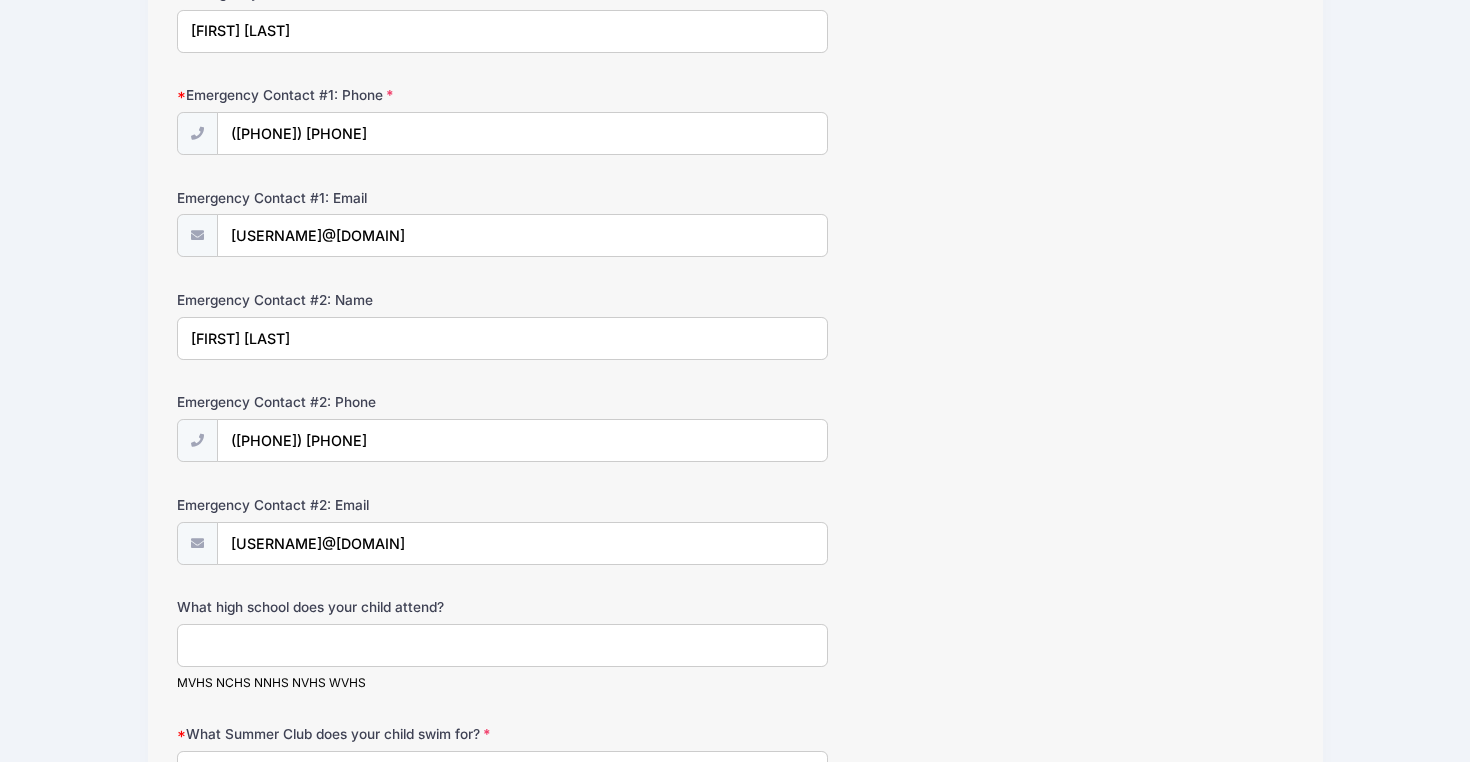 click on "What high school does your child attend?" at bounding box center (502, 645) 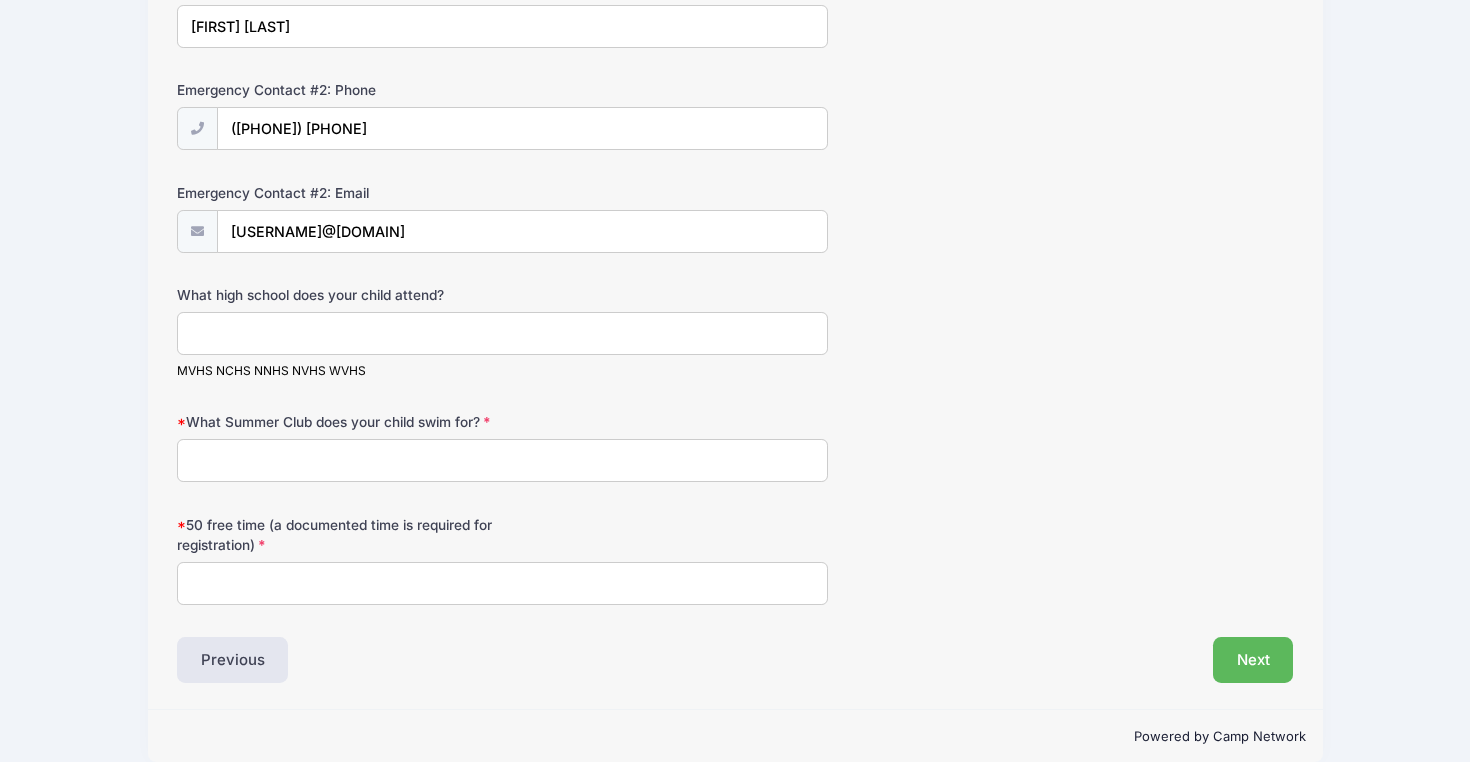 scroll, scrollTop: 914, scrollLeft: 0, axis: vertical 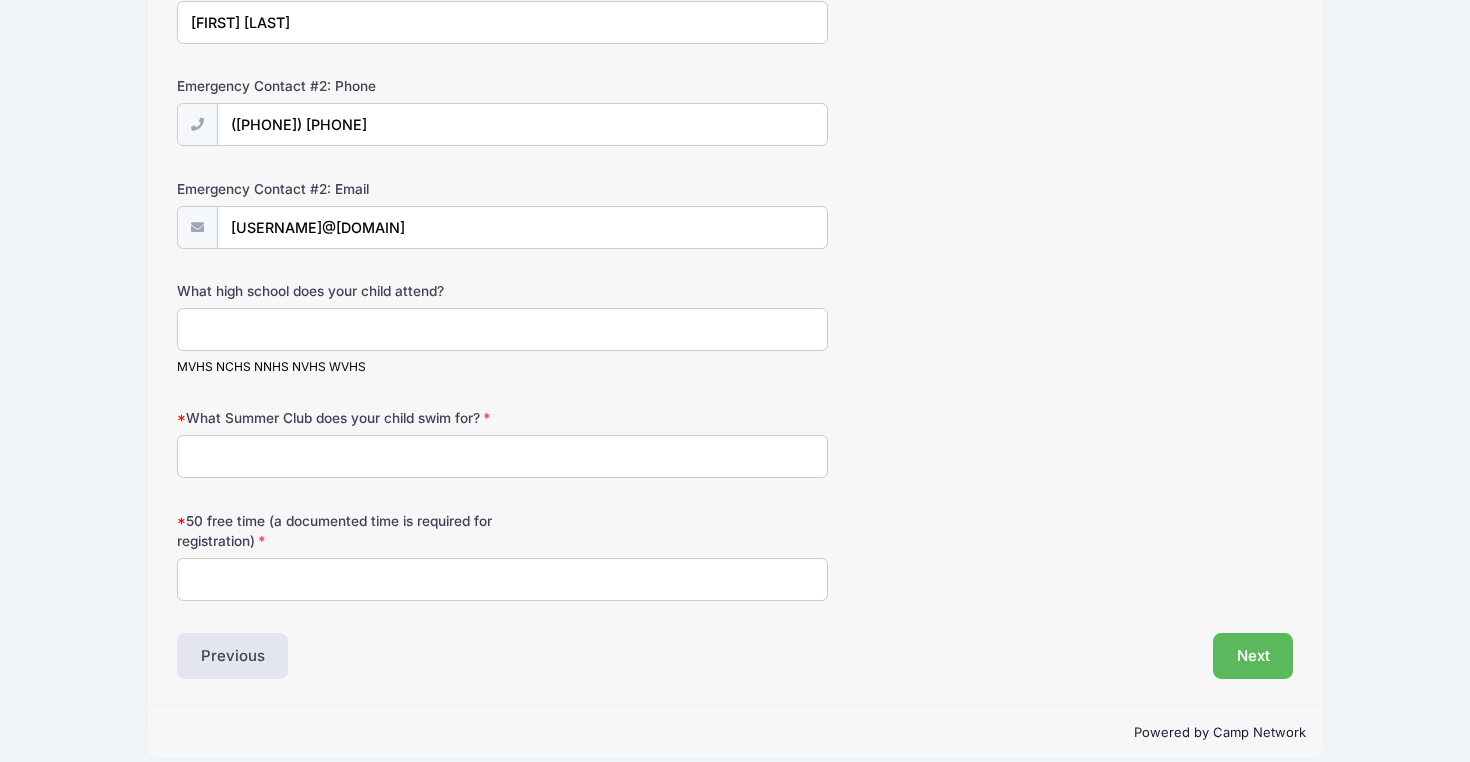 click on "What Summer Club does your child swim for?" at bounding box center [502, 456] 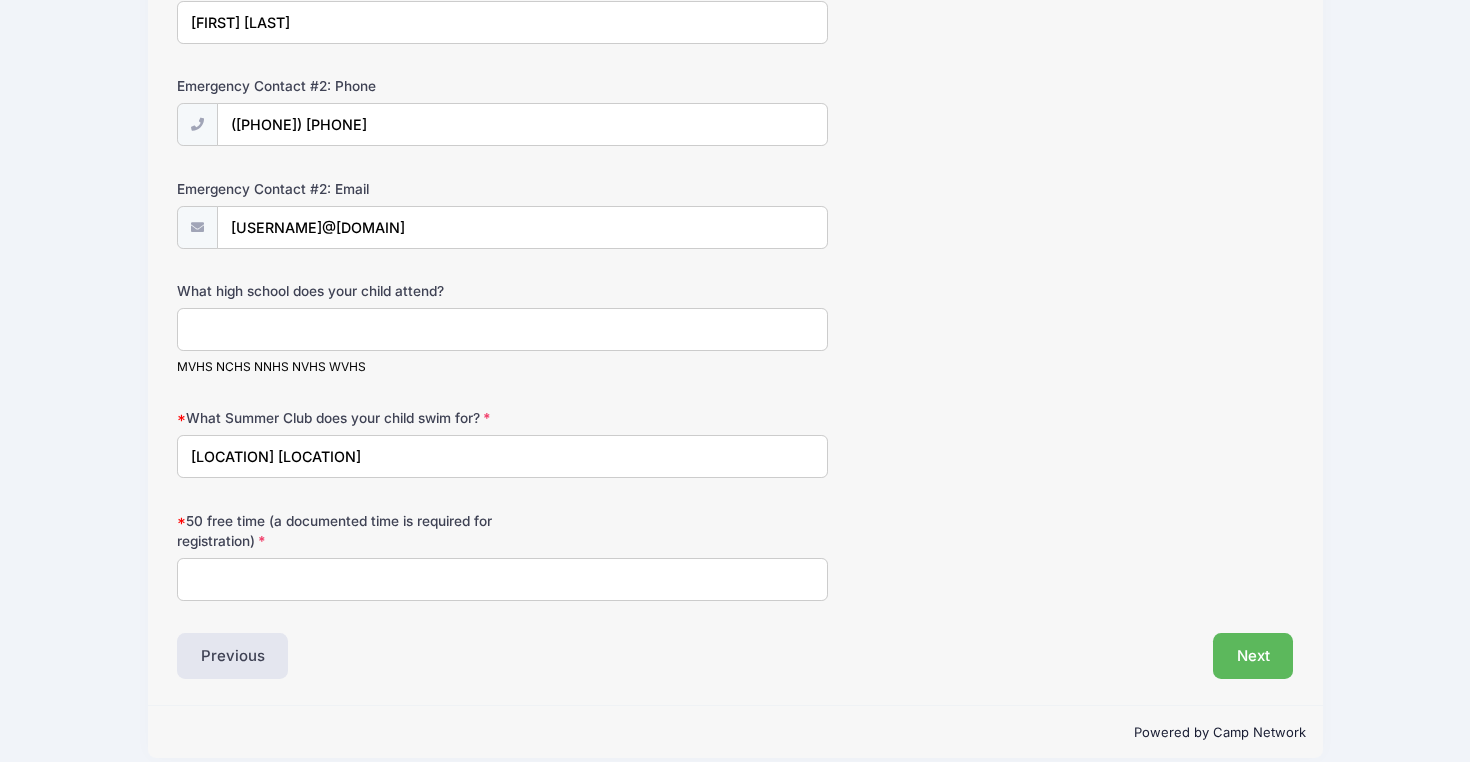 type on "[LOCATION] [LOCATION]" 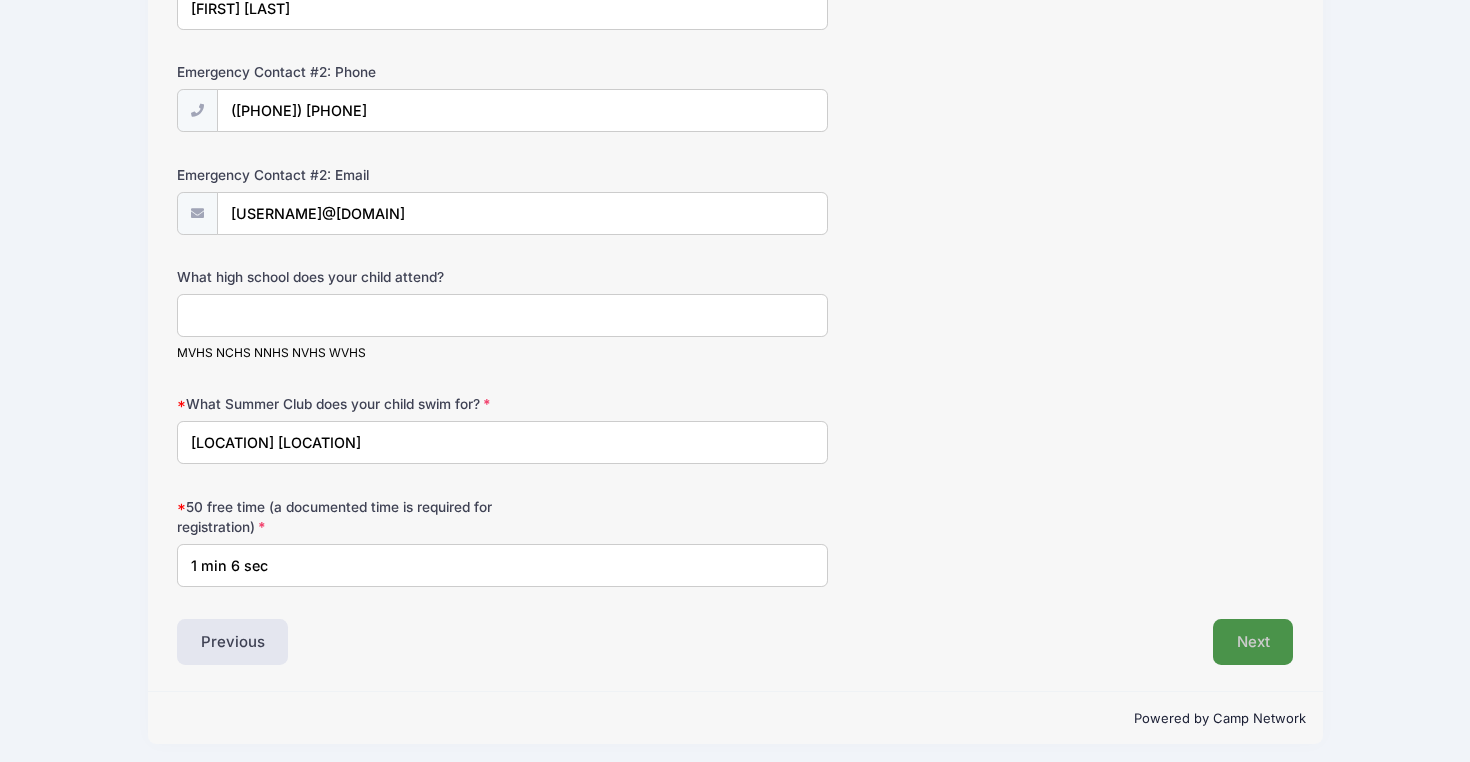 type on "1 min 6 sec" 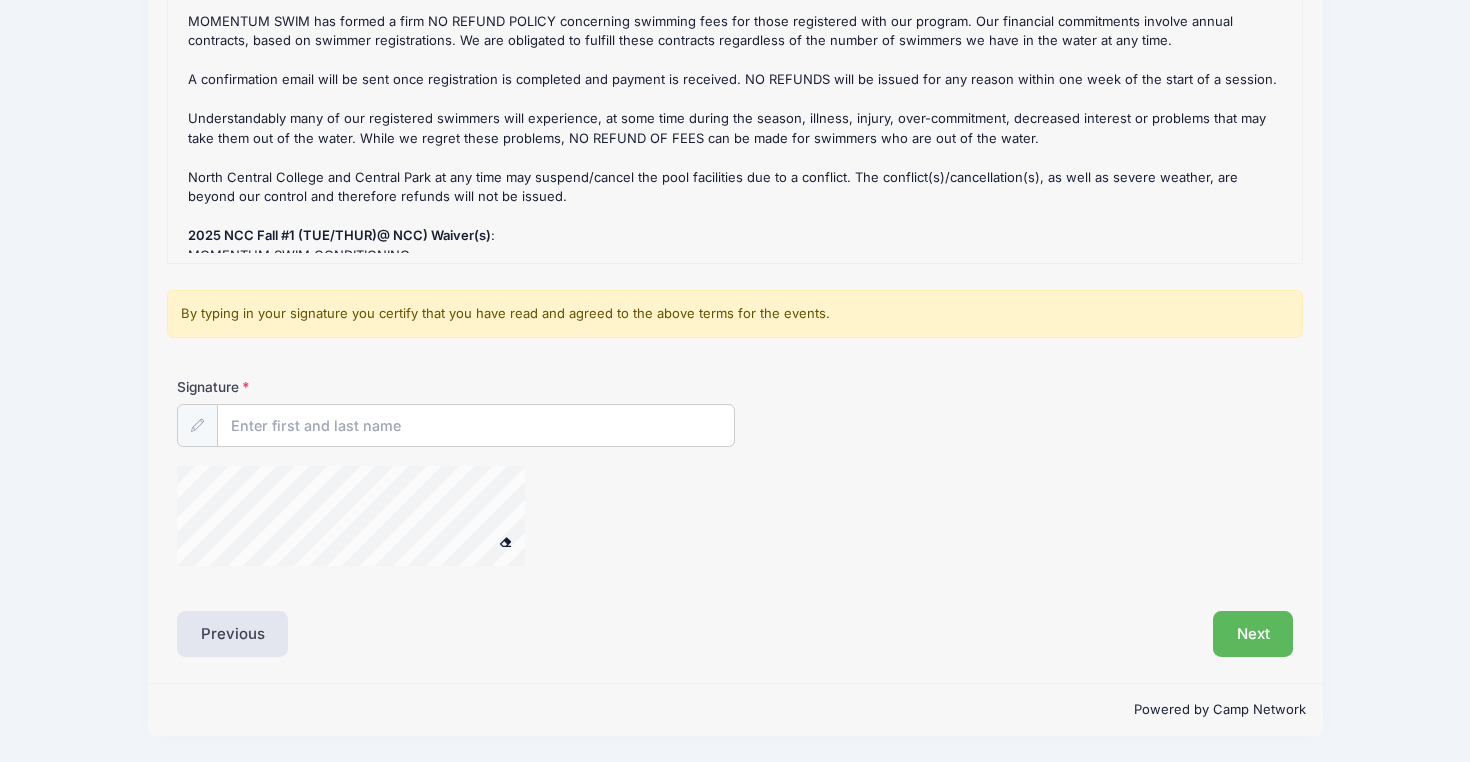 scroll, scrollTop: 195, scrollLeft: 0, axis: vertical 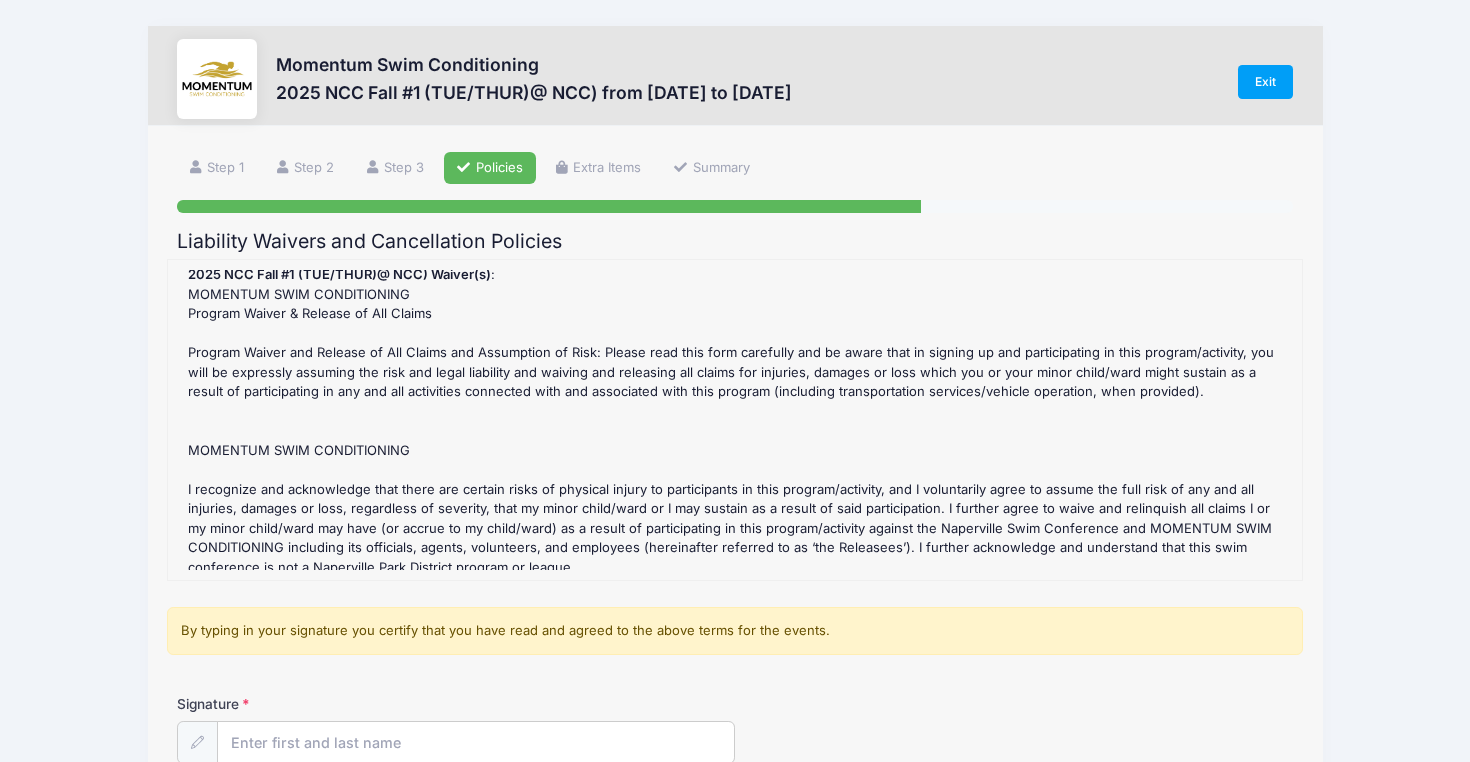 click on "2025 NCC Fall #1 (TUE/THUR)@ NCC) Refund Policy :
CANCELLATION/REFUND POLICY
MOMENTUM SWIM has formed a firm NO REFUND POLICY concerning swimming fees for those registered with our program.  Our financial commitments involve annual contracts, based on swimmer registrations. We are obligated to fulfill these contracts regardless of the number of swimmers we have in the water at any time.
A confirmation email will be sent once registration is completed and payment is received. NO REFUNDS will be issued for any reason within one week of the start of a session.
Understandably many of our registered swimmers will experience, at some time during the season, illness, injury, over-commitment, decreased interest or problems that may take them out of the water. While we regret these problems, NO REFUND OF FEES can be made for swimmers who are out of the water.
2025 NCC Fall #1 (TUE/THUR)@ NCC) Waiver(s) :
MOMENTUM SWIM CONDITIONING
Program Waiver & Release of All Claims" at bounding box center (735, 420) 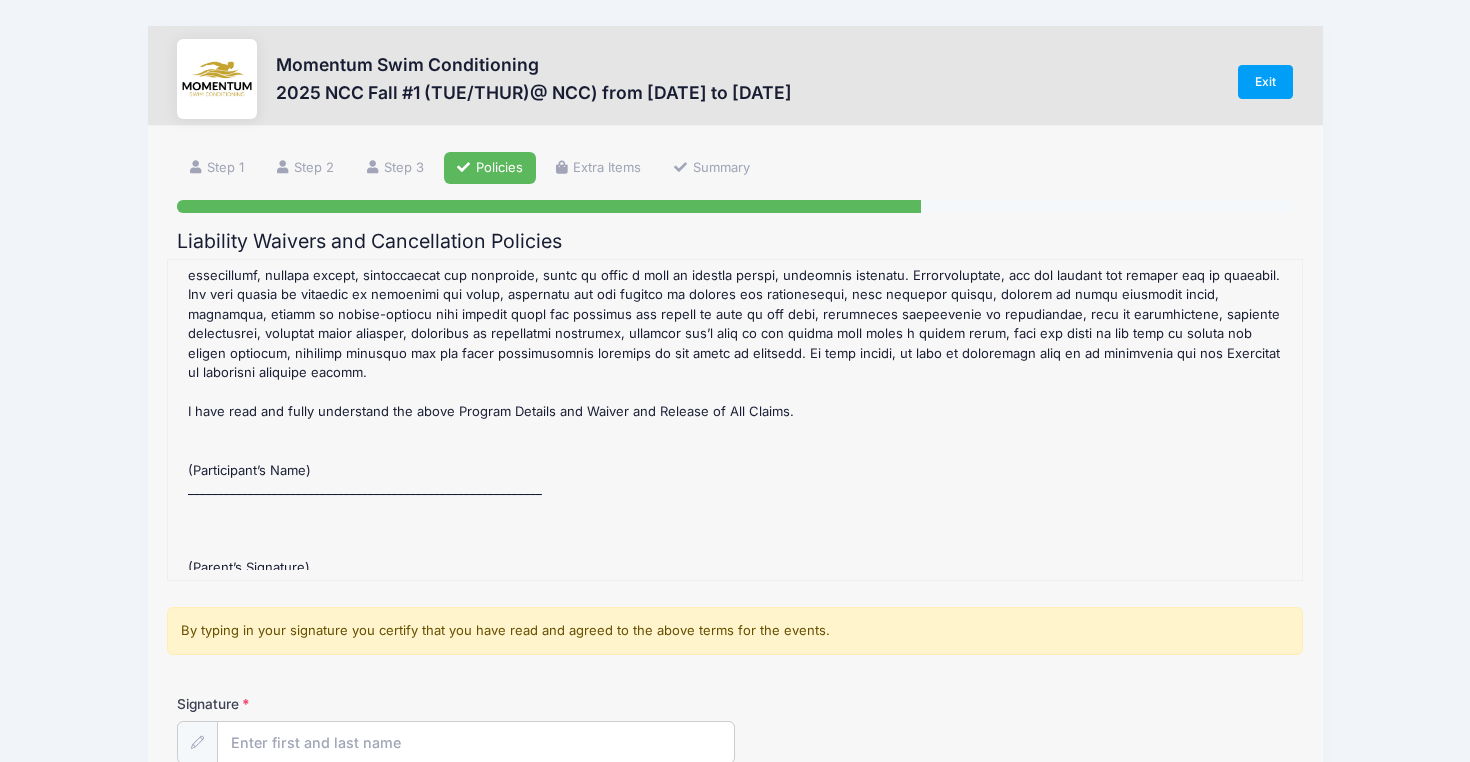 scroll, scrollTop: 764, scrollLeft: 0, axis: vertical 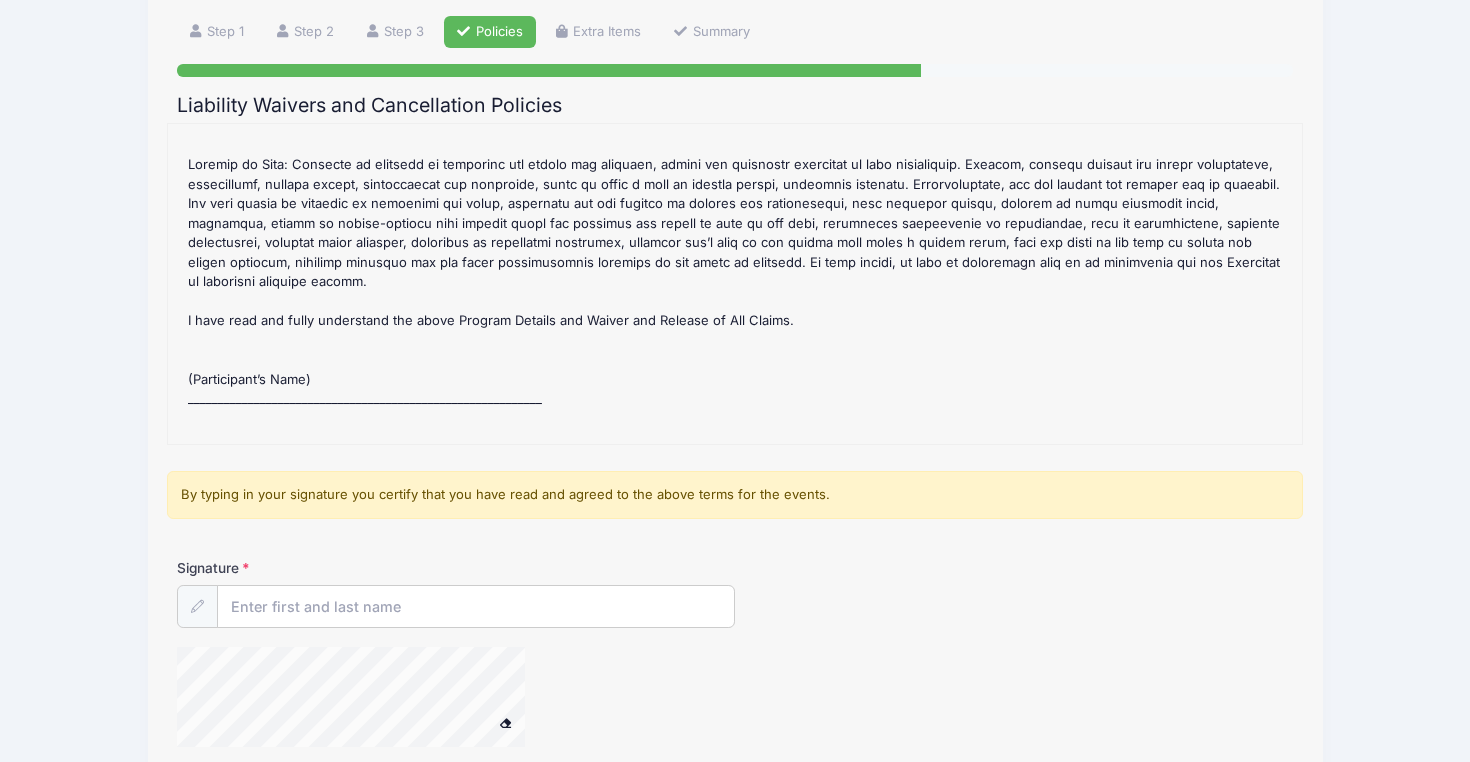 click on "2025 NCC Fall #1 (TUE/THUR)@ NCC) Refund Policy :
CANCELLATION/REFUND POLICY
MOMENTUM SWIM has formed a firm NO REFUND POLICY concerning swimming fees for those registered with our program.  Our financial commitments involve annual contracts, based on swimmer registrations. We are obligated to fulfill these contracts regardless of the number of swimmers we have in the water at any time.
A confirmation email will be sent once registration is completed and payment is received. NO REFUNDS will be issued for any reason within one week of the start of a session.
Understandably many of our registered swimmers will experience, at some time during the season, illness, injury, over-commitment, decreased interest or problems that may take them out of the water. While we regret these problems, NO REFUND OF FEES can be made for swimmers who are out of the water.
2025 NCC Fall #1 (TUE/THUR)@ NCC) Waiver(s) :
MOMENTUM SWIM CONDITIONING
Program Waiver & Release of All Claims" at bounding box center [735, 284] 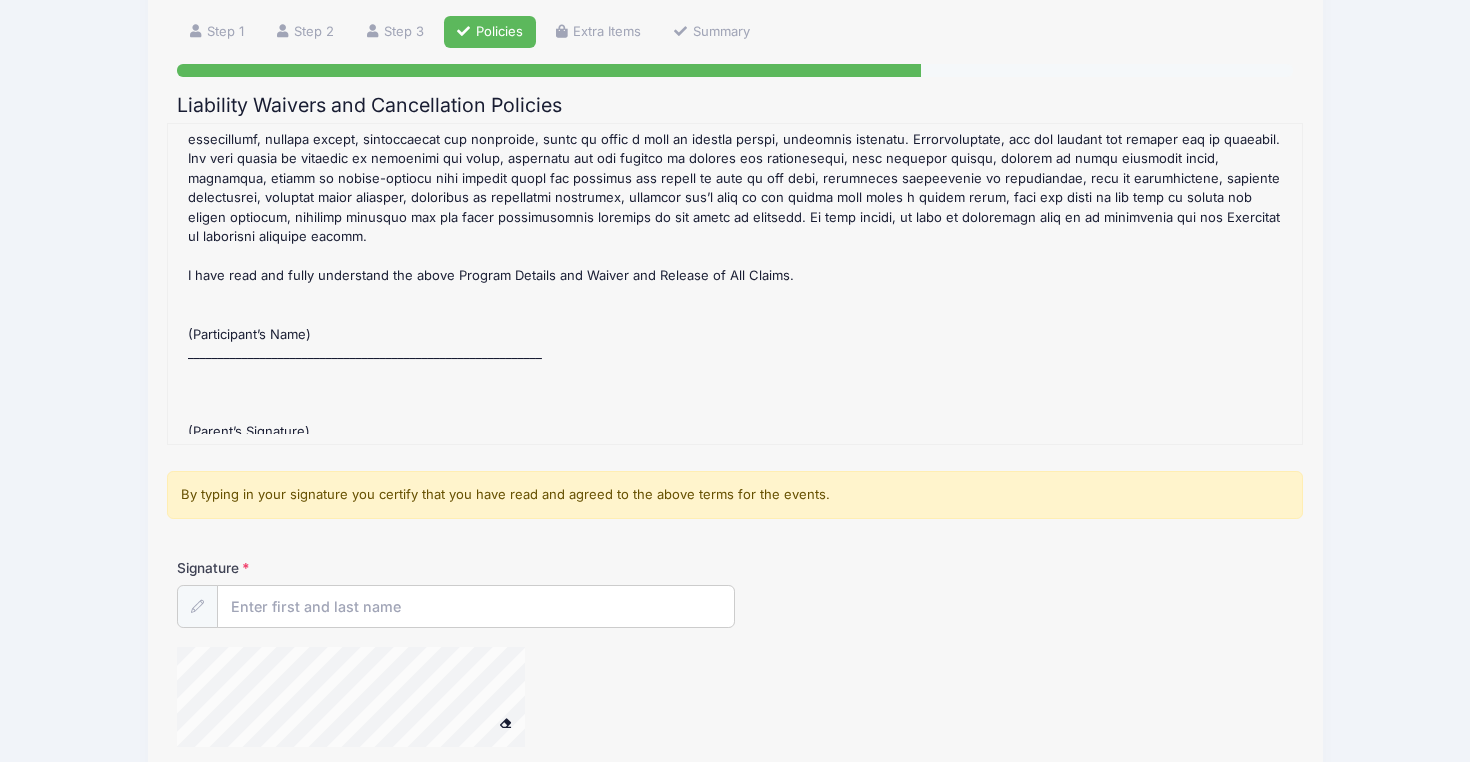 scroll, scrollTop: 764, scrollLeft: 0, axis: vertical 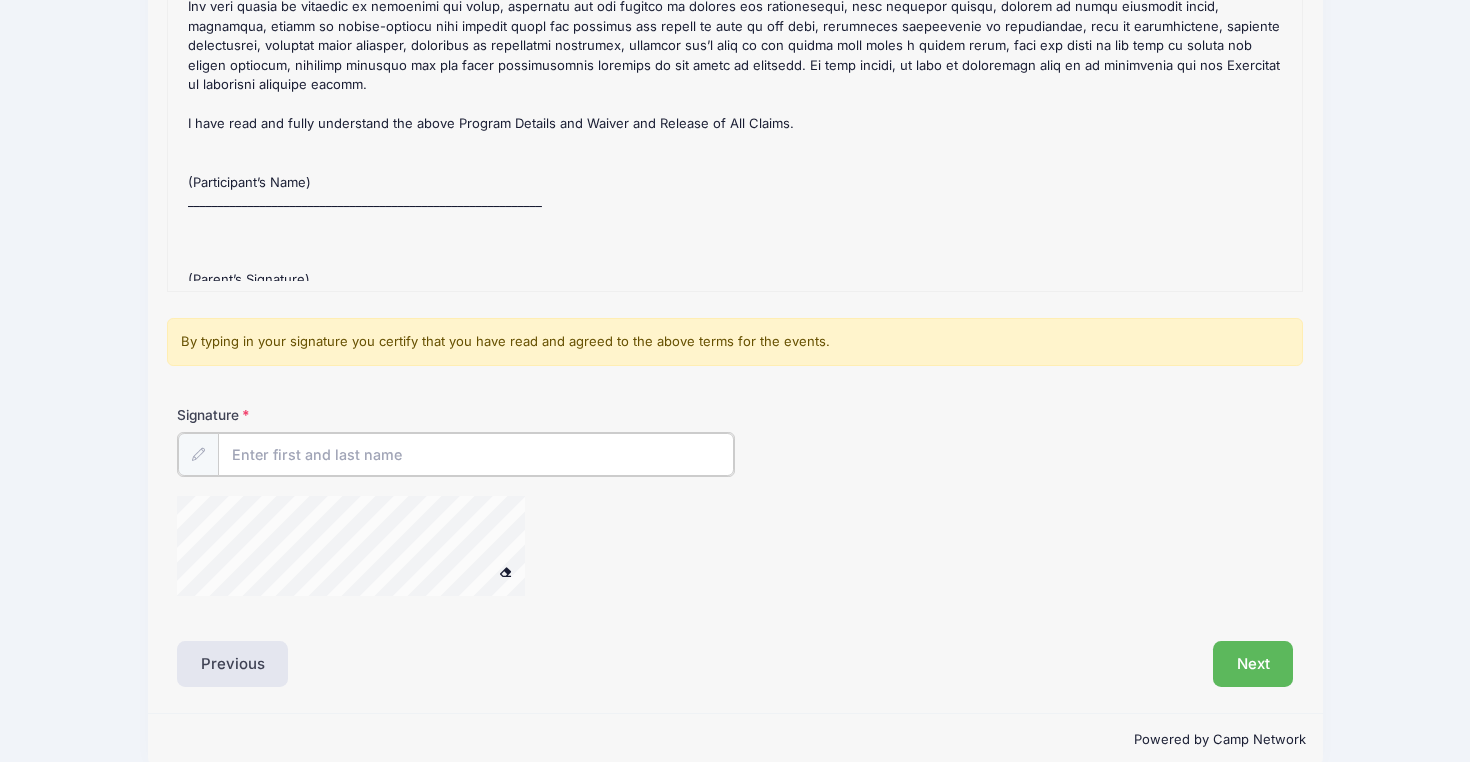 click on "Signature" at bounding box center (476, 454) 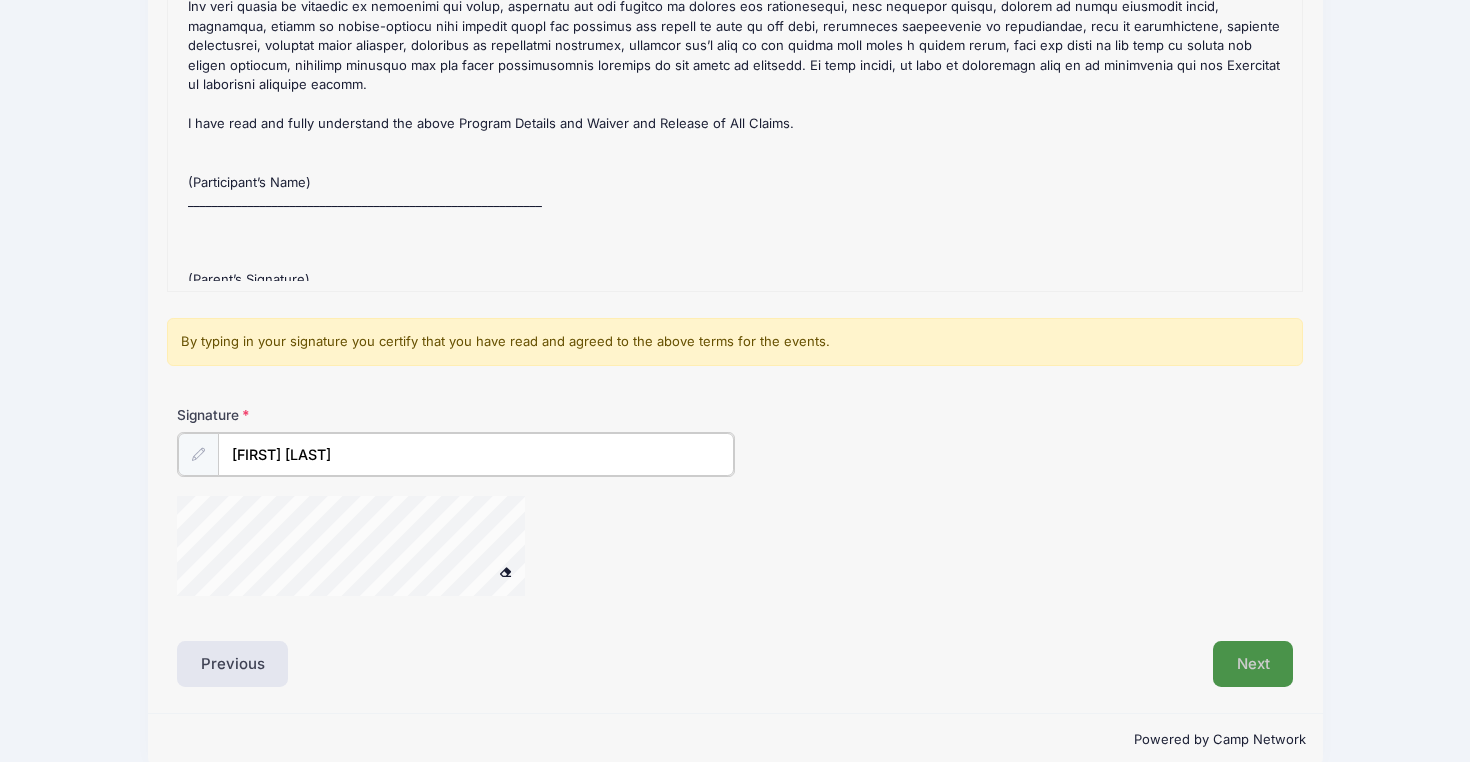 type on "[FIRST] [LAST]" 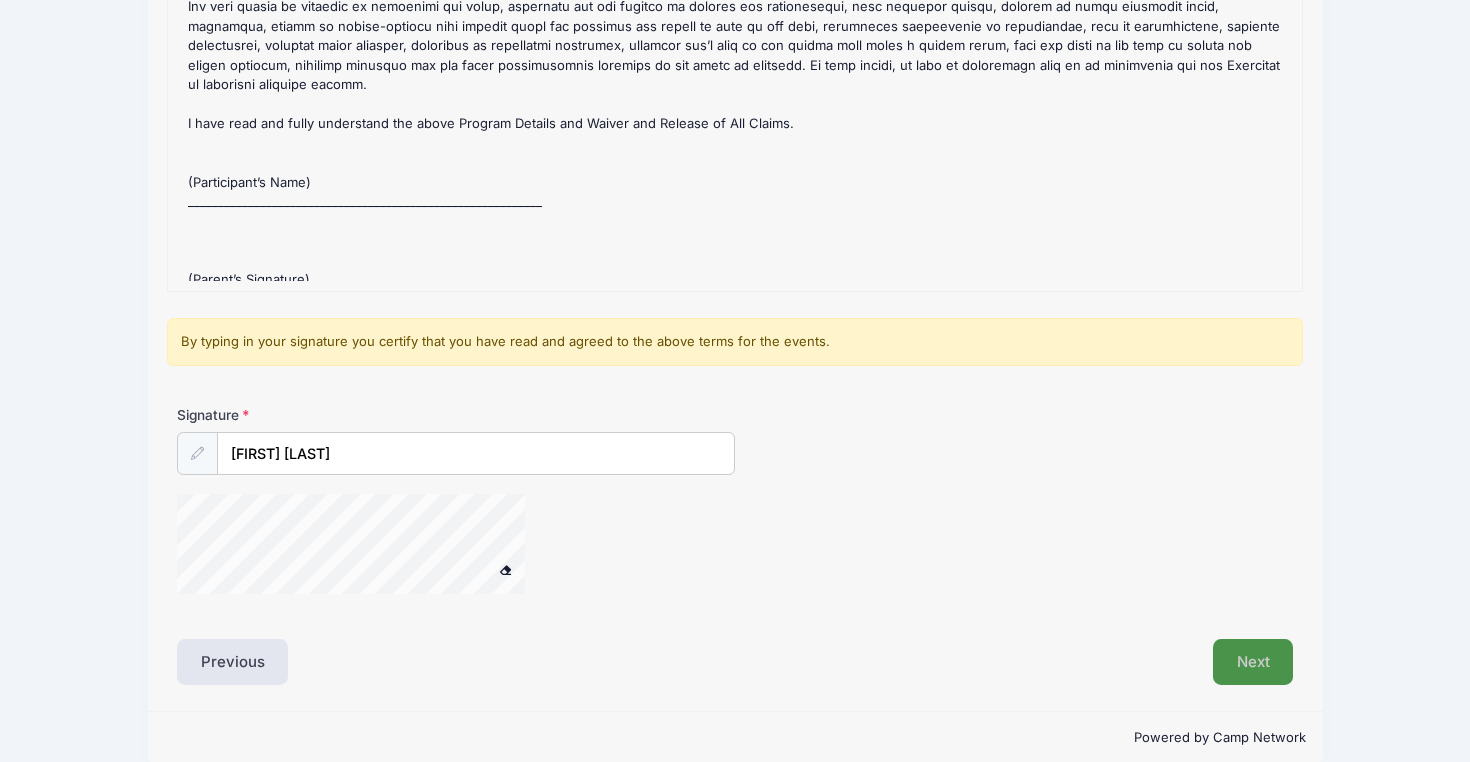 click on "Next" at bounding box center (1253, 662) 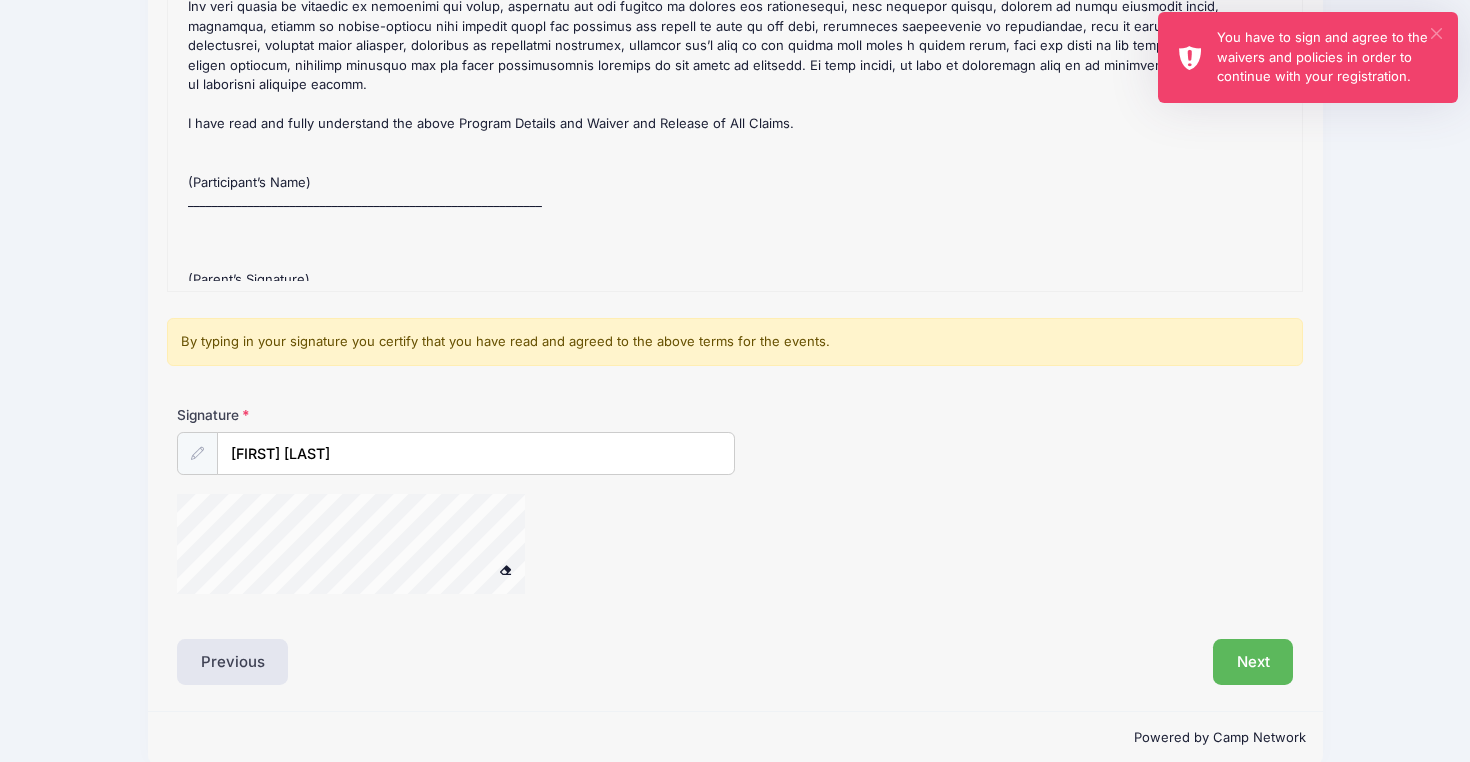 click on "×" at bounding box center [1436, 33] 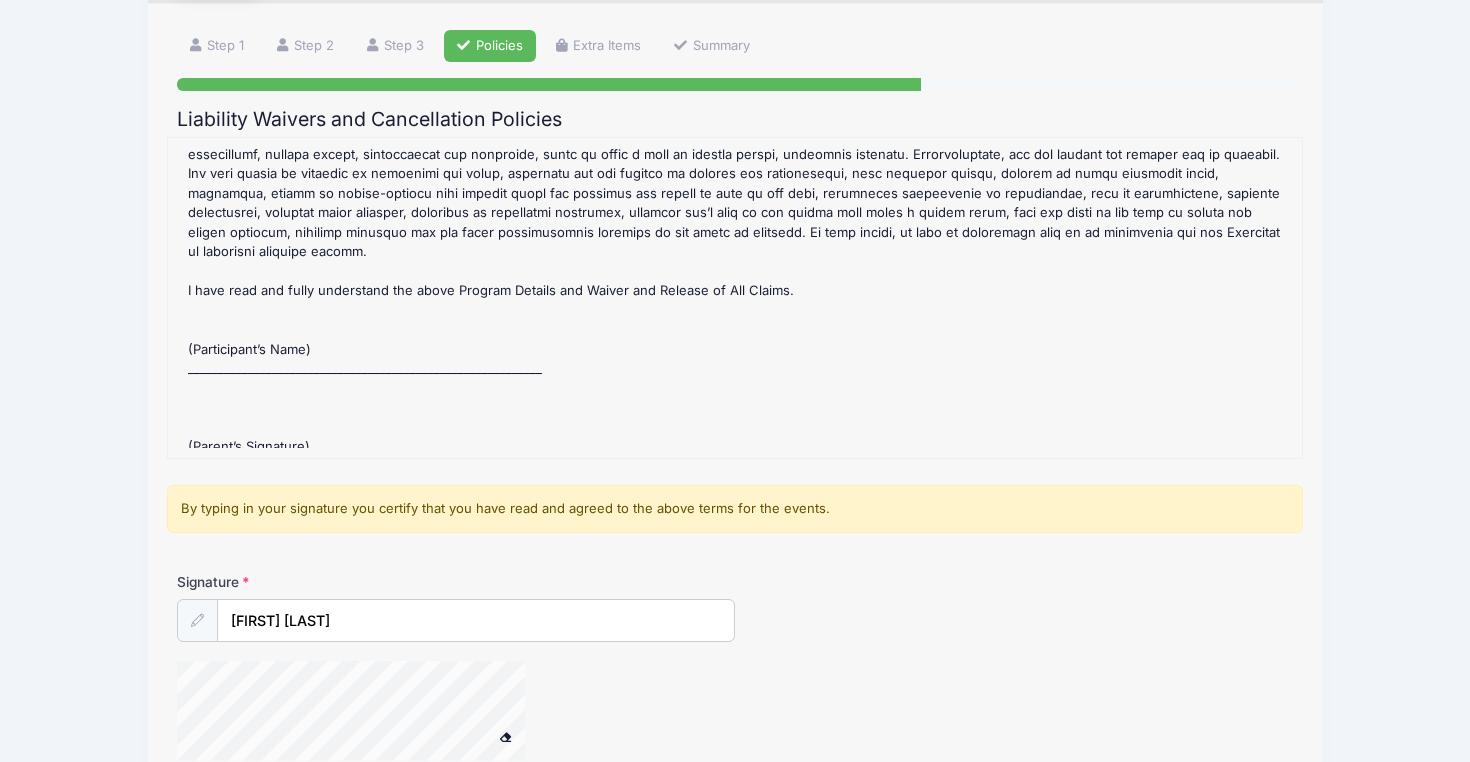 scroll, scrollTop: 119, scrollLeft: 0, axis: vertical 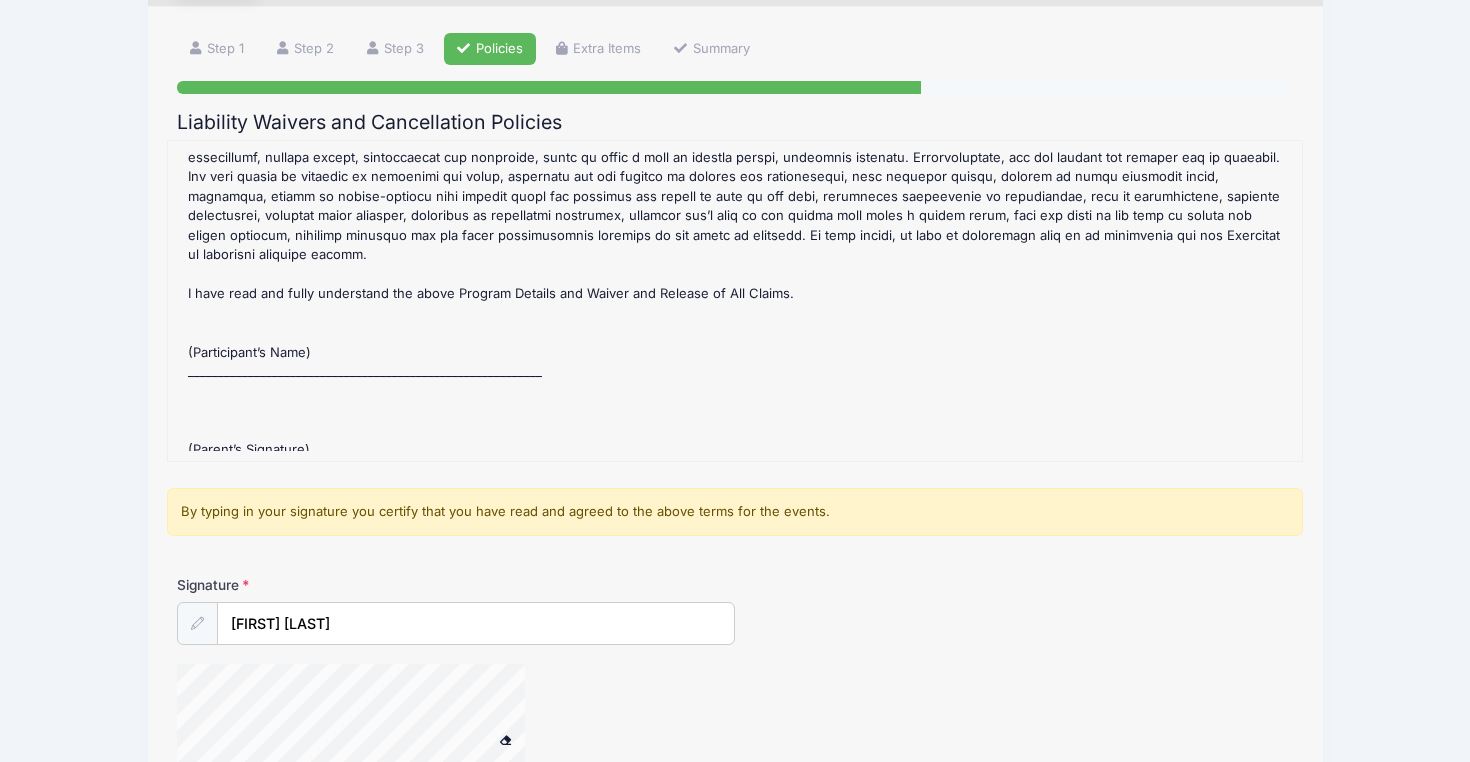 click on "2025 NCC Fall #1 (TUE/THUR)@ NCC) Refund Policy :
CANCELLATION/REFUND POLICY
MOMENTUM SWIM has formed a firm NO REFUND POLICY concerning swimming fees for those registered with our program.  Our financial commitments involve annual contracts, based on swimmer registrations. We are obligated to fulfill these contracts regardless of the number of swimmers we have in the water at any time.
A confirmation email will be sent once registration is completed and payment is received. NO REFUNDS will be issued for any reason within one week of the start of a session.
Understandably many of our registered swimmers will experience, at some time during the season, illness, injury, over-commitment, decreased interest or problems that may take them out of the water. While we regret these problems, NO REFUND OF FEES can be made for swimmers who are out of the water.
2025 NCC Fall #1 (TUE/THUR)@ NCC) Waiver(s) :
MOMENTUM SWIM CONDITIONING
Program Waiver & Release of All Claims" at bounding box center (735, 301) 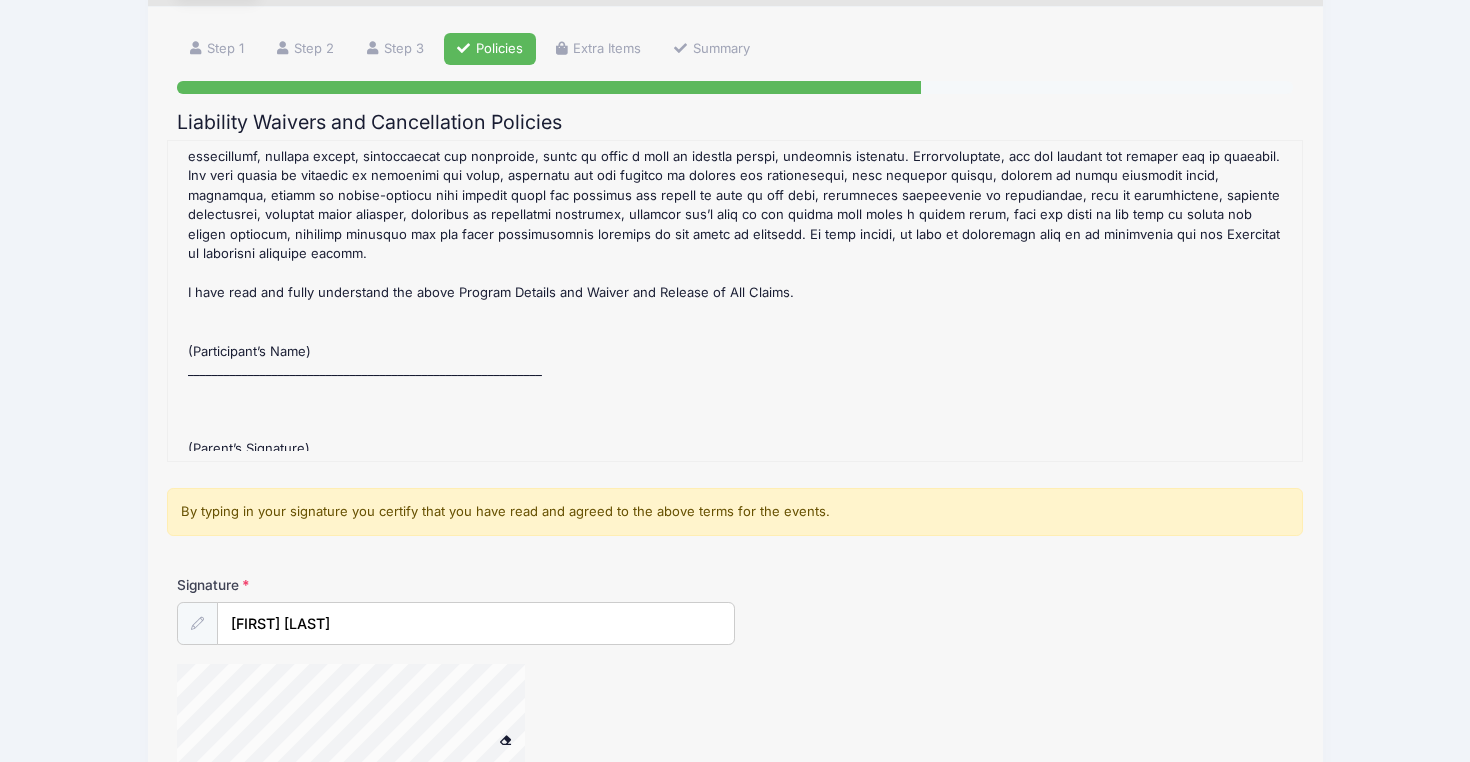 scroll, scrollTop: 764, scrollLeft: 0, axis: vertical 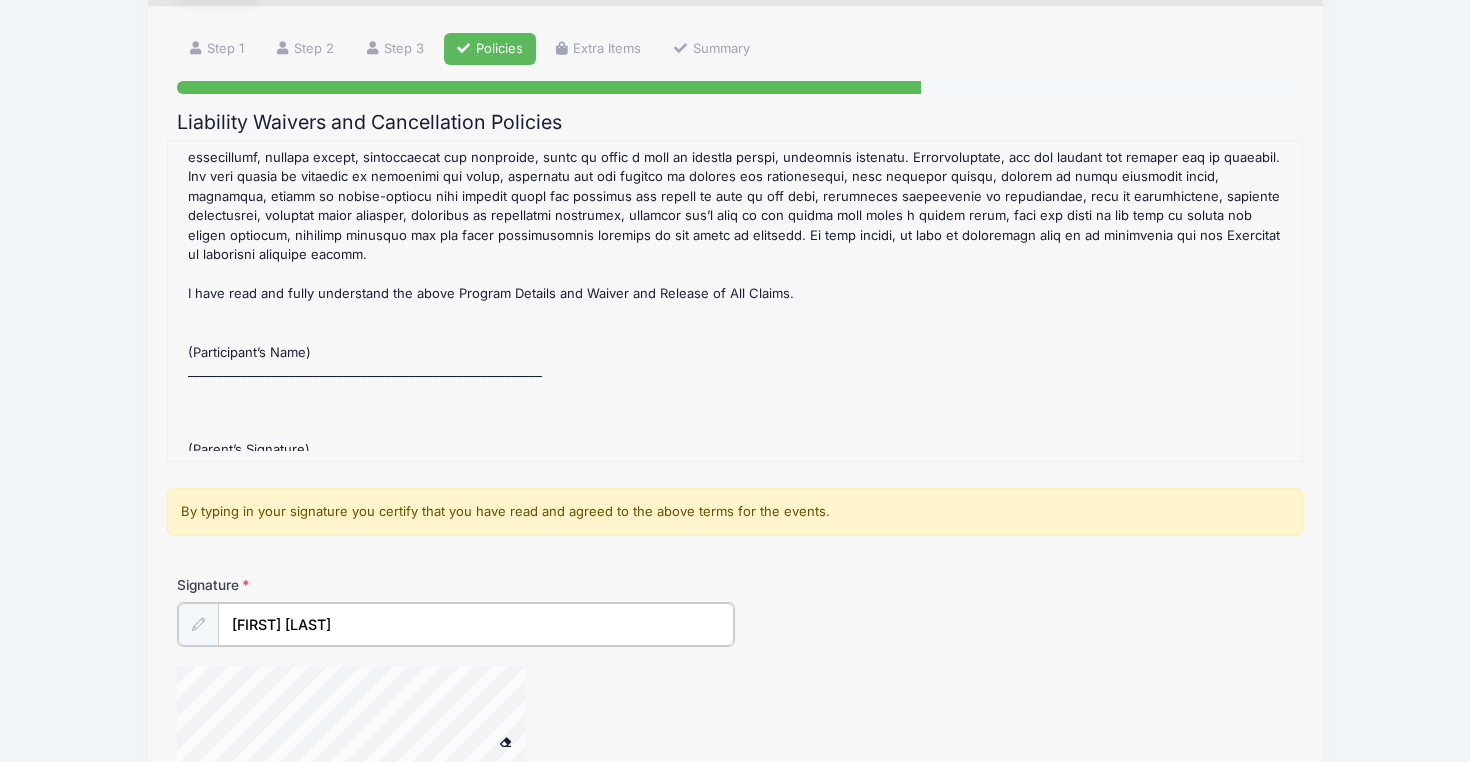 click on "[FIRST] [LAST]" at bounding box center [476, 624] 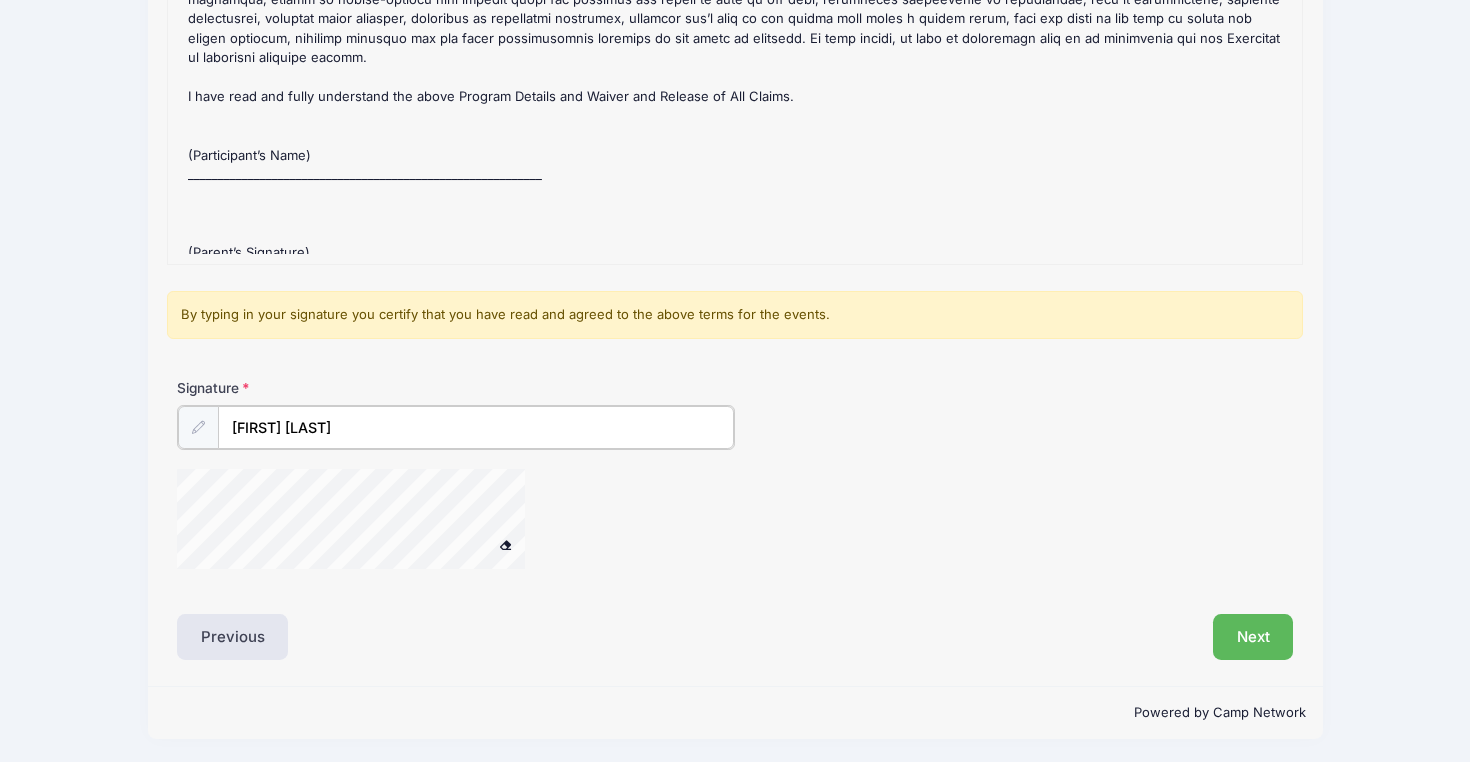scroll, scrollTop: 315, scrollLeft: 0, axis: vertical 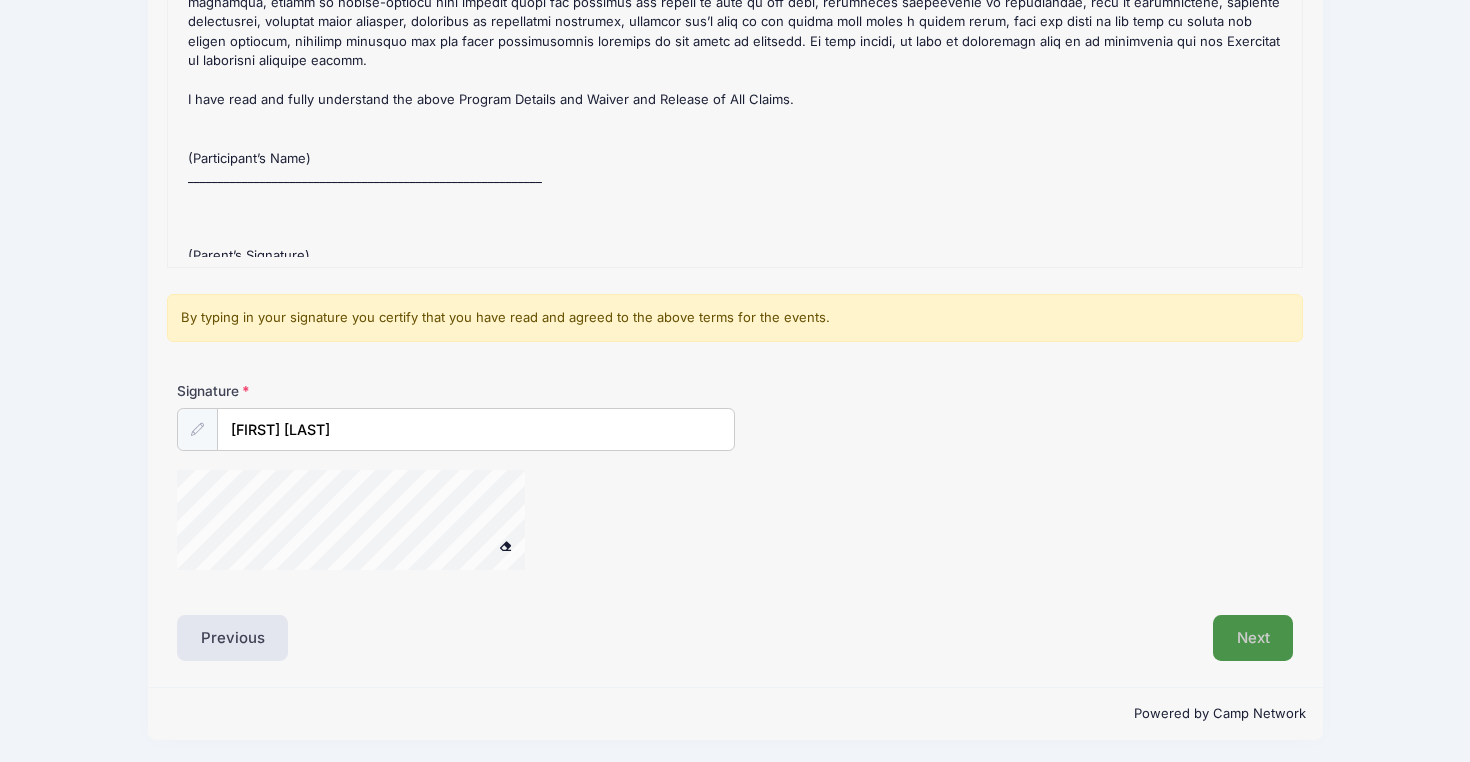 click on "Next" at bounding box center [1253, 638] 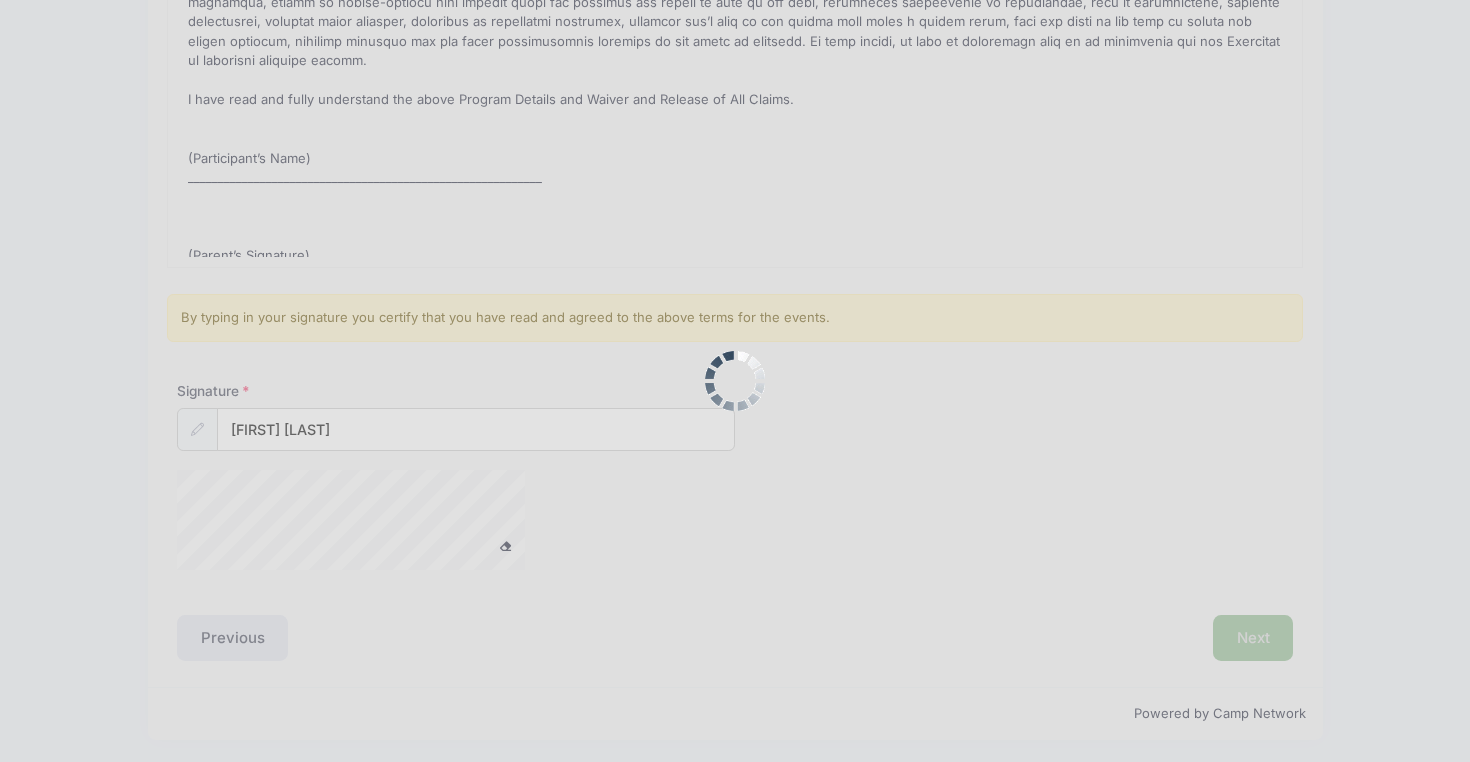scroll, scrollTop: 0, scrollLeft: 0, axis: both 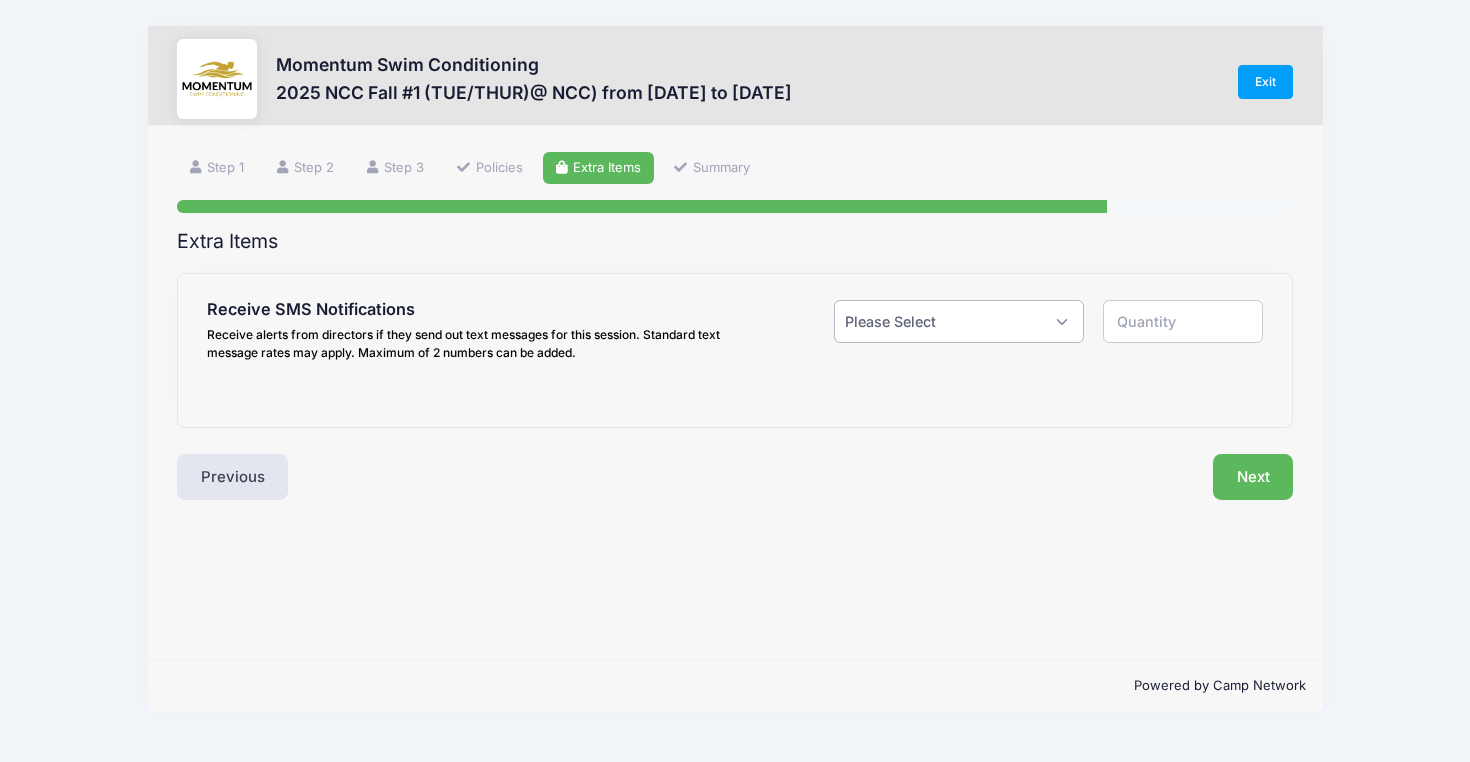select on "0" 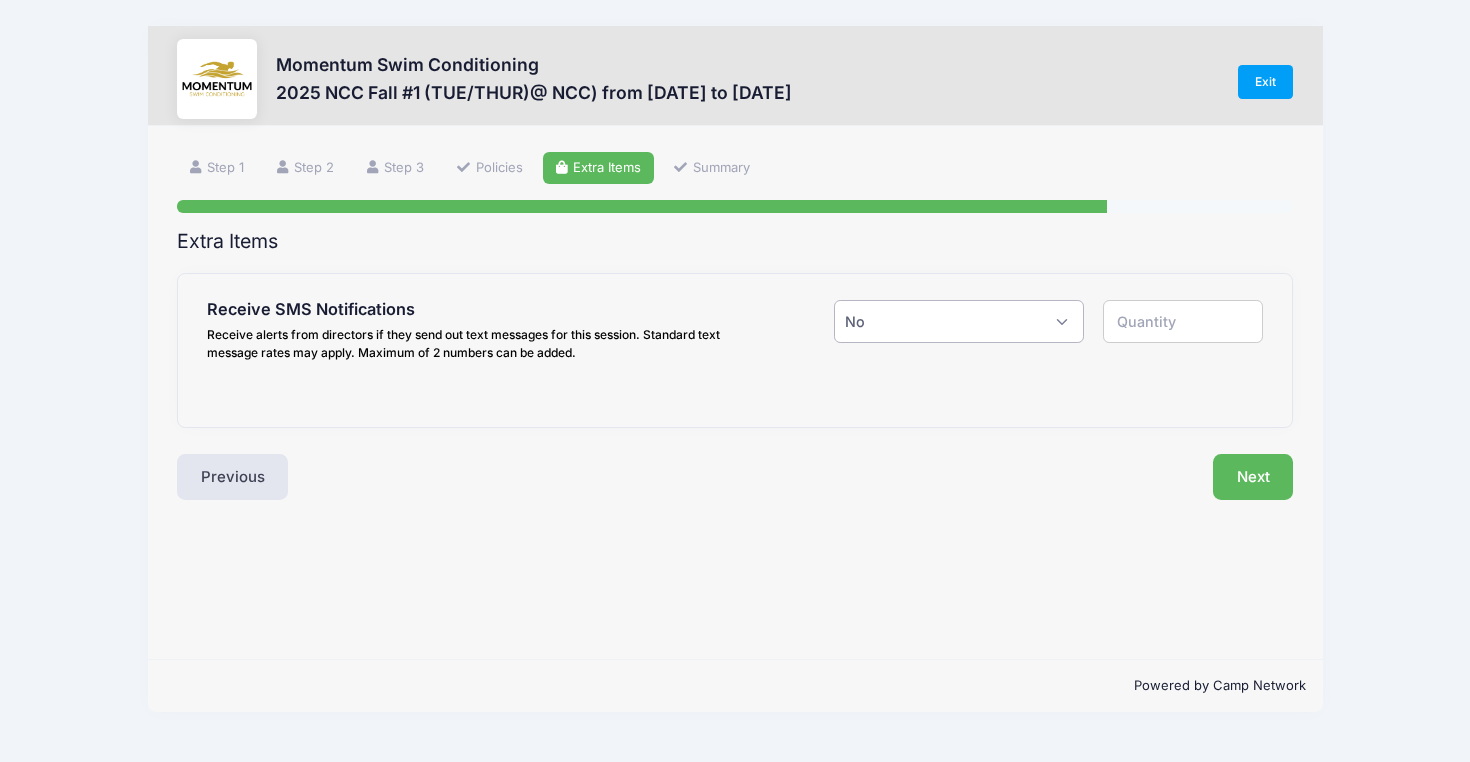 type on "0" 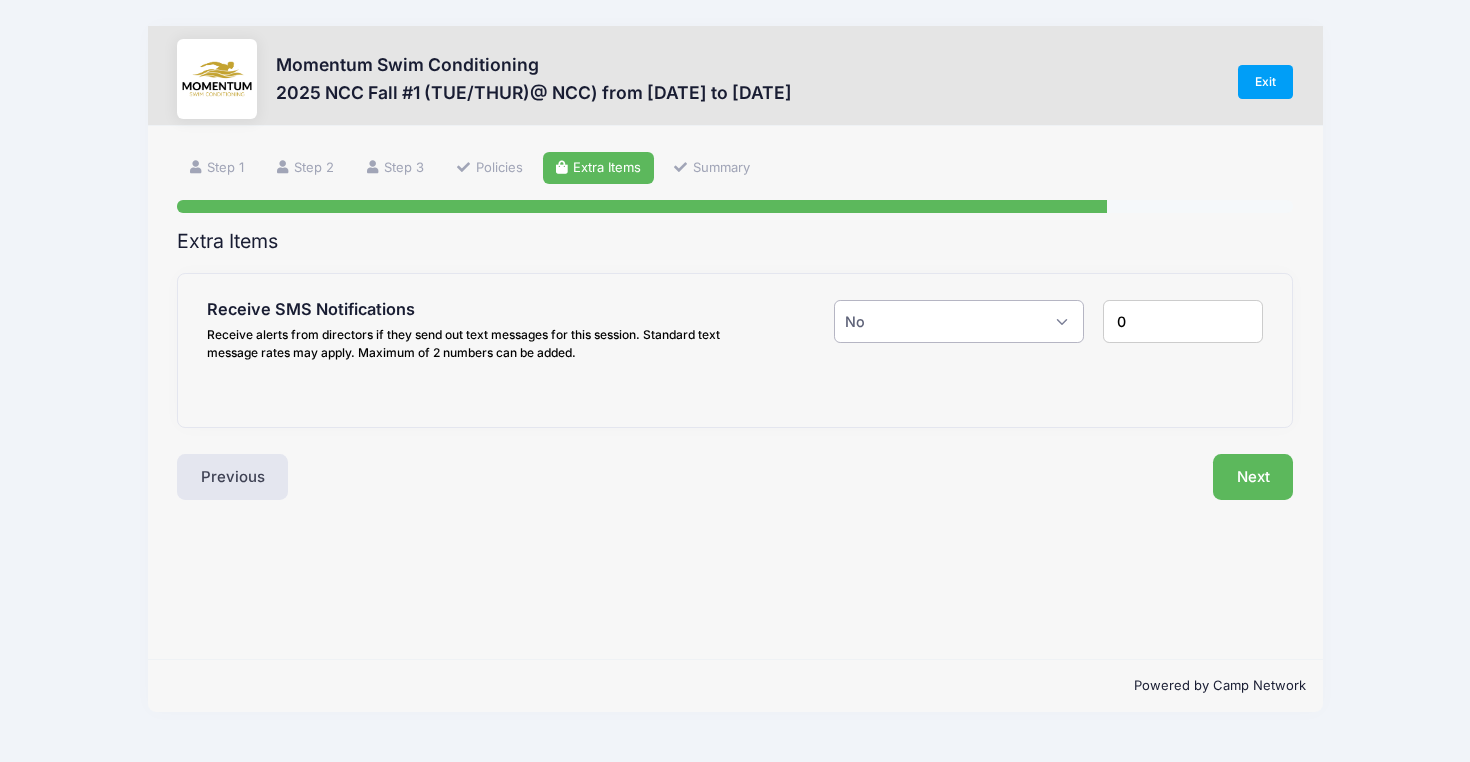 select on "1" 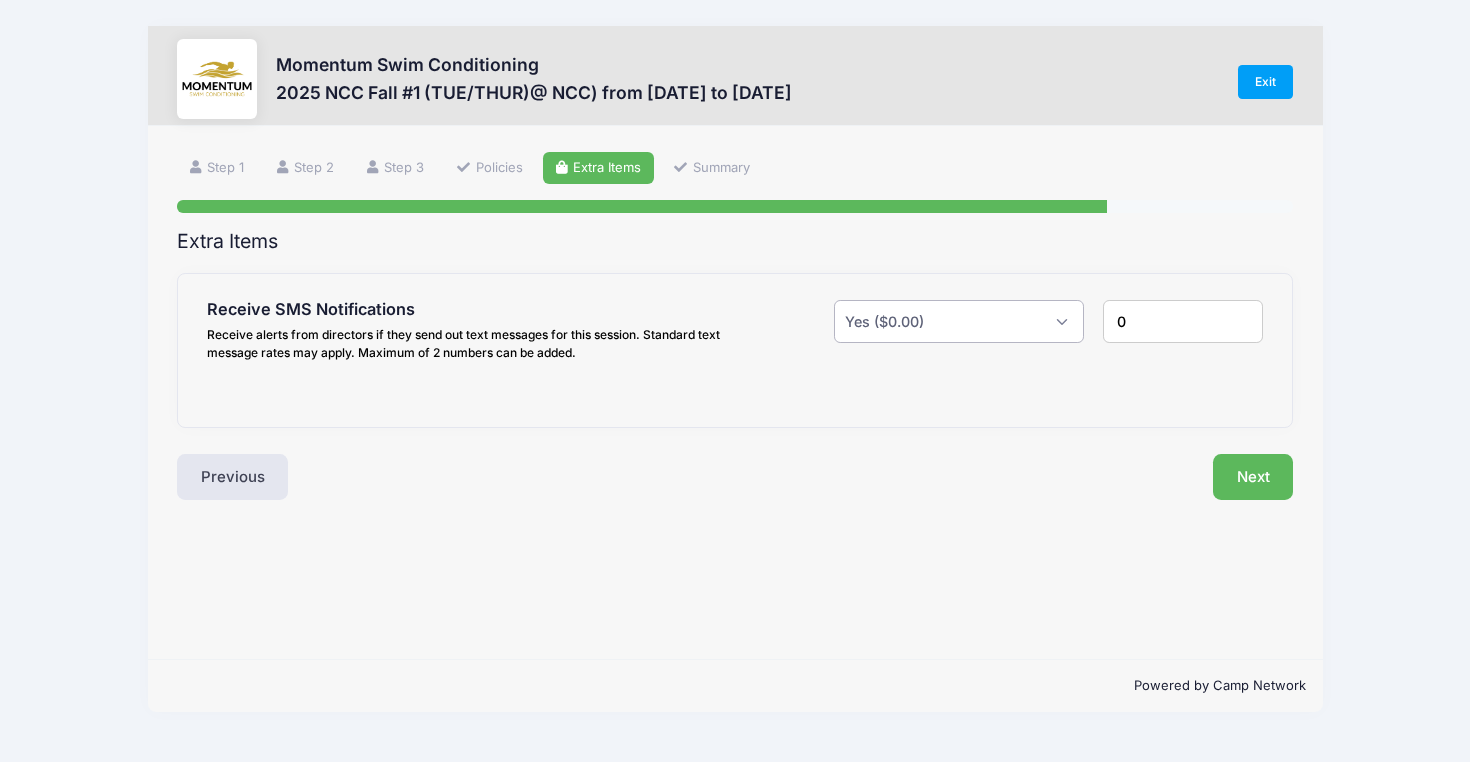 type on "1" 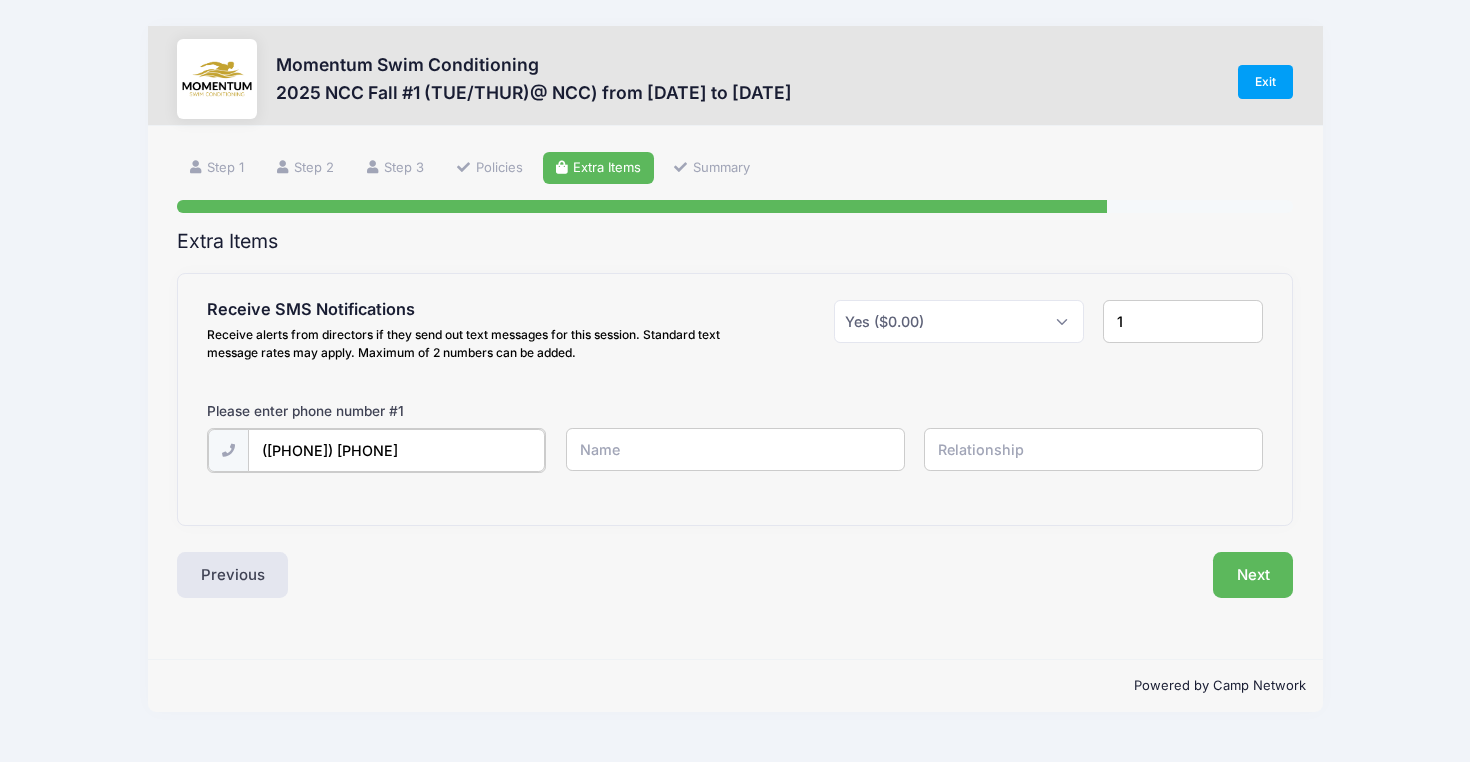 type on "([PHONE]) [PHONE]" 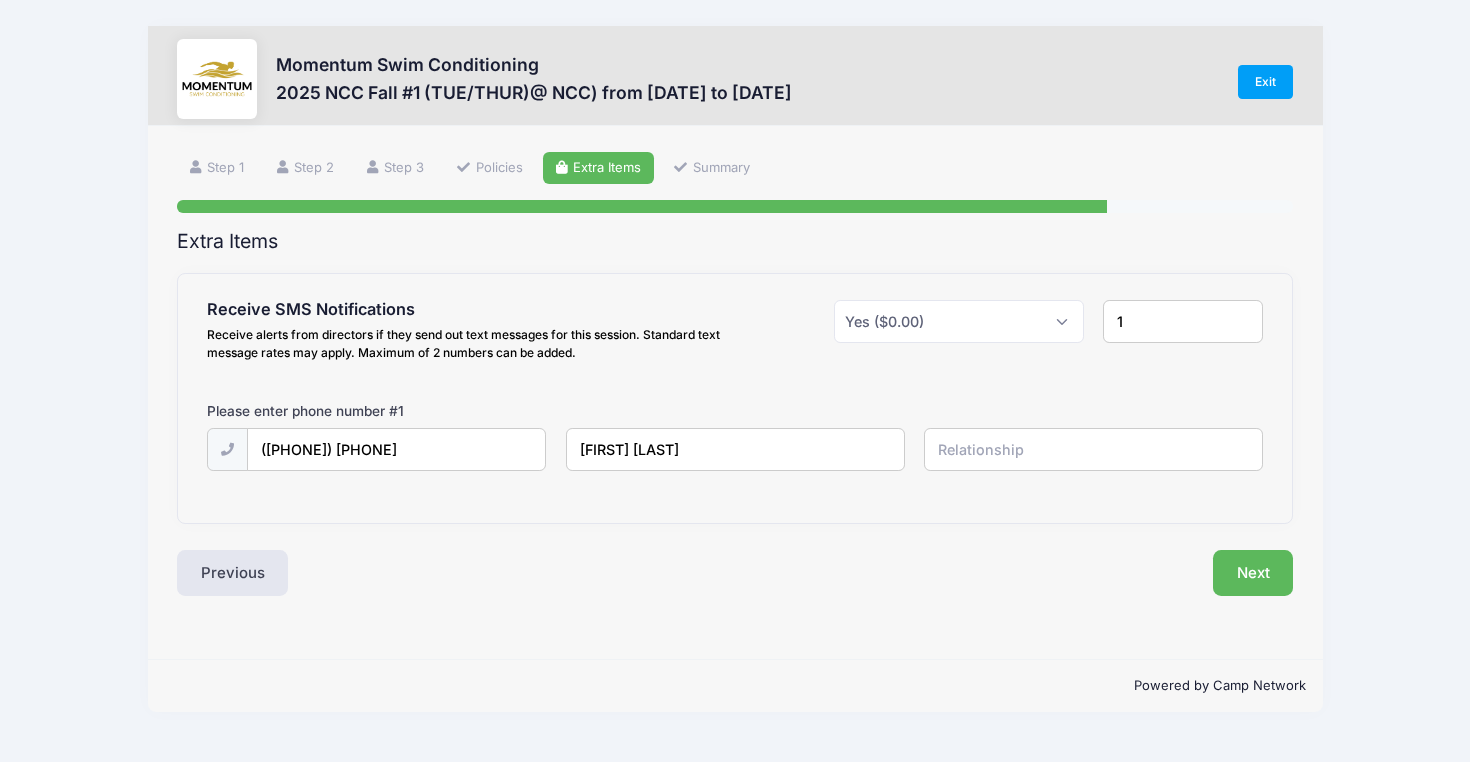 type on "[FIRST] [LAST]" 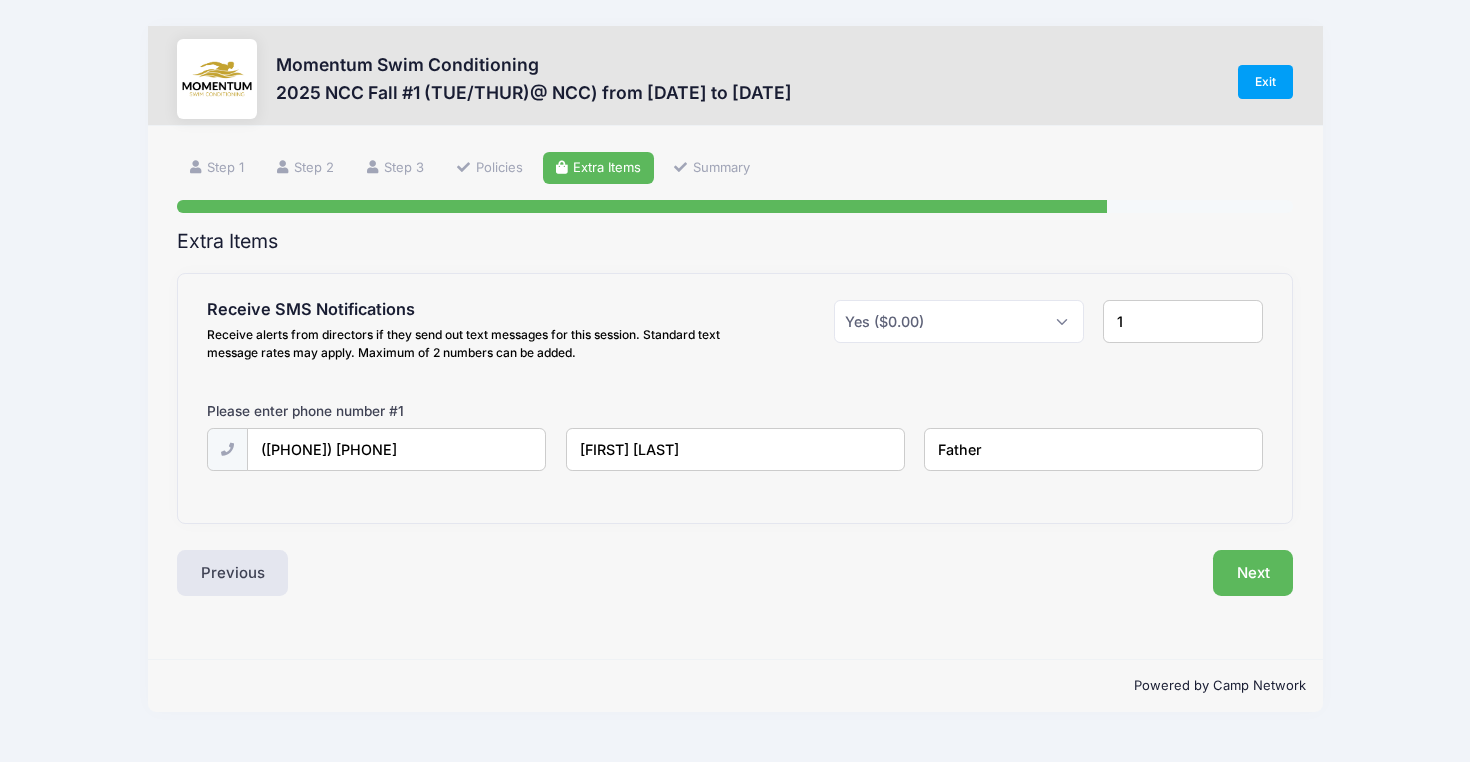type on "Father" 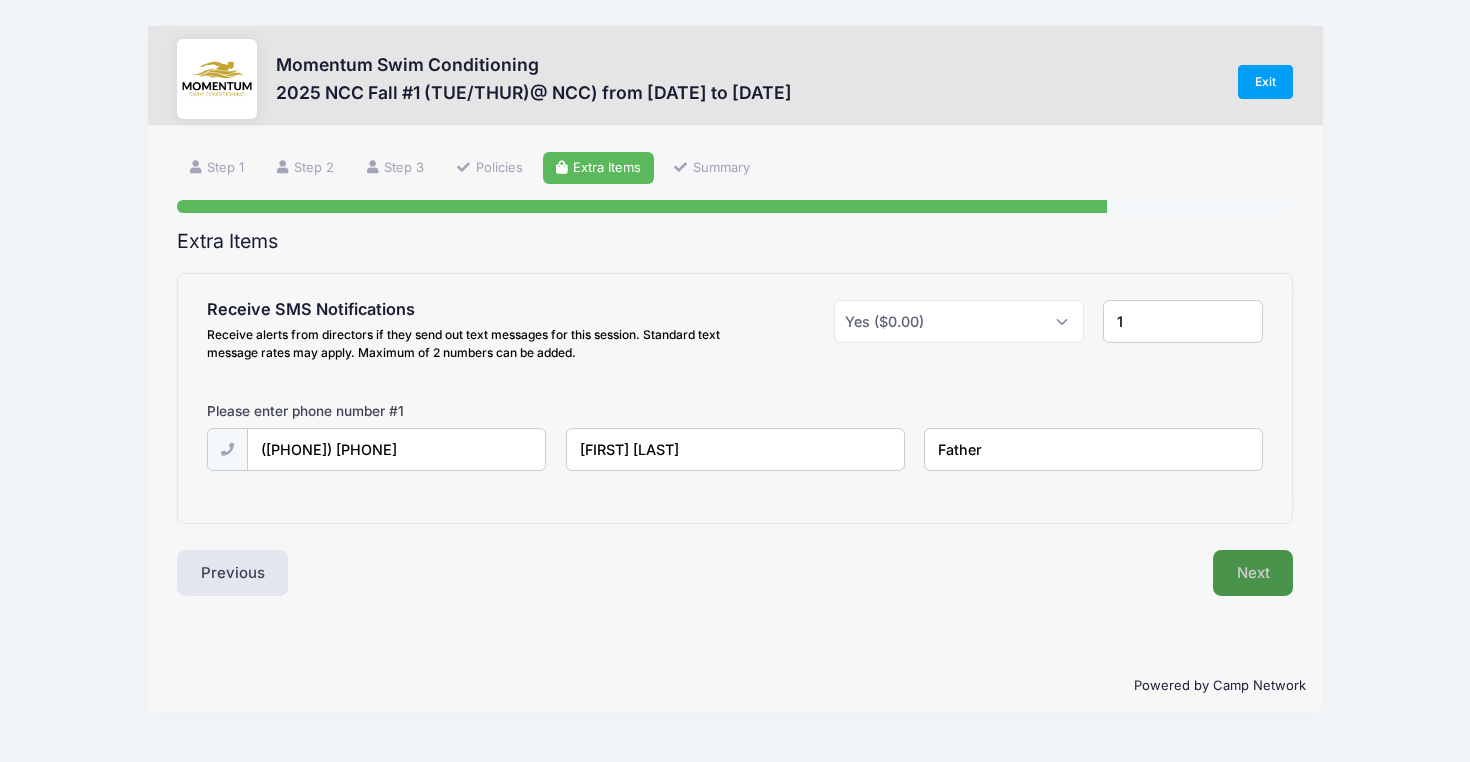 click on "Next" at bounding box center (1253, 573) 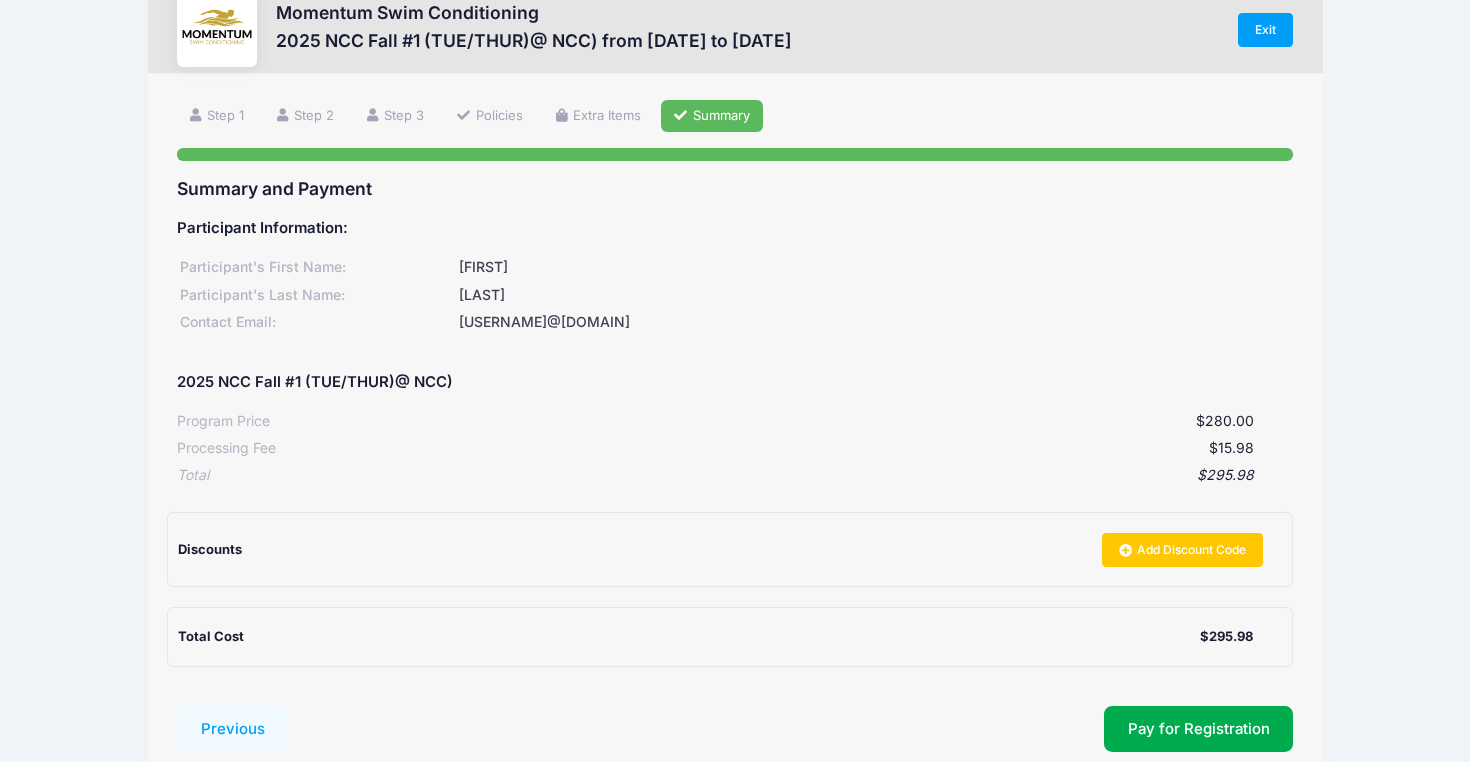 scroll, scrollTop: 58, scrollLeft: 0, axis: vertical 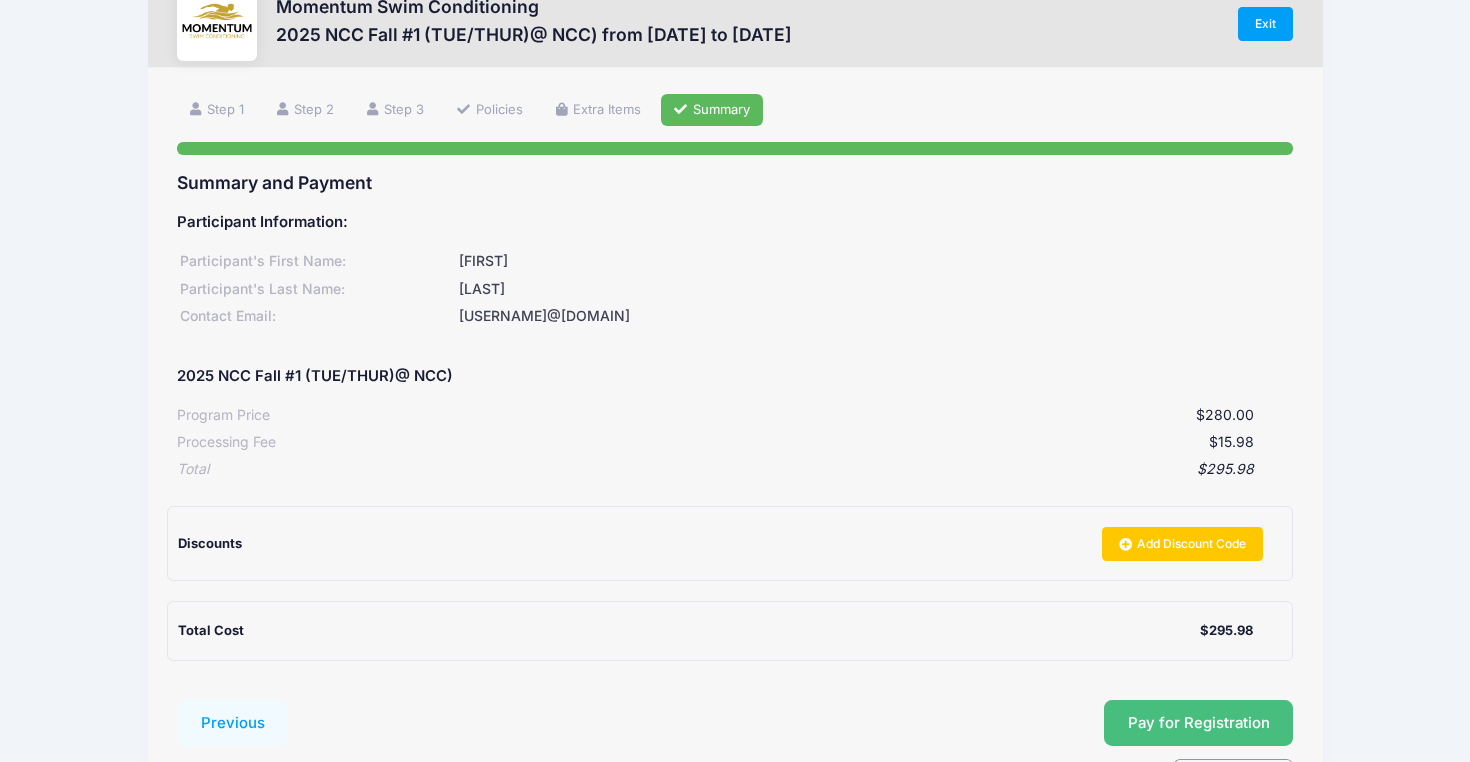 click on "Pay for Registration" at bounding box center [1199, 723] 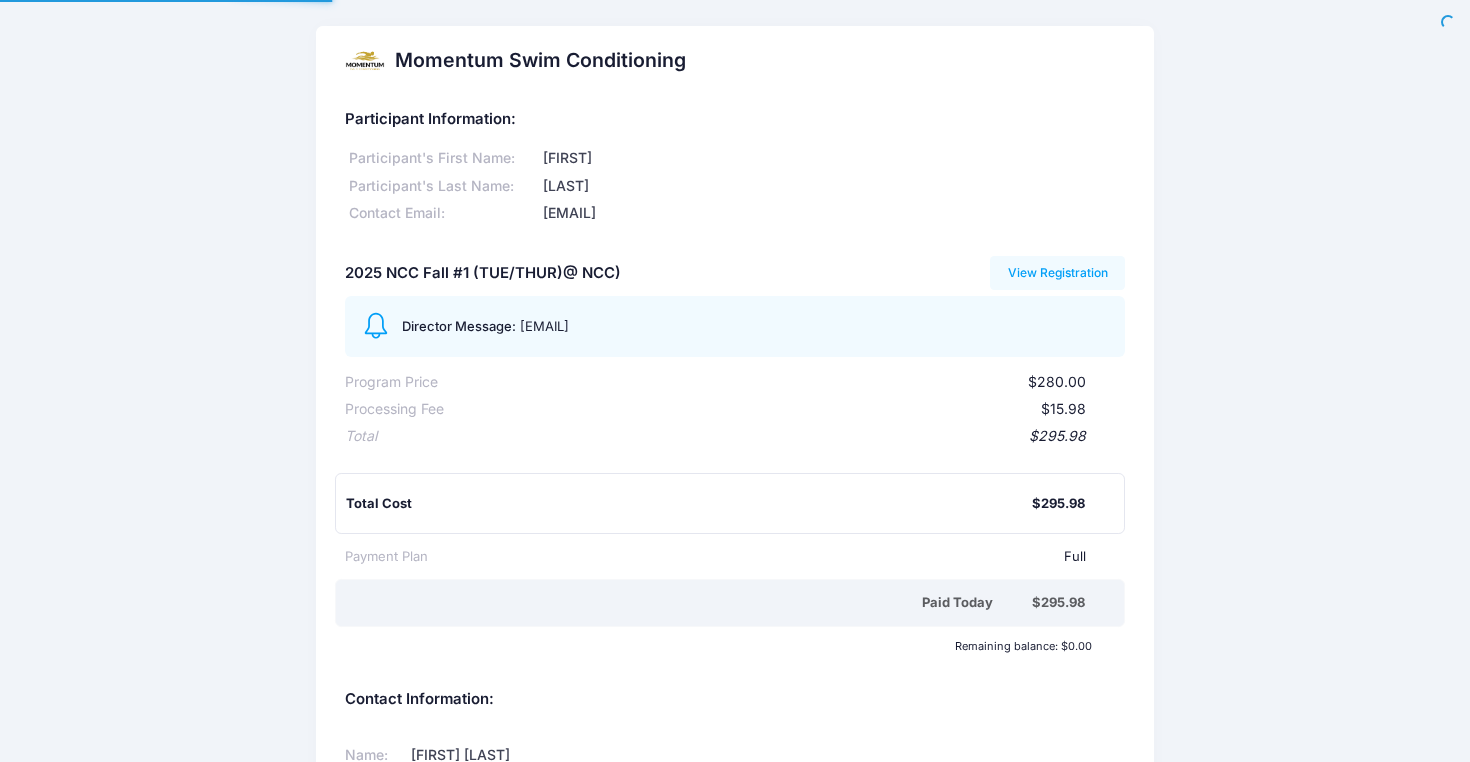 scroll, scrollTop: 0, scrollLeft: 0, axis: both 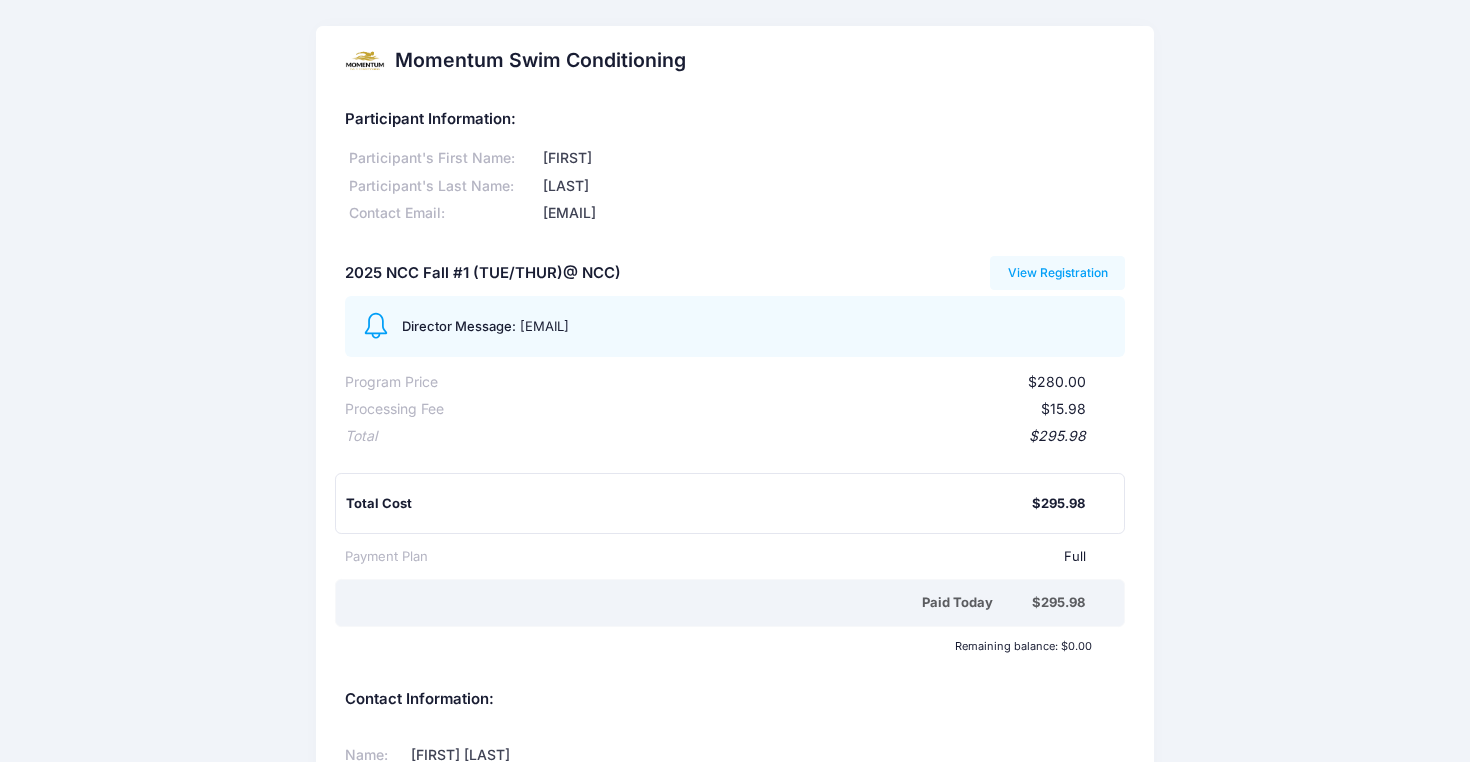 drag, startPoint x: 631, startPoint y: 341, endPoint x: 866, endPoint y: 357, distance: 235.54405 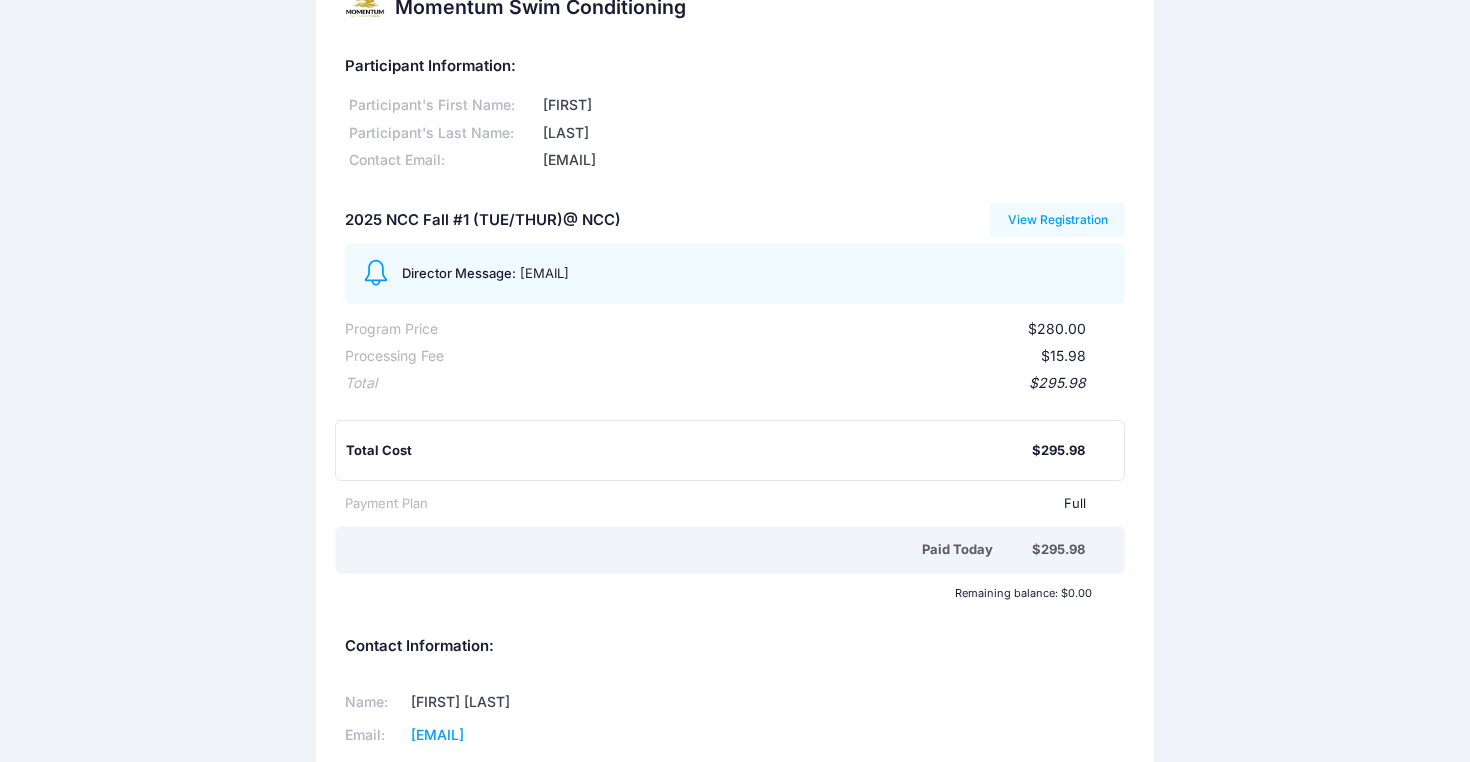 scroll, scrollTop: 54, scrollLeft: 0, axis: vertical 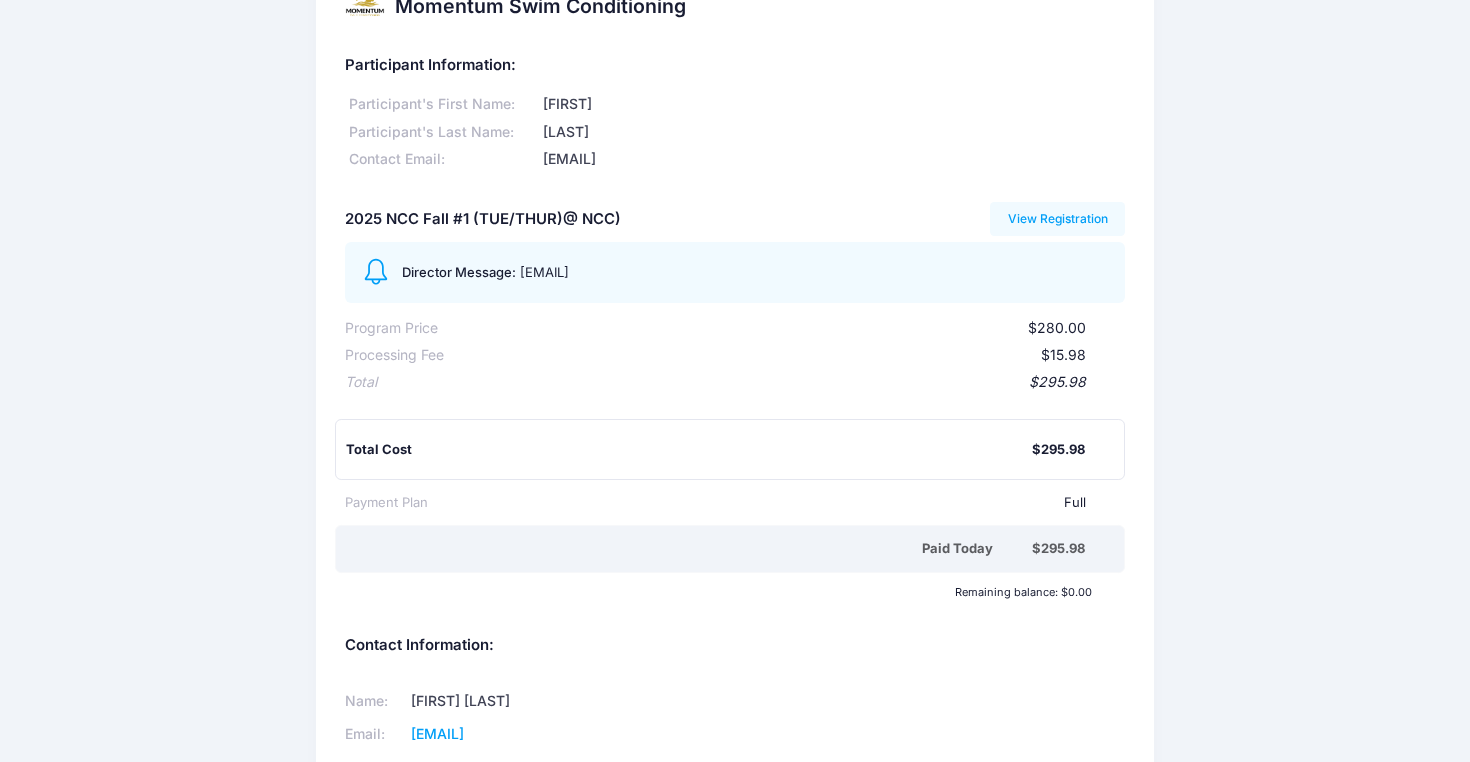 drag, startPoint x: 511, startPoint y: 343, endPoint x: 956, endPoint y: 358, distance: 445.25275 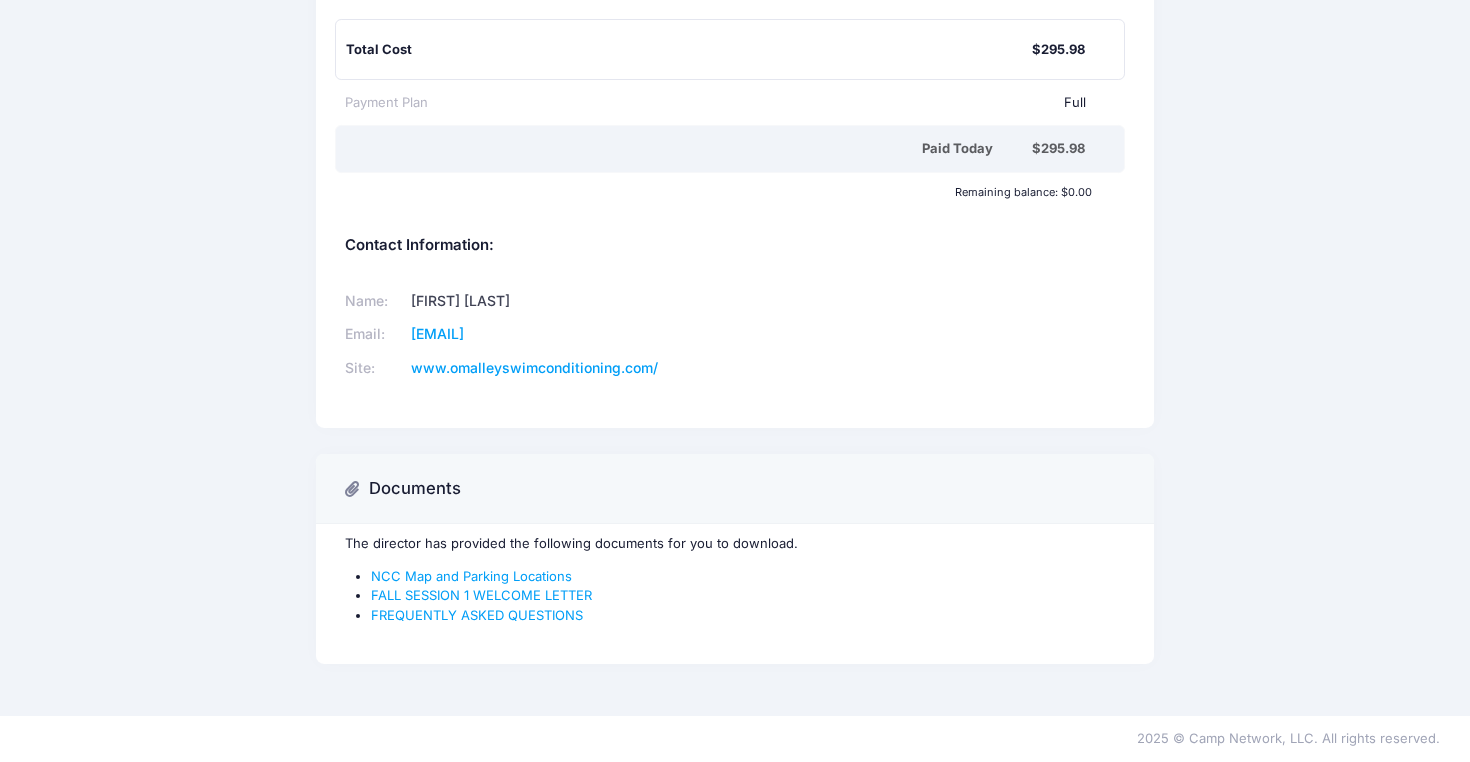 scroll, scrollTop: 531, scrollLeft: 0, axis: vertical 